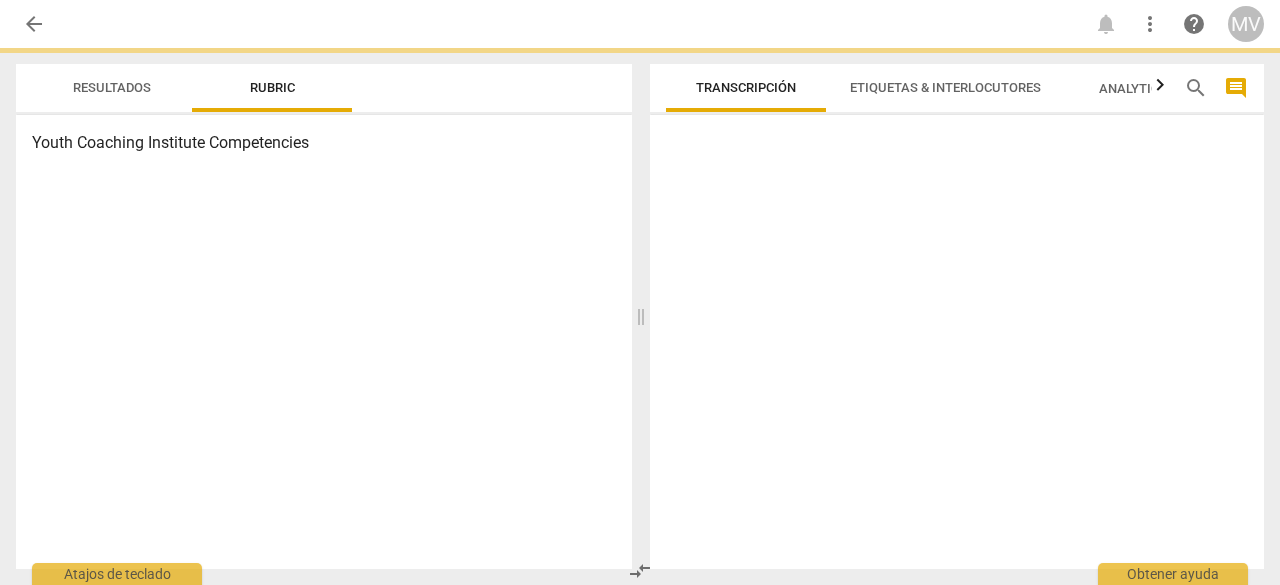 scroll, scrollTop: 0, scrollLeft: 0, axis: both 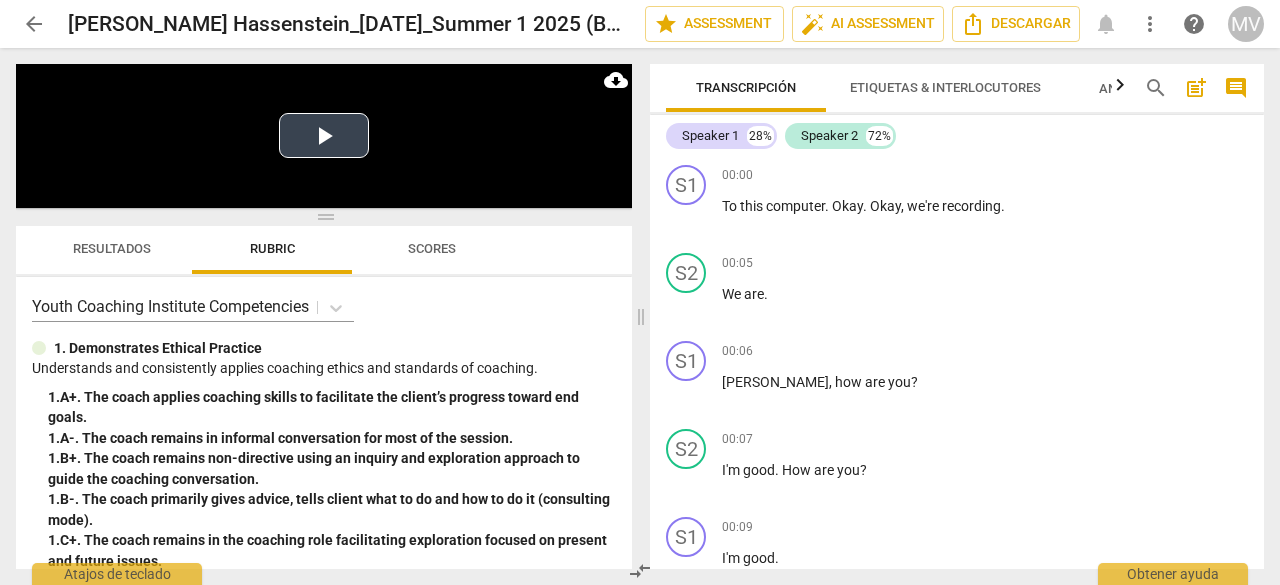 click on "Play Video" at bounding box center (324, 135) 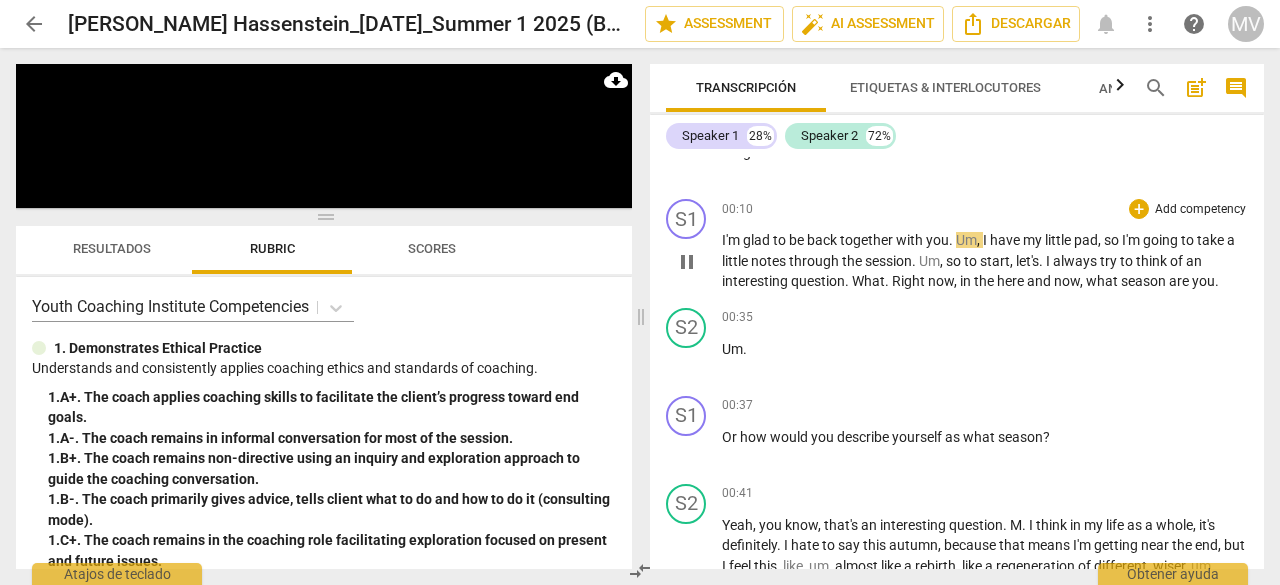 scroll, scrollTop: 500, scrollLeft: 0, axis: vertical 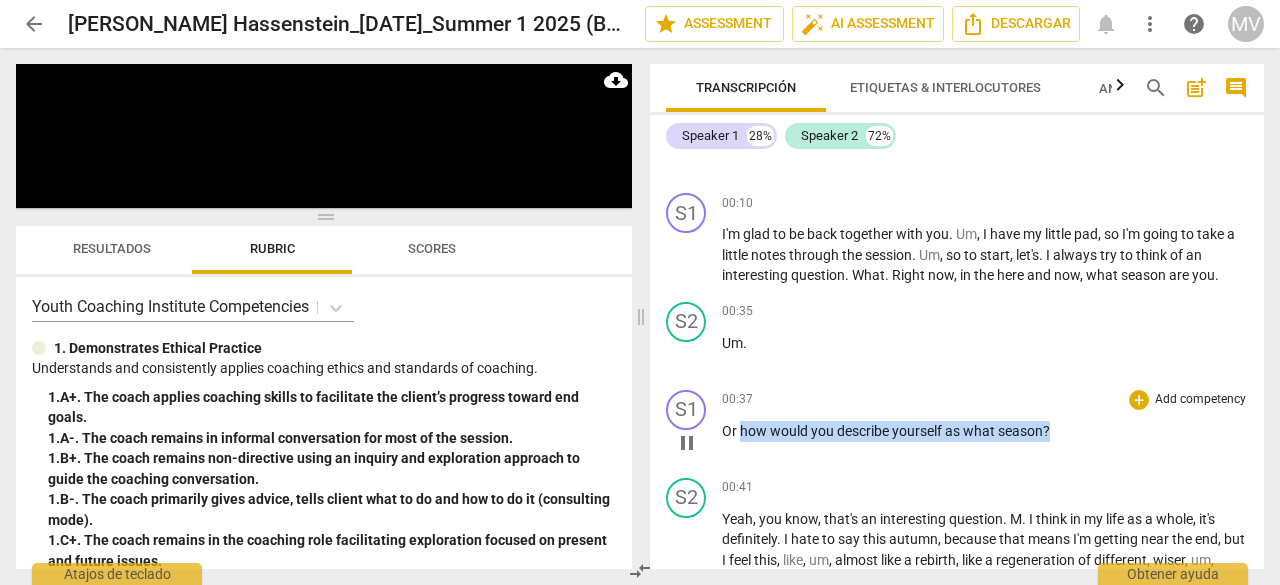 drag, startPoint x: 741, startPoint y: 431, endPoint x: 1069, endPoint y: 443, distance: 328.21945 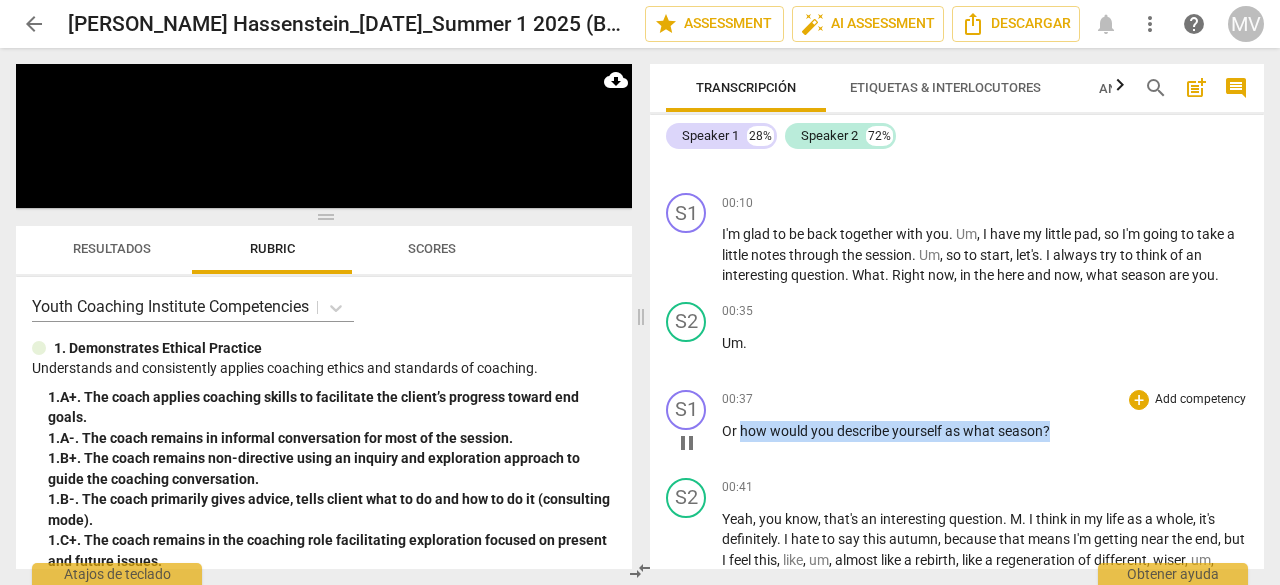 click on "00:37 + Add competency keyboard_arrow_right Or   how   would   you   describe   yourself   as   what   season ?" at bounding box center [985, 426] 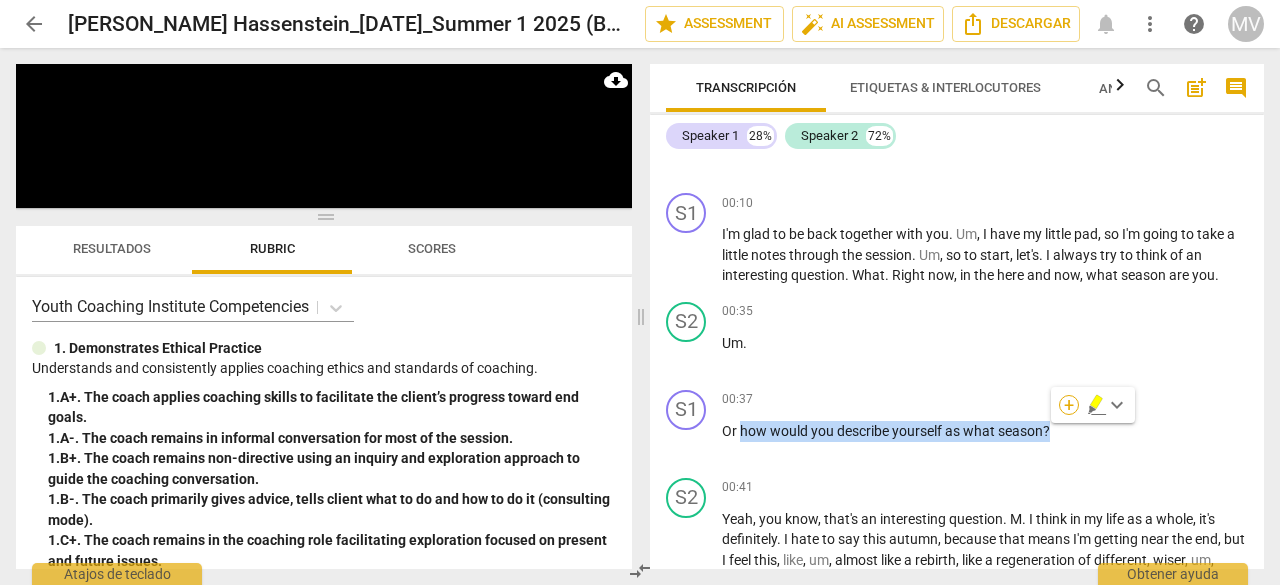 click on "+" at bounding box center [1069, 405] 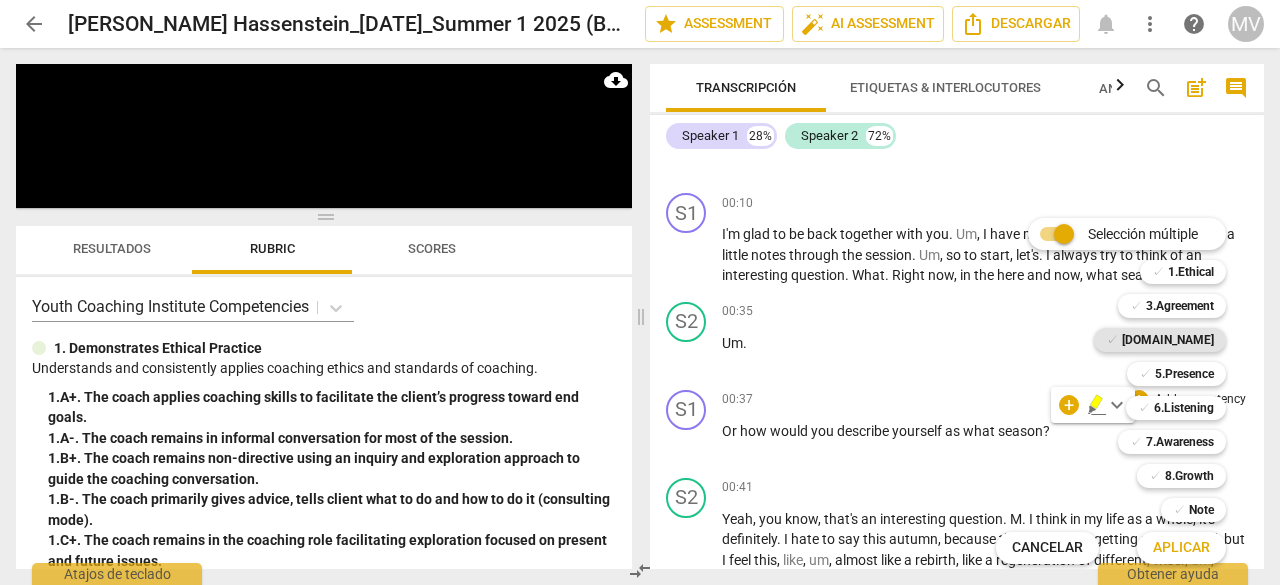 click on "[DOMAIN_NAME]" at bounding box center [1168, 340] 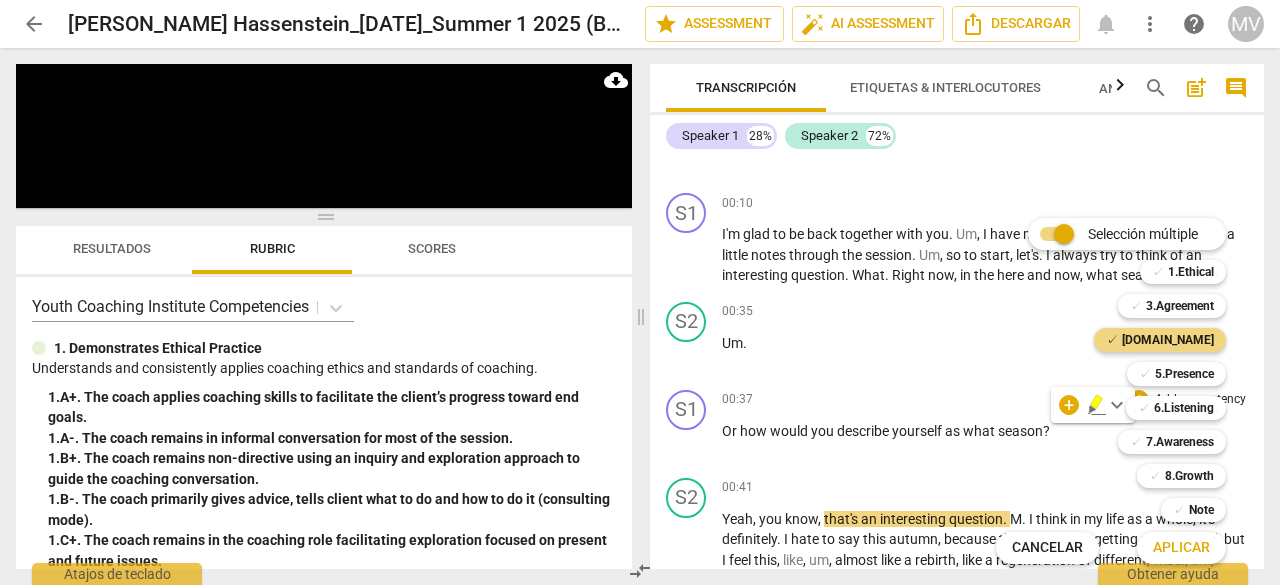 click on "Aplicar" at bounding box center (1181, 548) 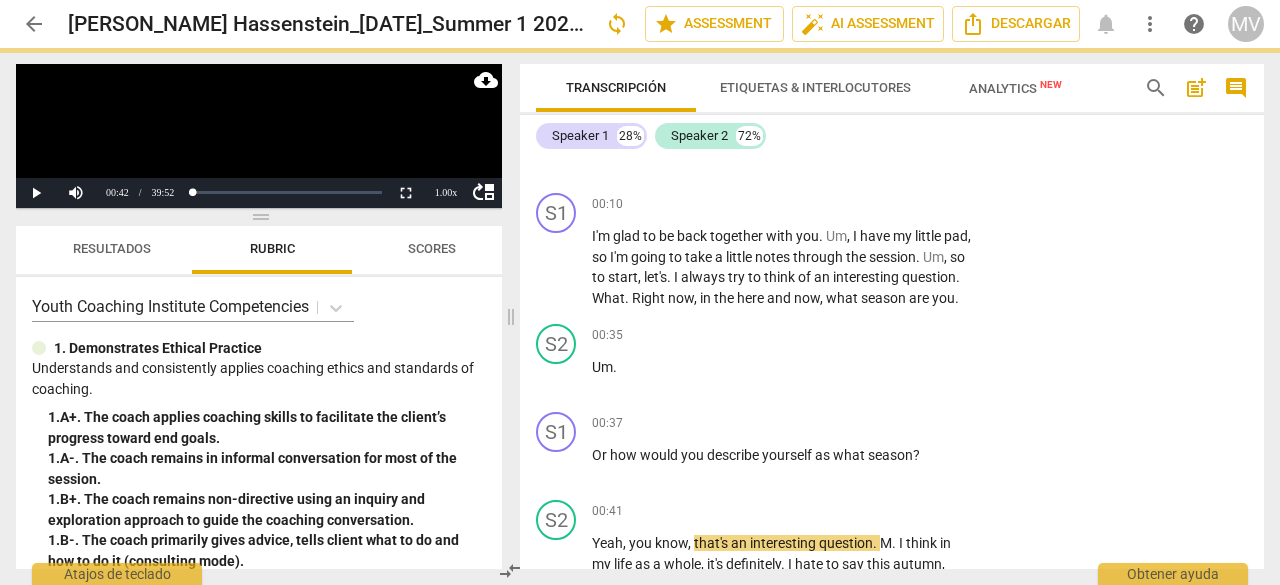 click on "S2 play_arrow pause 01:28 + Add competency keyboard_arrow_right How   did ." at bounding box center (892, 1036) 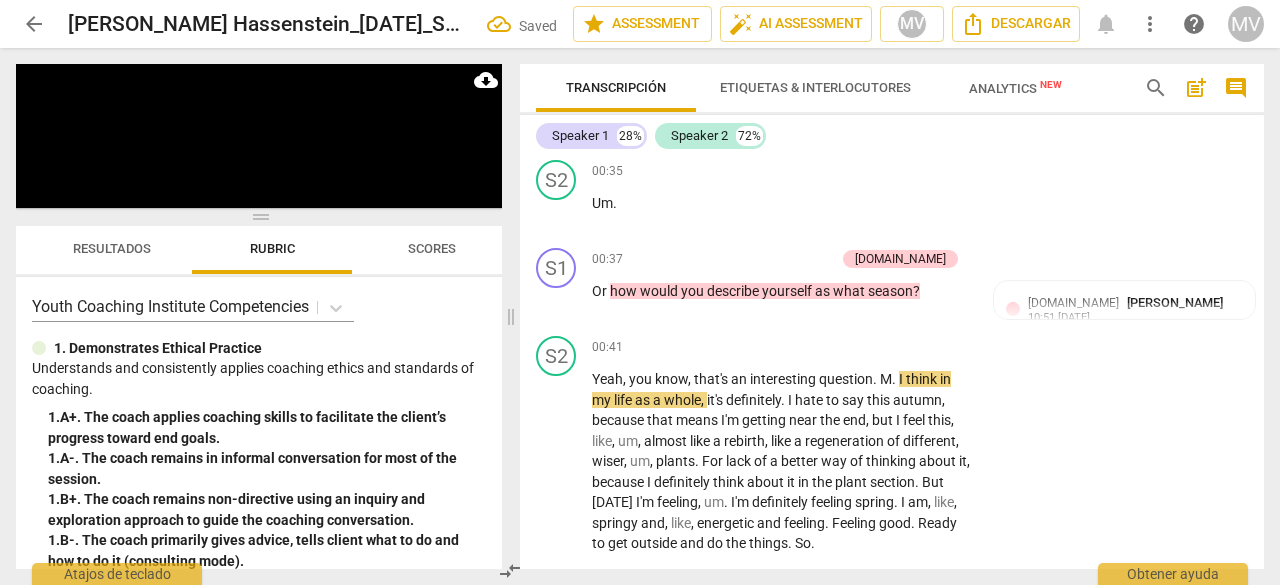 scroll, scrollTop: 805, scrollLeft: 0, axis: vertical 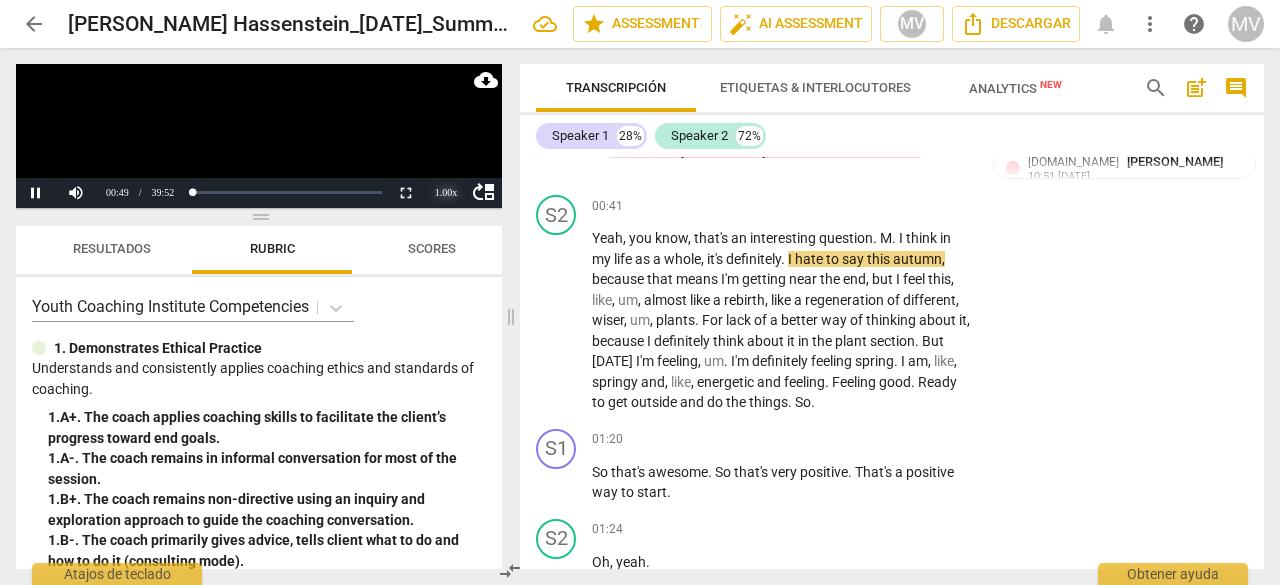 click on "1.00 x" at bounding box center (446, 193) 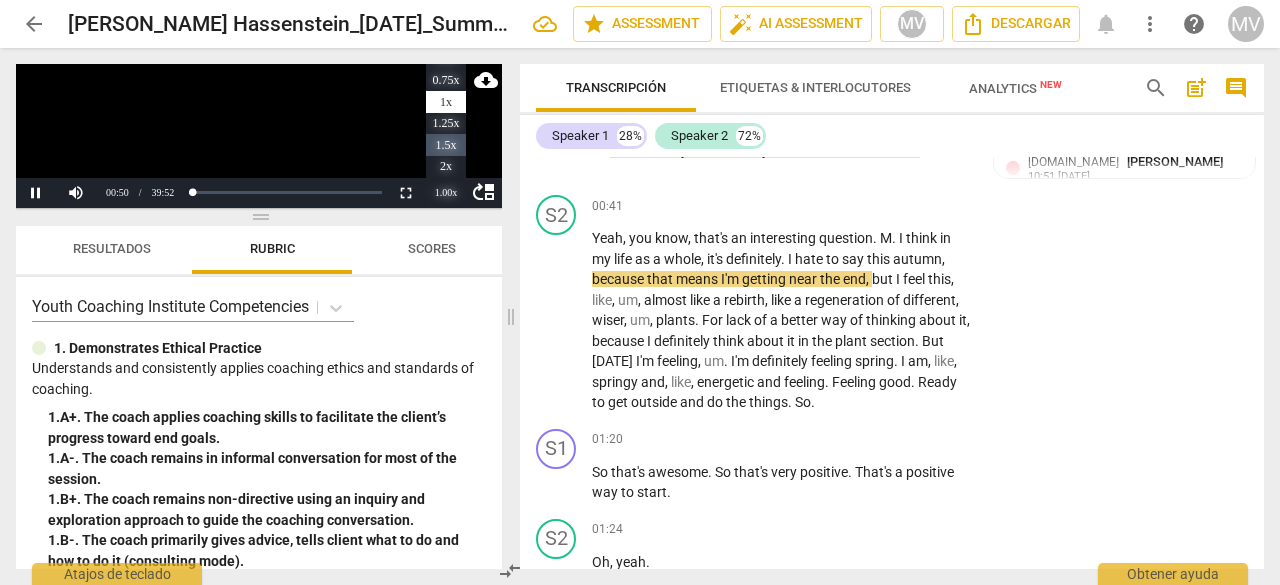 click on "1.5x" at bounding box center (446, 145) 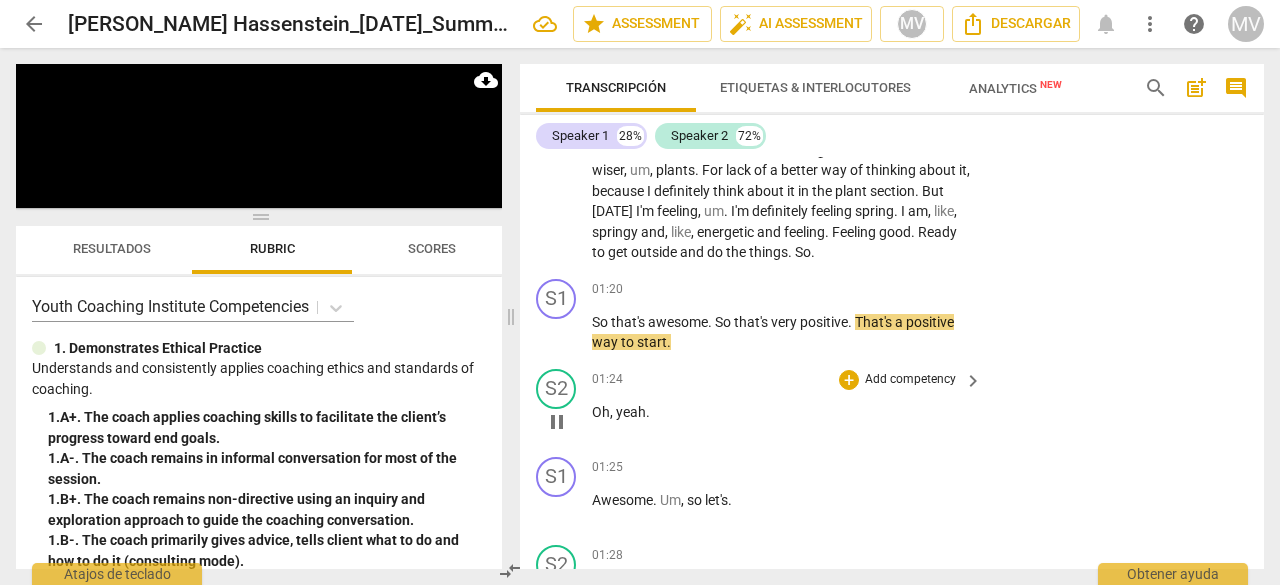 scroll, scrollTop: 1005, scrollLeft: 0, axis: vertical 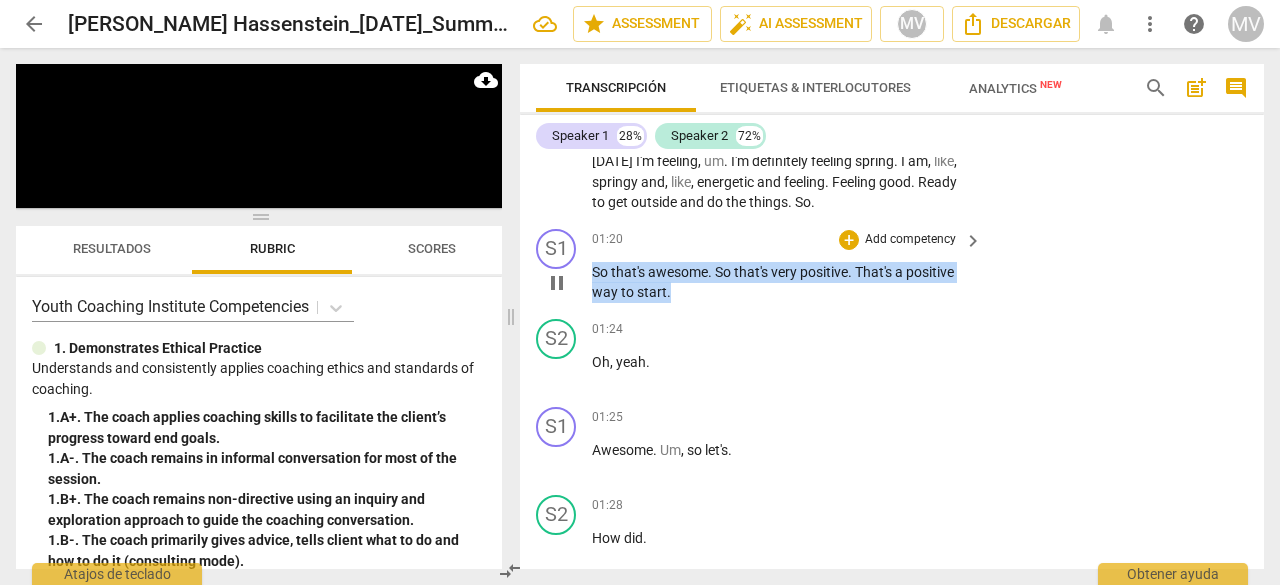 drag, startPoint x: 592, startPoint y: 287, endPoint x: 682, endPoint y: 308, distance: 92.417534 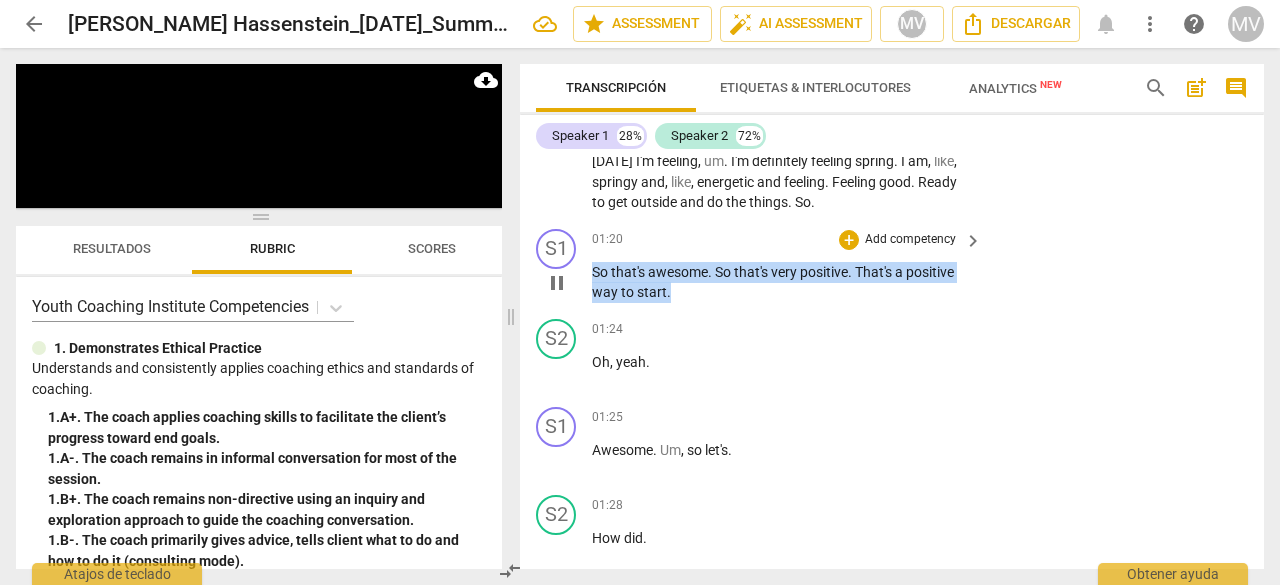 click on "So   that's   awesome .   So   that's   very   positive .   That's   a   positive   way   to   start ." at bounding box center [782, 282] 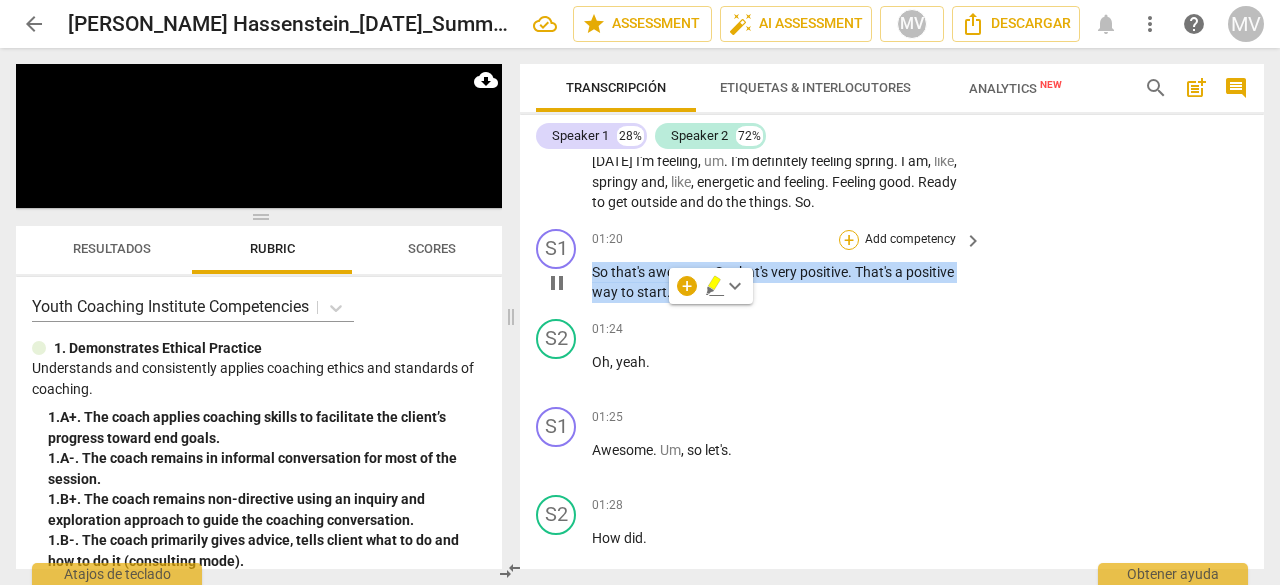 click on "+" at bounding box center (849, 240) 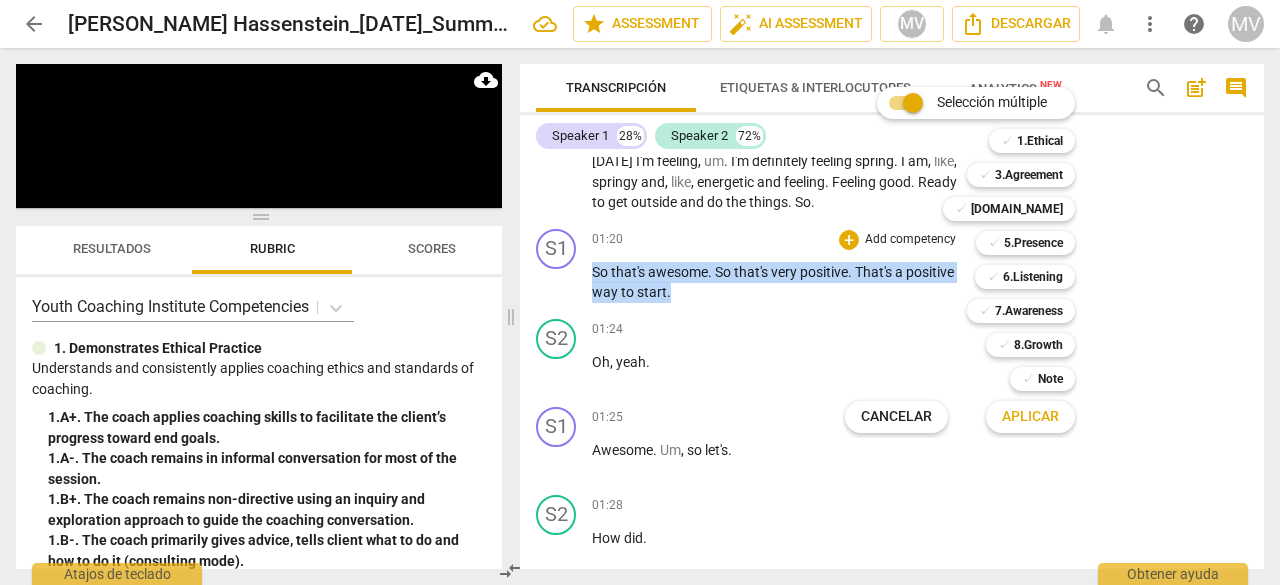scroll, scrollTop: 1663, scrollLeft: 0, axis: vertical 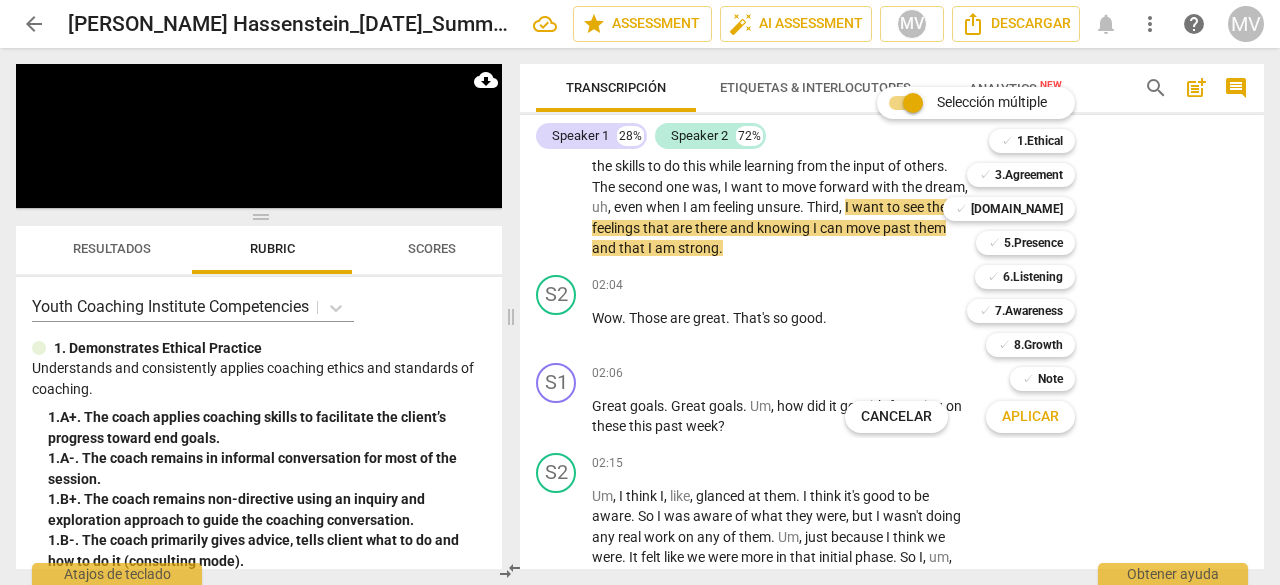click at bounding box center [640, 292] 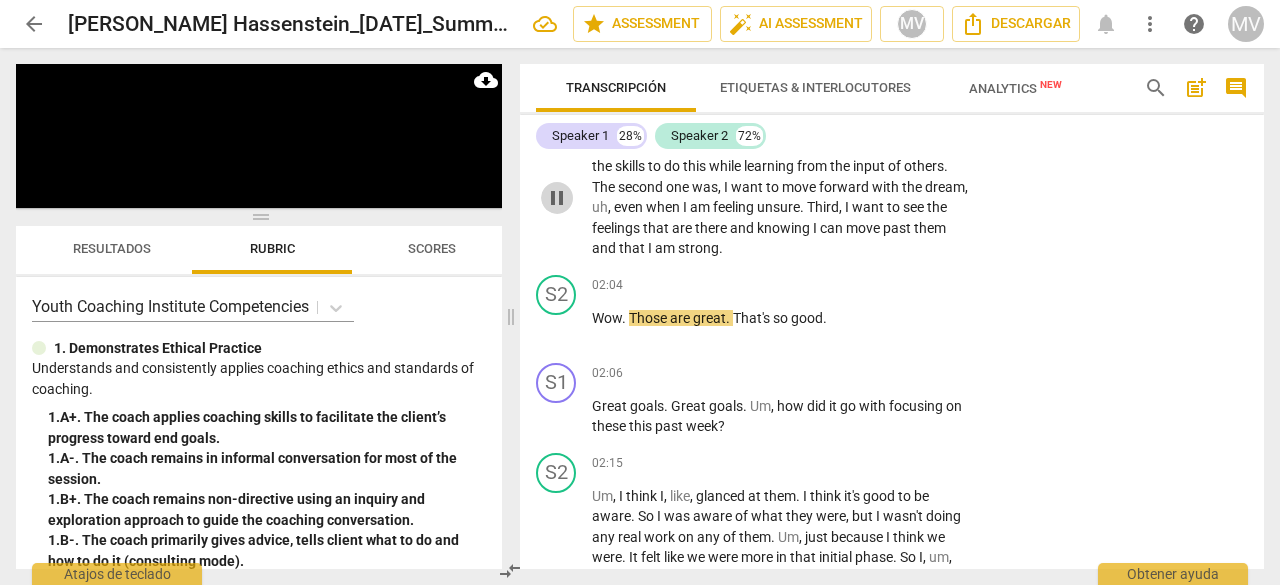 click on "pause" at bounding box center [557, 198] 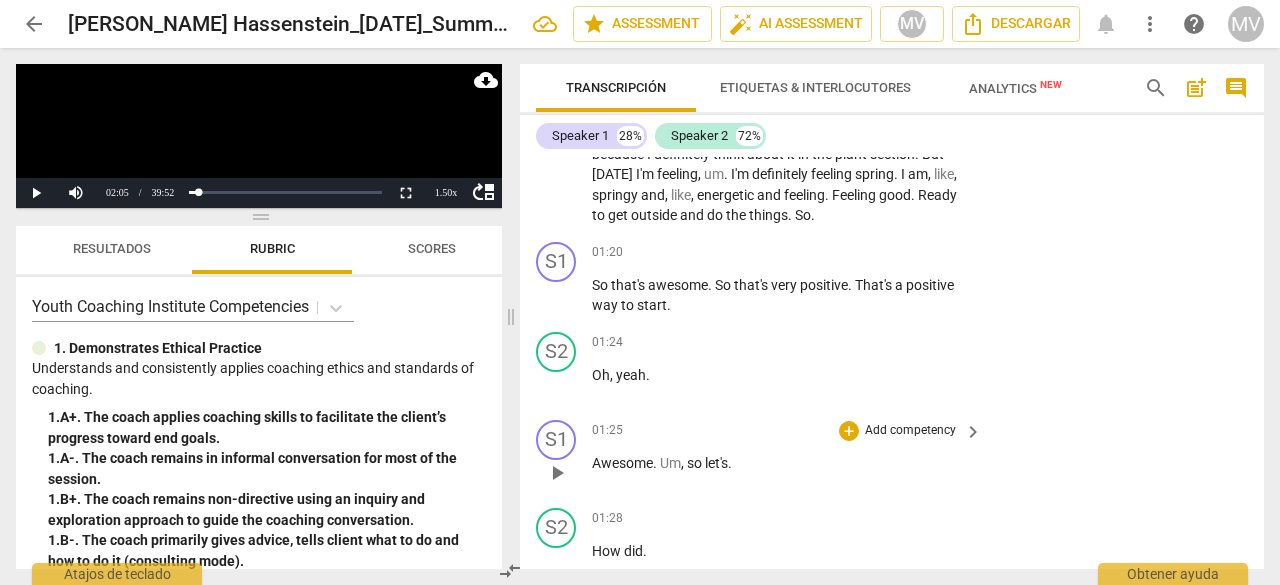 scroll, scrollTop: 963, scrollLeft: 0, axis: vertical 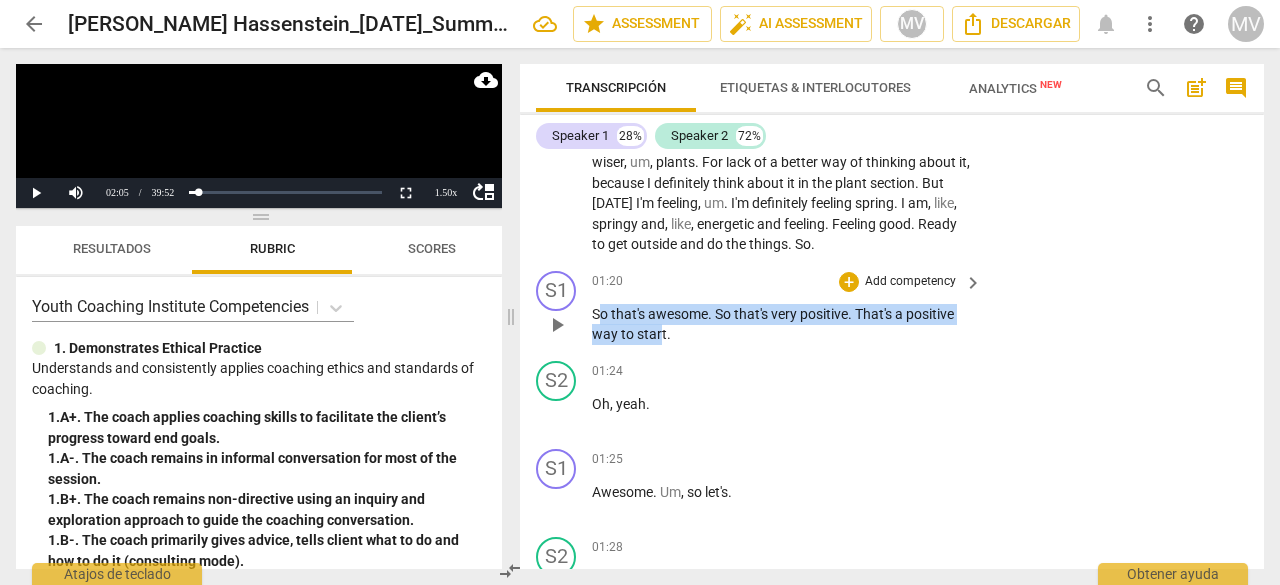 drag, startPoint x: 596, startPoint y: 332, endPoint x: 659, endPoint y: 355, distance: 67.06713 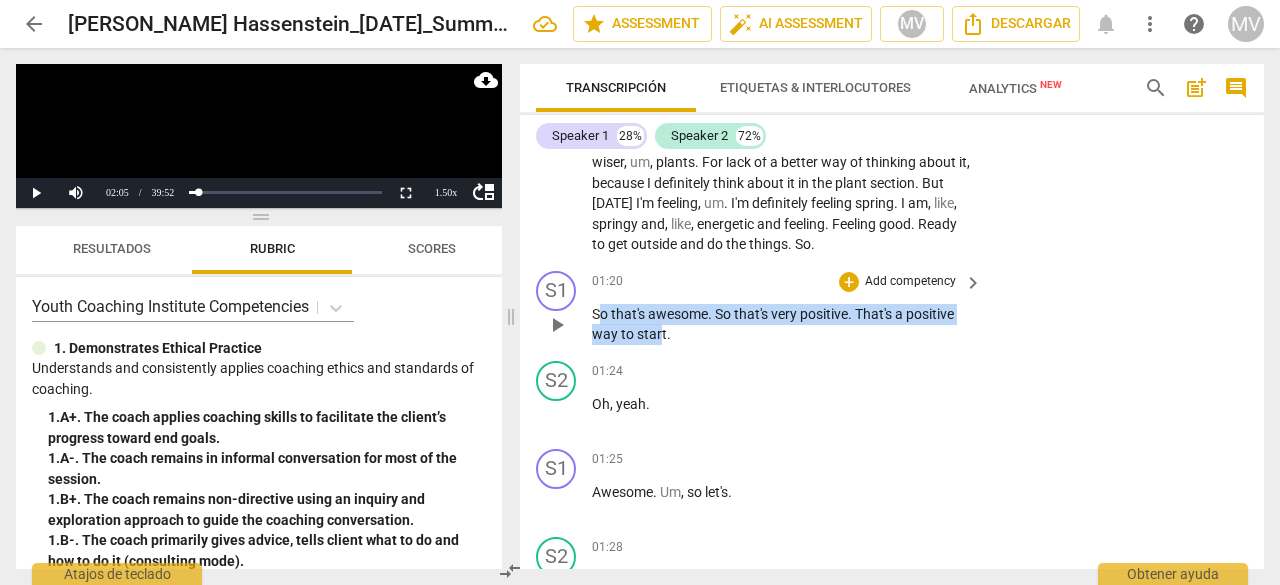 click on "So   that's   awesome .   So   that's   very   positive .   That's   a   positive   way   to   start ." at bounding box center [782, 324] 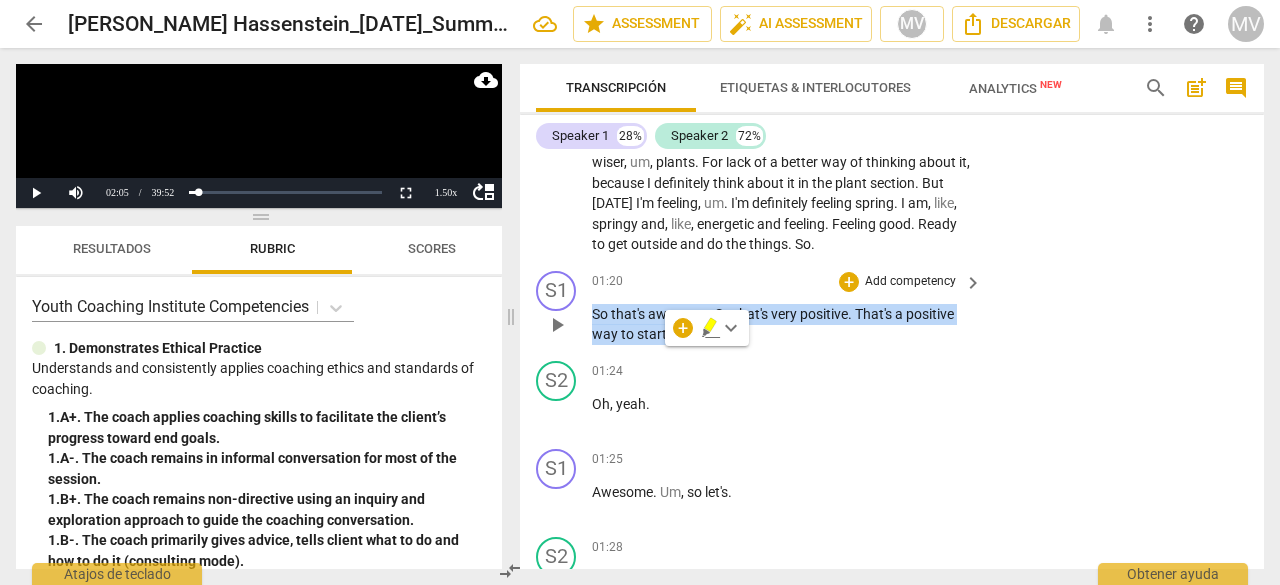 drag, startPoint x: 594, startPoint y: 331, endPoint x: 699, endPoint y: 355, distance: 107.70794 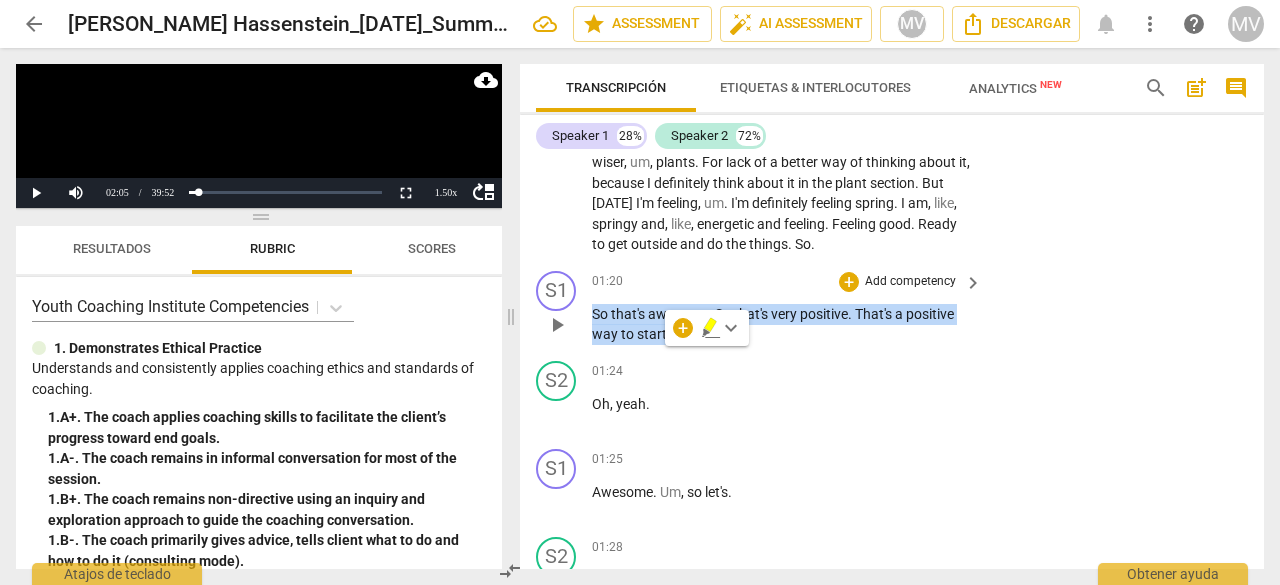 click on "So   that's   awesome .   So   that's   very   positive .   That's   a   positive   way   to   start ." at bounding box center (782, 324) 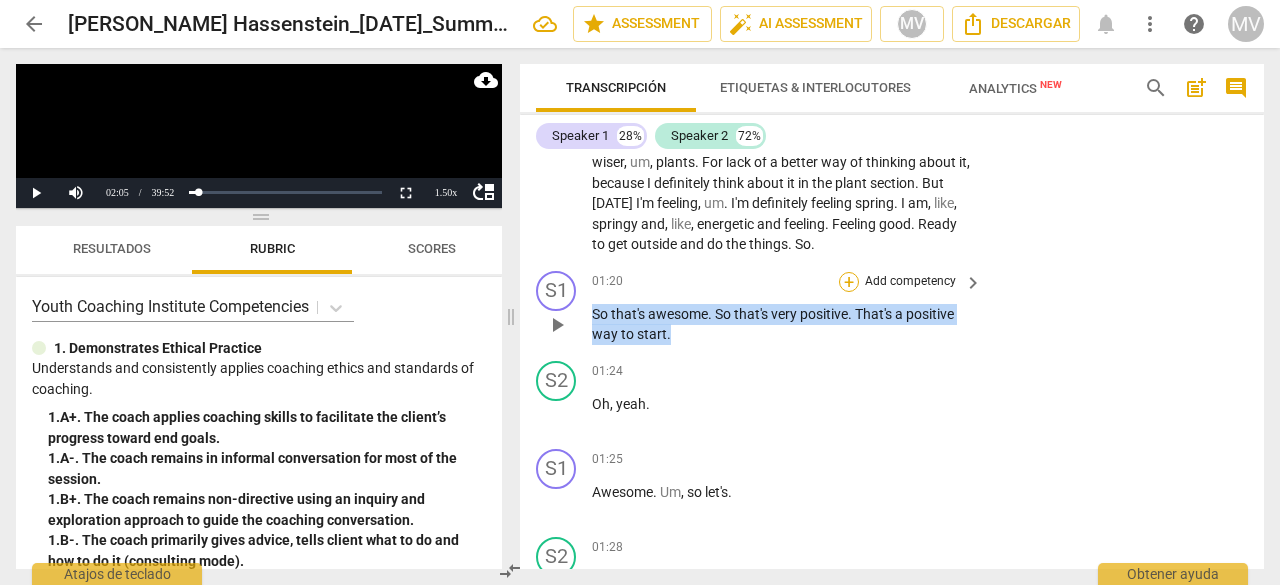 click on "+" at bounding box center [849, 282] 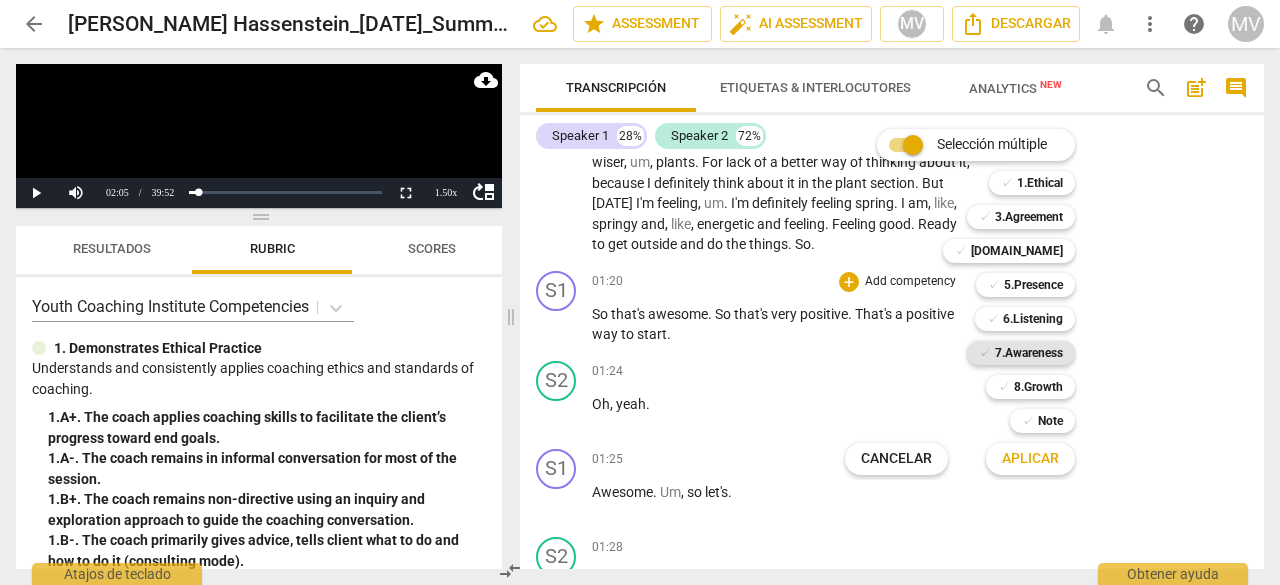 click on "7.Awareness" at bounding box center [1029, 353] 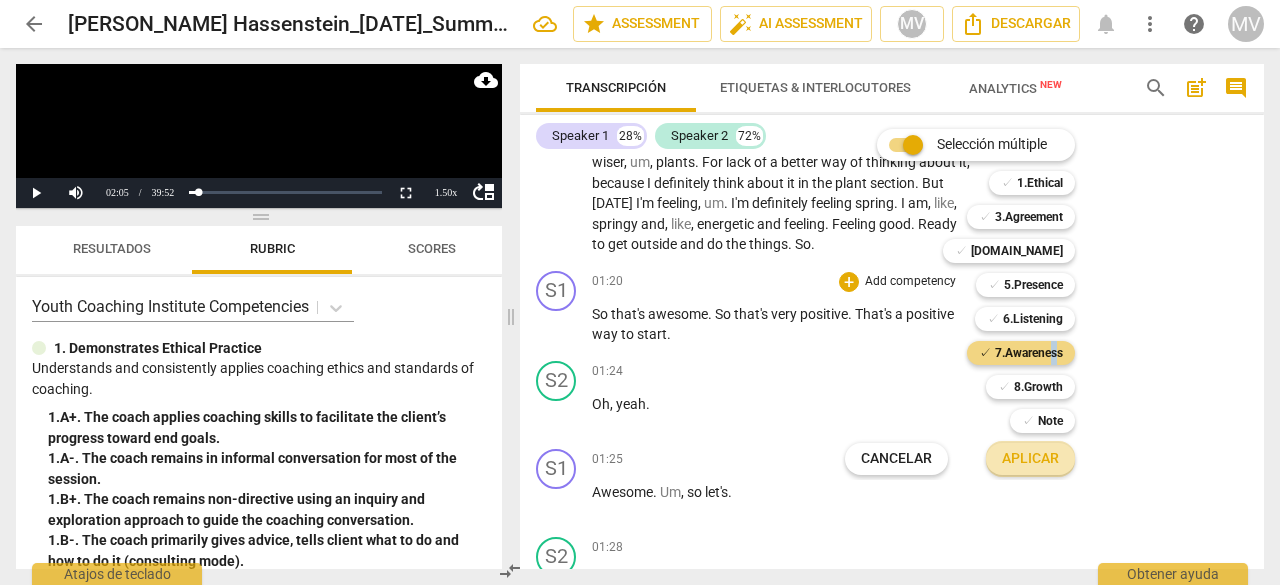 click on "Aplicar" at bounding box center (1030, 459) 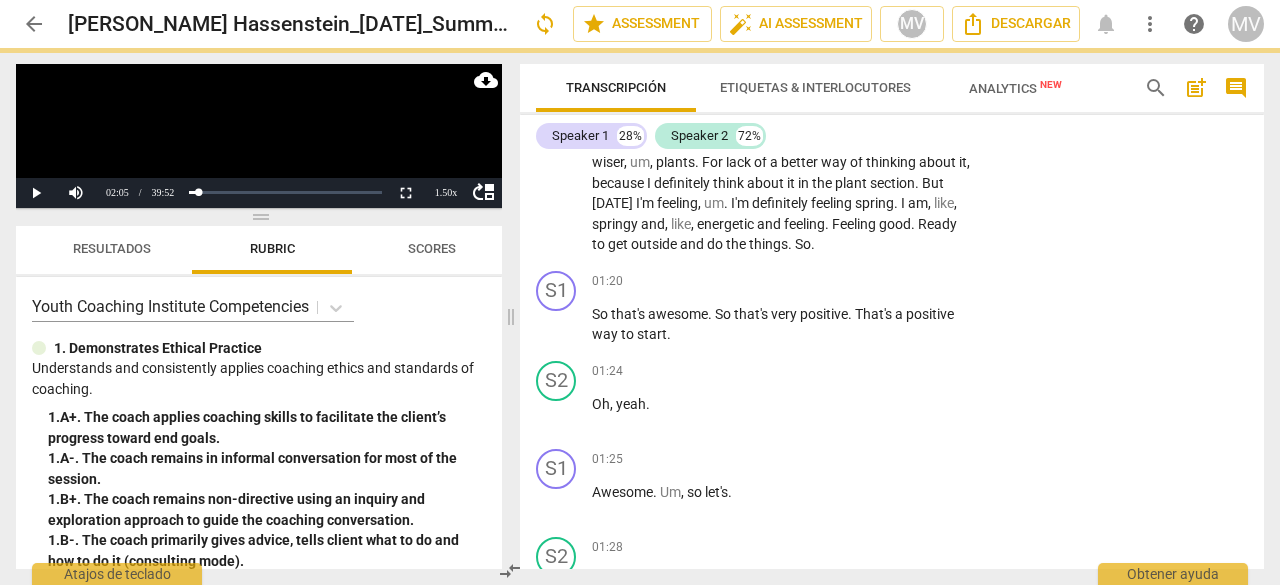 click on "S1 play_arrow pause 01:25 + Add competency keyboard_arrow_right Awesome .   Um ,   so   let's ." at bounding box center (892, 485) 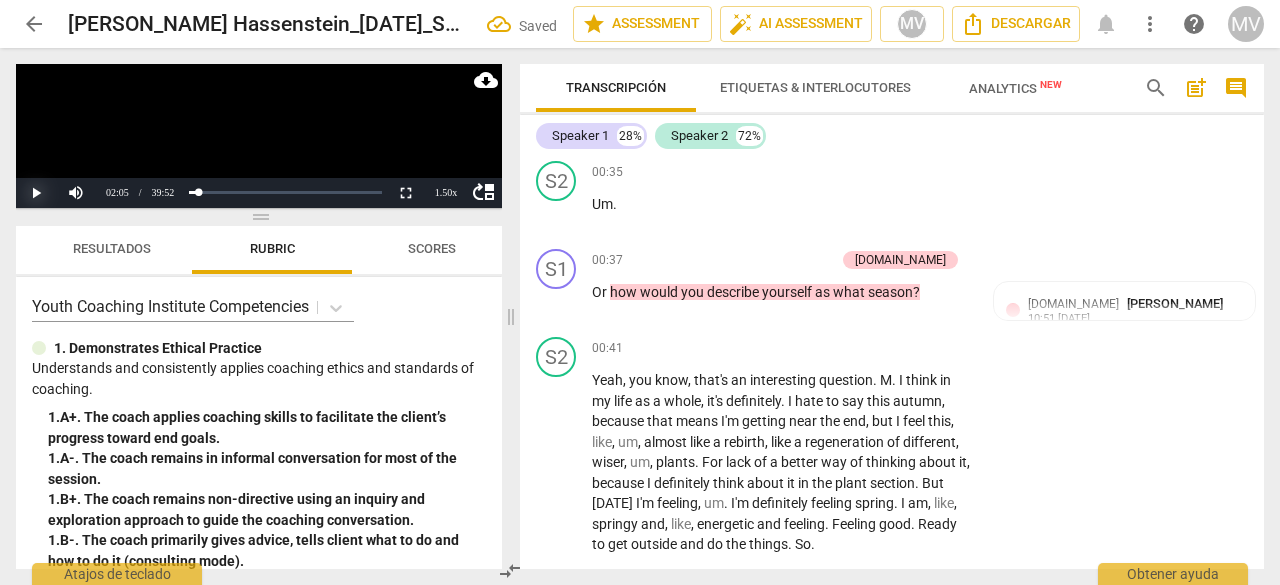 scroll, scrollTop: 1623, scrollLeft: 0, axis: vertical 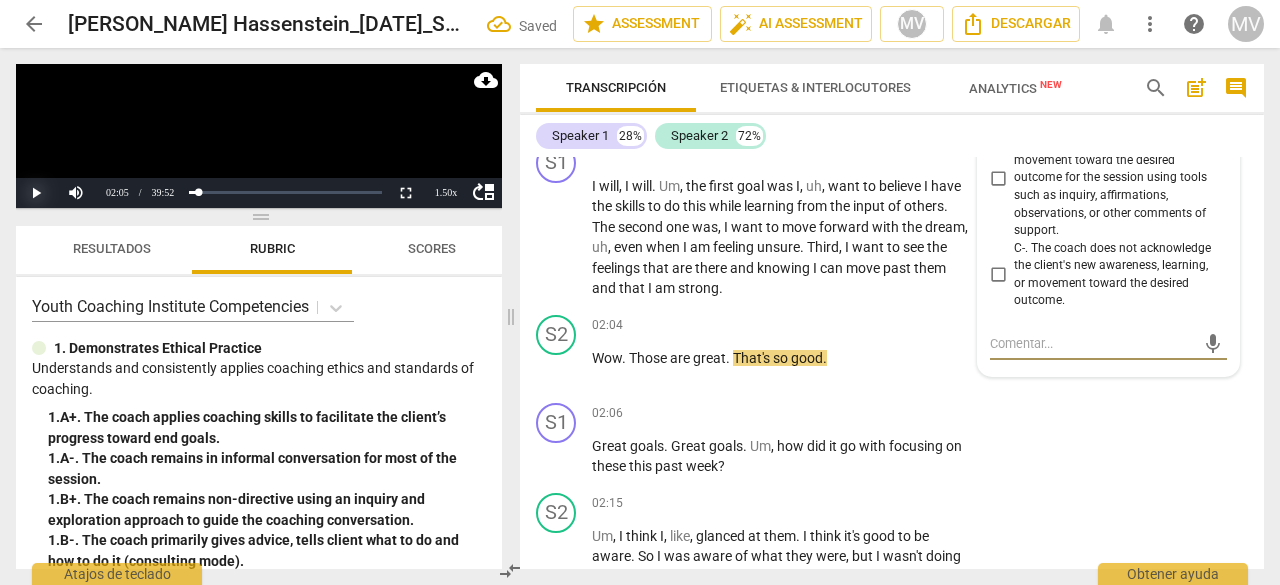 click on "Play" at bounding box center [36, 193] 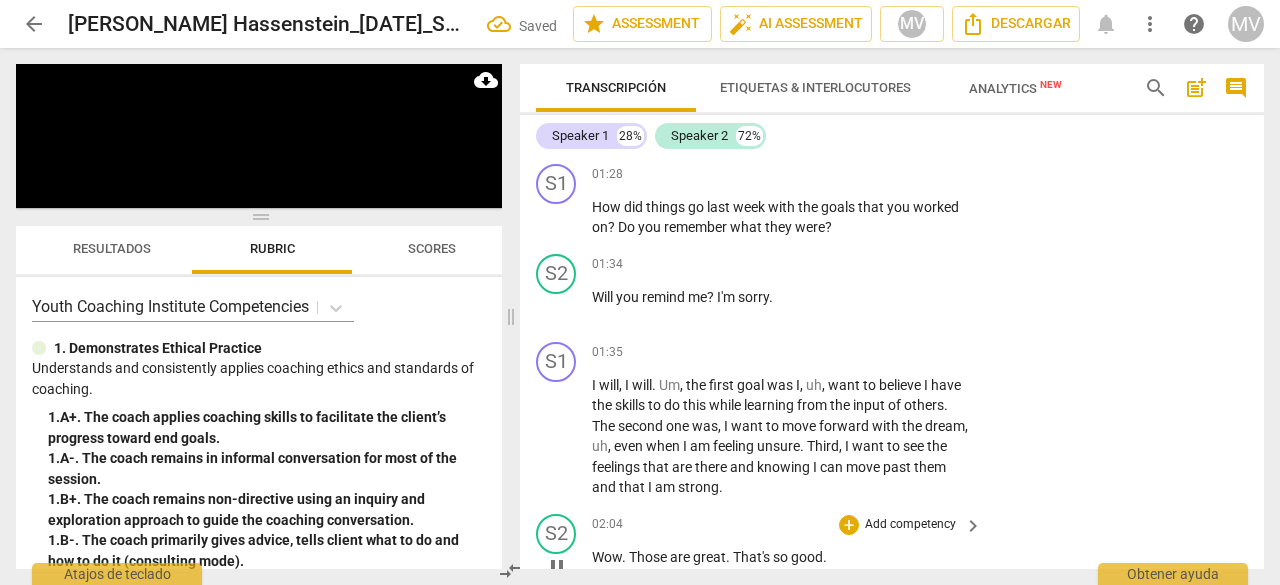 scroll, scrollTop: 1423, scrollLeft: 0, axis: vertical 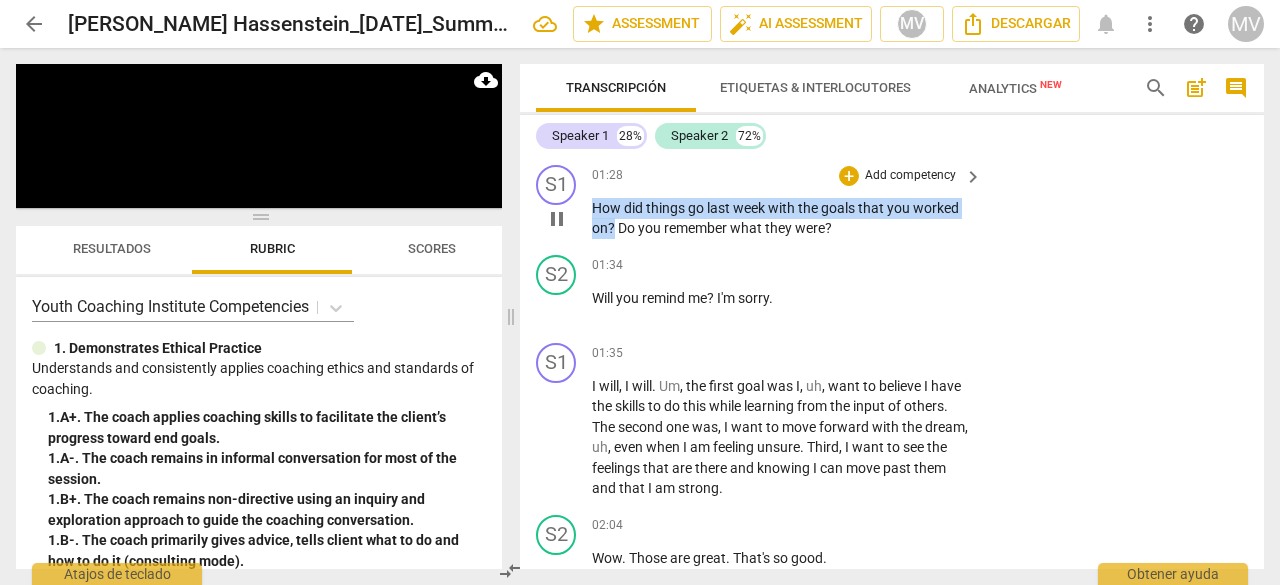 drag, startPoint x: 592, startPoint y: 227, endPoint x: 614, endPoint y: 244, distance: 27.802877 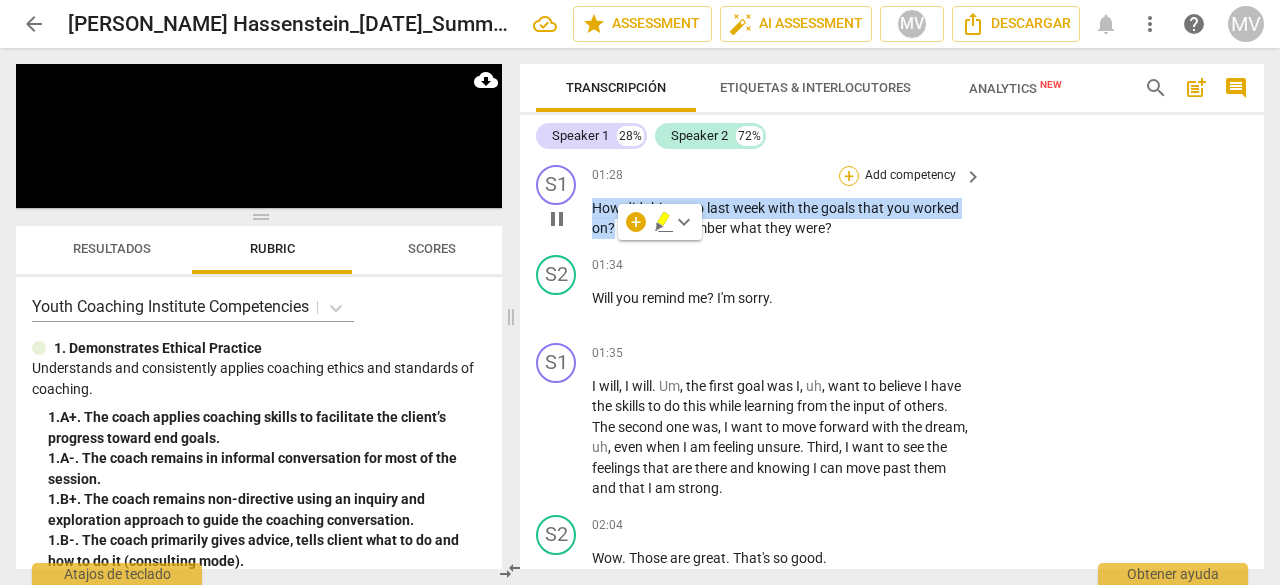 click on "+" at bounding box center (849, 176) 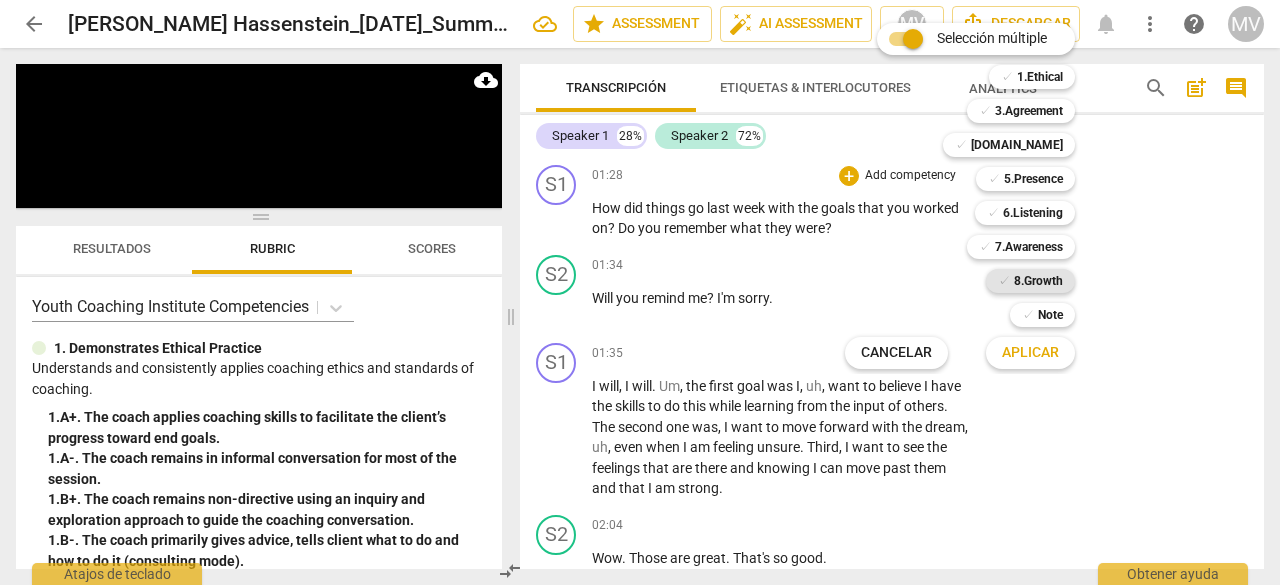 click on "8.Growth" at bounding box center [1038, 281] 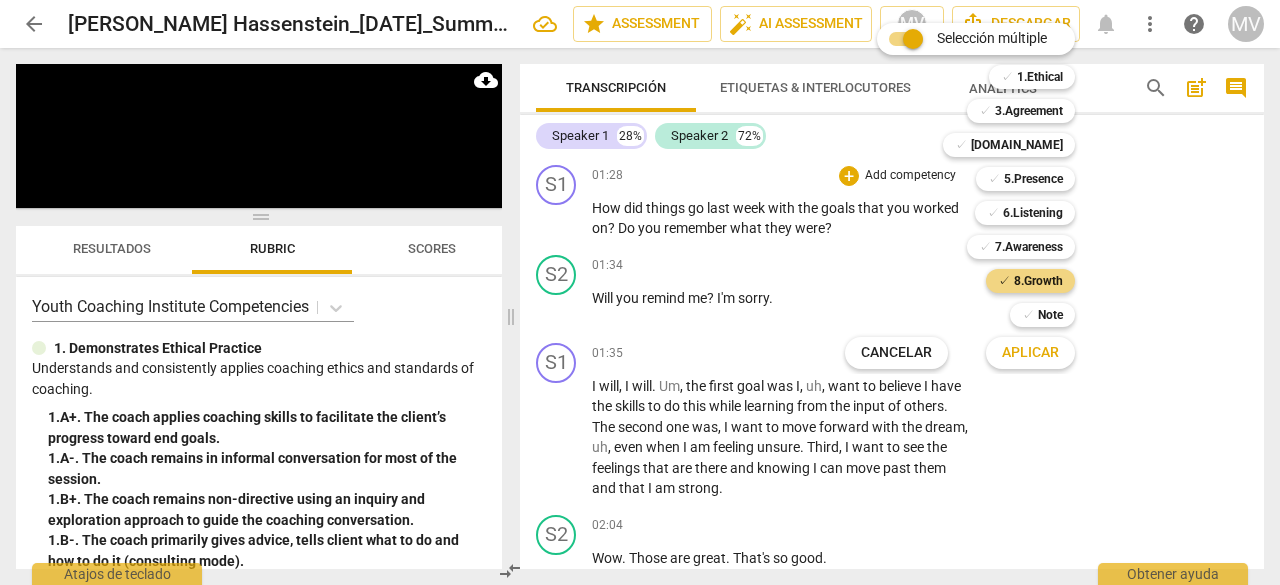 click on "Aplicar" at bounding box center [1030, 353] 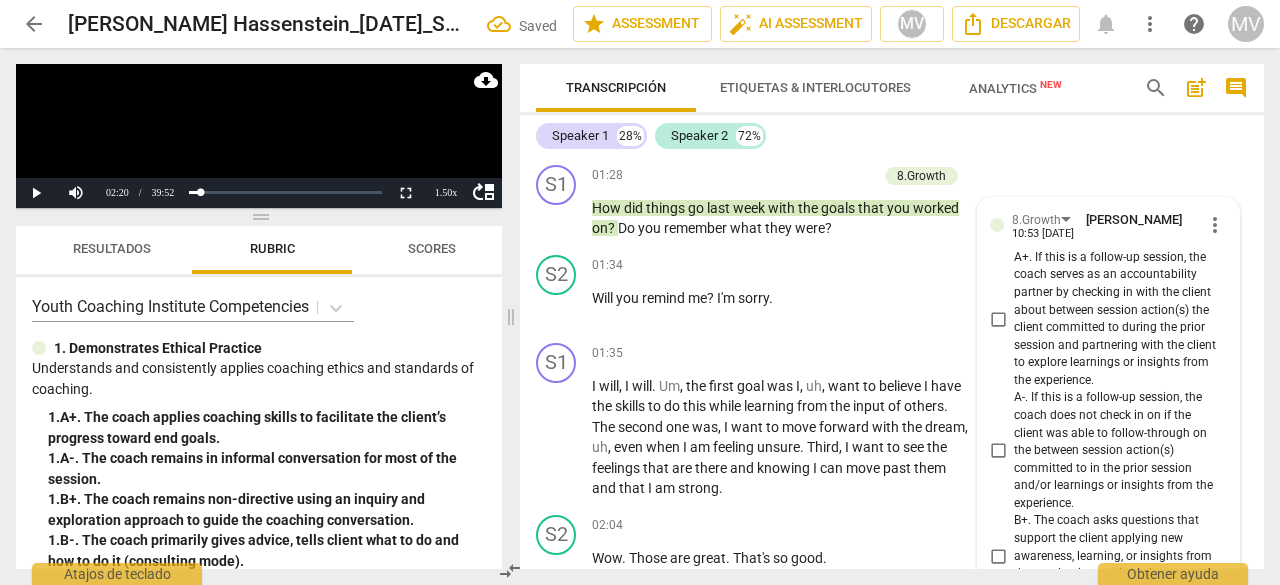 scroll, scrollTop: 2205, scrollLeft: 0, axis: vertical 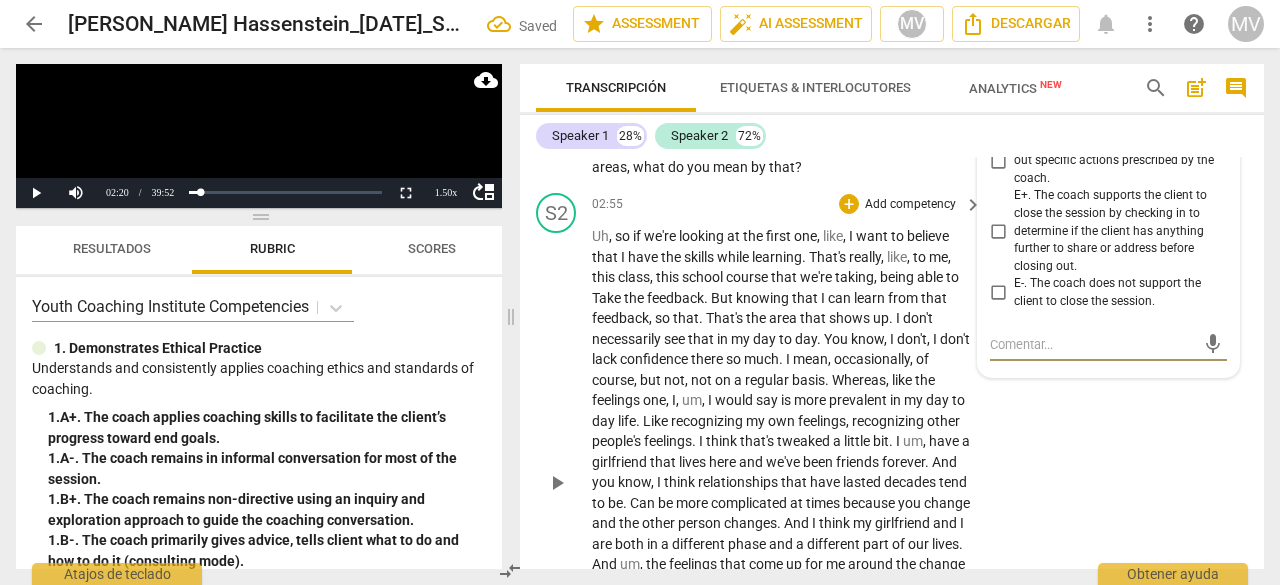 click on "S2 play_arrow pause 02:55 + Add competency keyboard_arrow_right Uh ,   so   if   we're   looking   at   the   first   one ,   like ,   I   want   to   believe   that   I   have   the   skills   while   learning .   That's   really ,   like ,   to   me ,   this   class ,   this   school   course   that   we're   taking ,   being   able   to   Take   the   feedback .   But   knowing   that   I   can   learn   from   that   feedback ,   so   that .   That's   the   area   that   shows   up .   I   don't   necessarily   see   that   in   my   day   to   day .   You   know ,   I   don't ,   I   don't   lack   confidence   there   so   much .   I   mean ,   occasionally ,   of   course ,   but   not ,   not   on   a   regular   basis .   Whereas ,   like   the   feelings   one ,   I ,   um ,   I   would   say   is   more   prevalent   in   my   day   to   day   life .   Like   recognizing   my   own   feelings ,   recognizing   other   people's   feelings .   I   think   that's   tweaked   a   little   bit .   I" at bounding box center [892, 466] 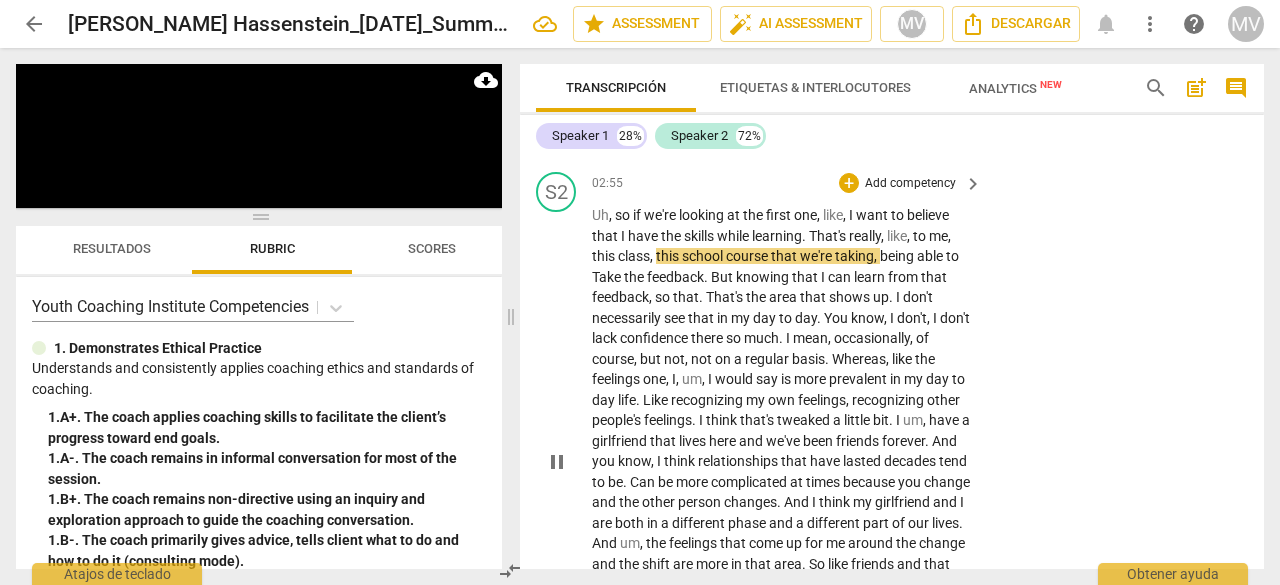scroll, scrollTop: 2126, scrollLeft: 0, axis: vertical 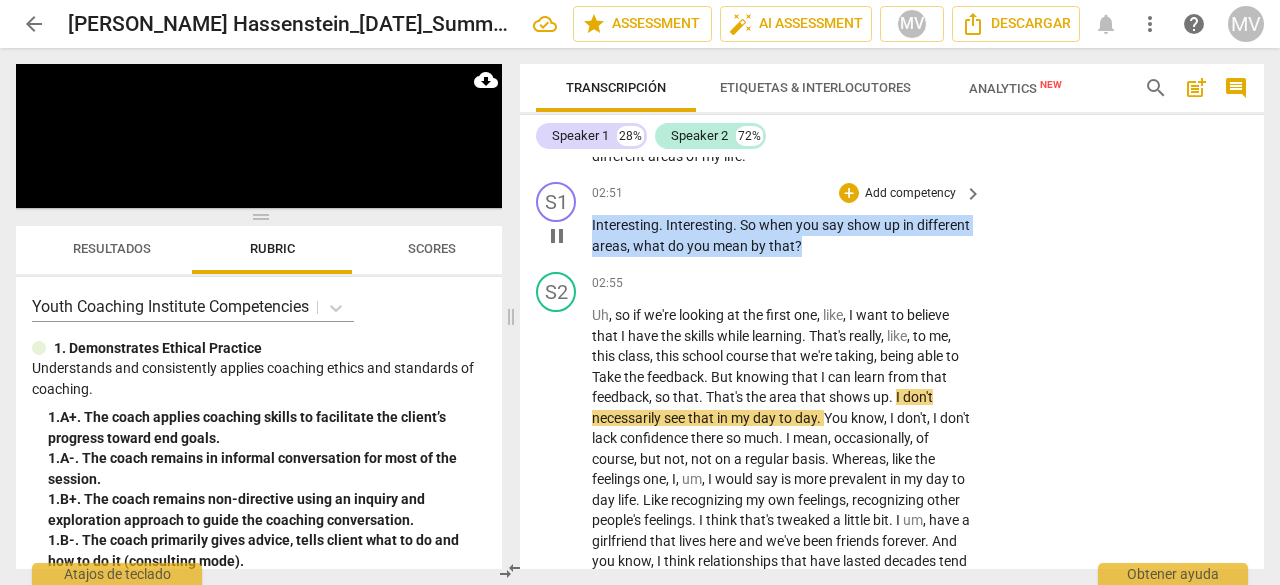 drag, startPoint x: 593, startPoint y: 242, endPoint x: 856, endPoint y: 209, distance: 265.06226 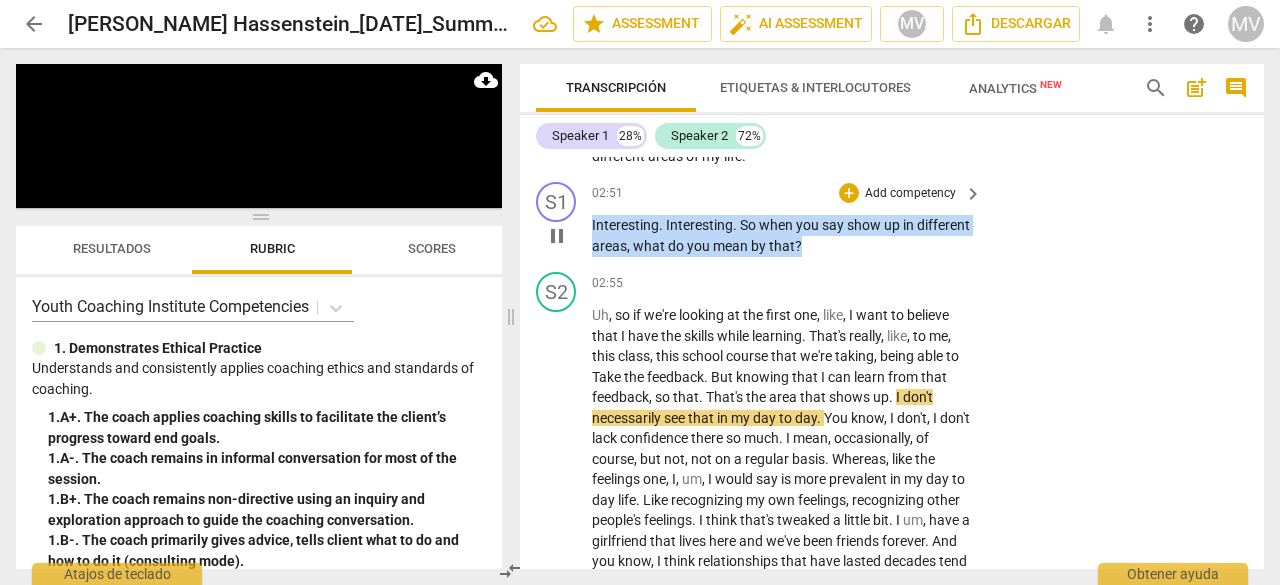 click on "Interesting .   Interesting .   So   when   you   say   show   up   in   different   areas ,   what   do   you   mean   by   that ?" at bounding box center [782, 235] 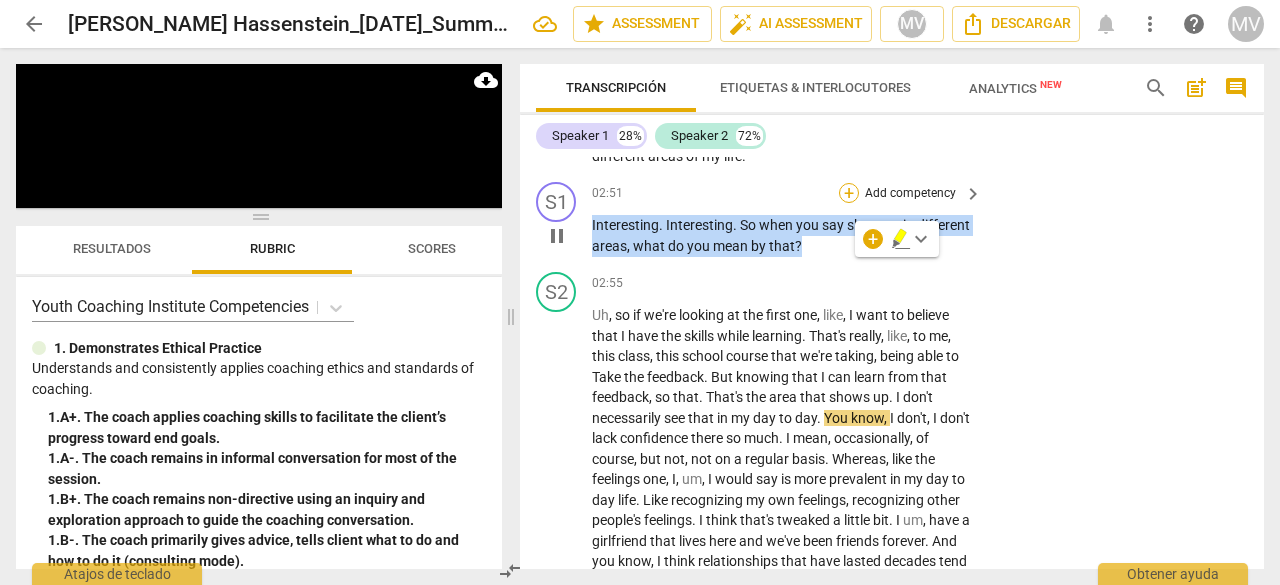 click on "+" at bounding box center [849, 193] 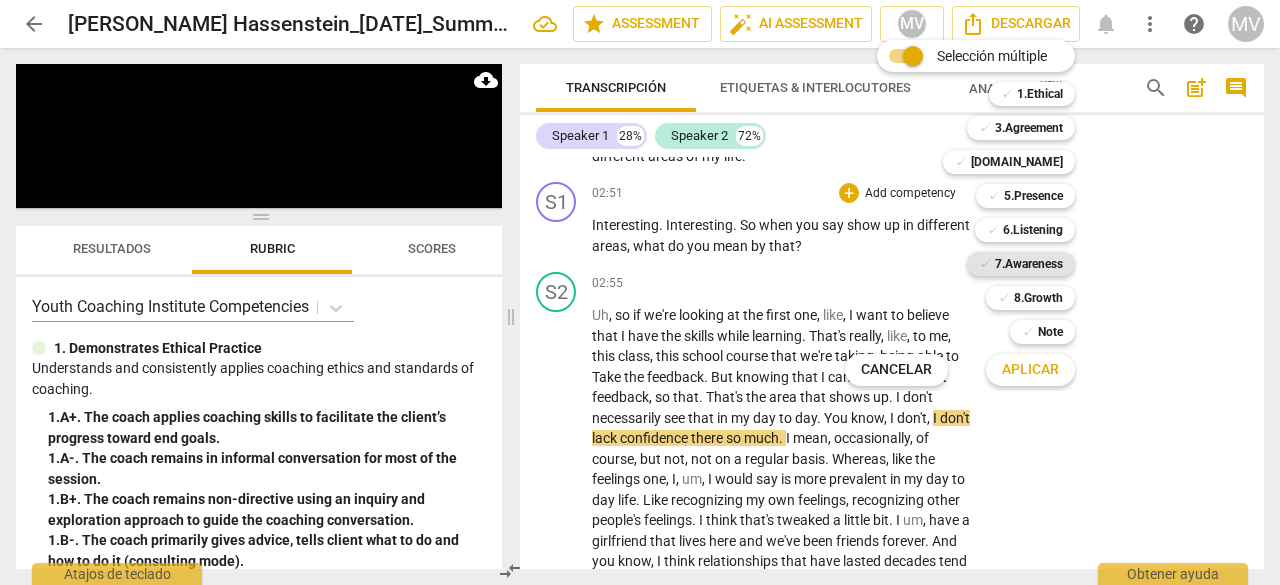 click on "7.Awareness" at bounding box center (1029, 264) 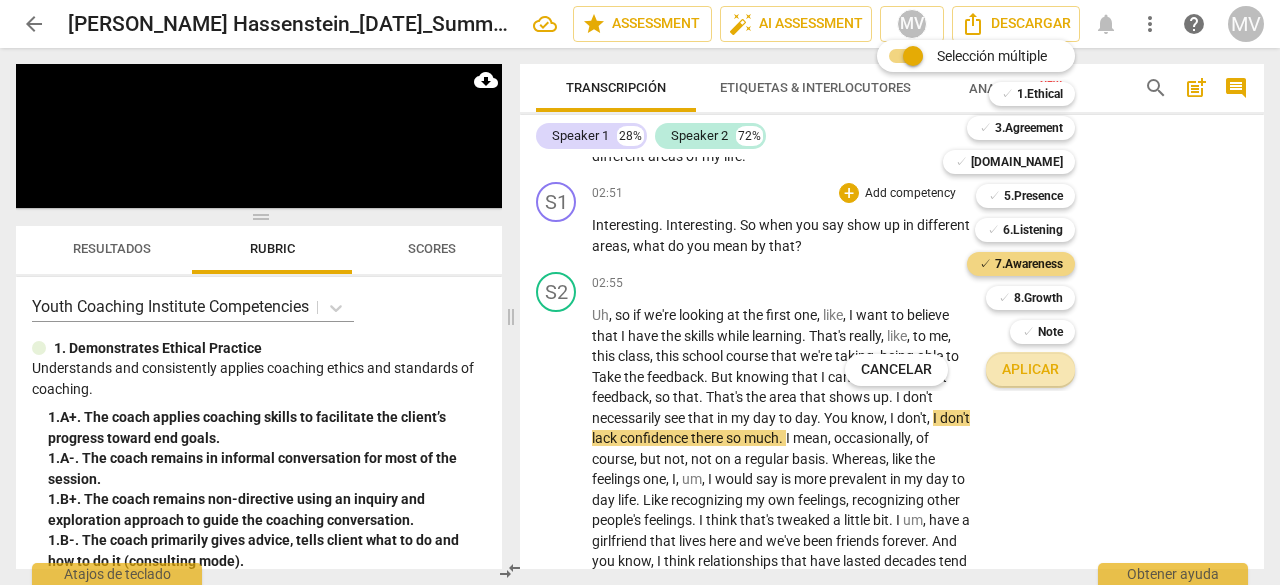 click on "Aplicar" at bounding box center (1030, 370) 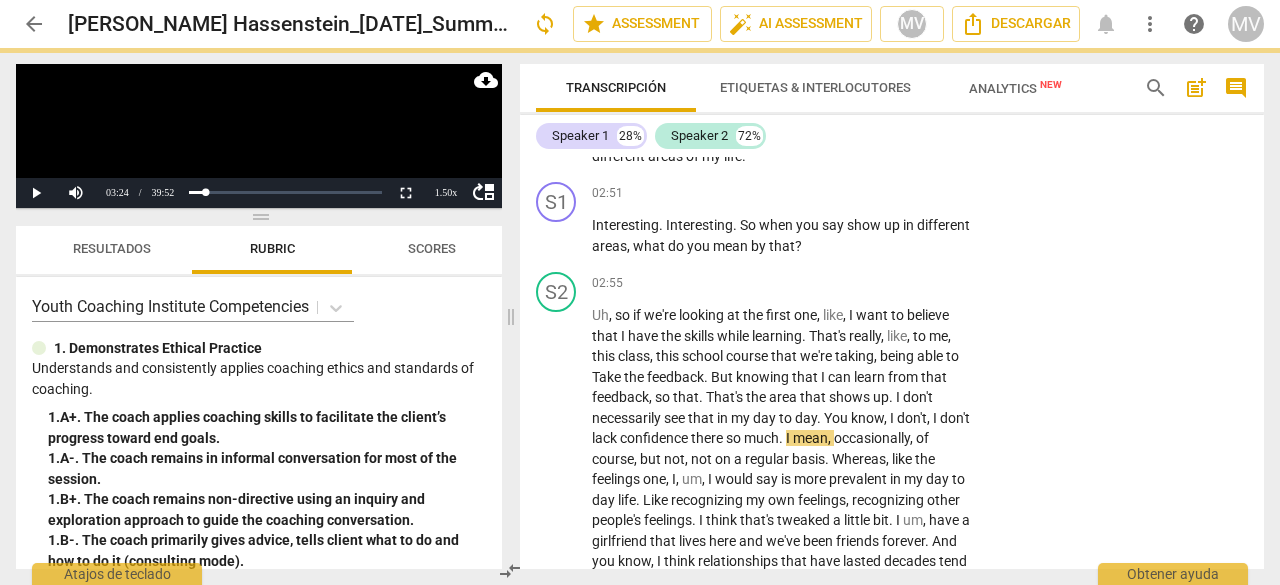 click on "S2 play_arrow pause 02:55 + Add competency keyboard_arrow_right Uh ,   so   if   we're   looking   at   the   first   one ,   like ,   I   want   to   believe   that   I   have   the   skills   while   learning .   That's   really ,   like ,   to   me ,   this   class ,   this   school   course   that   we're   taking ,   being   able   to   Take   the   feedback .   But   knowing   that   I   can   learn   from   that   feedback ,   so   that .   That's   the   area   that   shows   up .   I   don't   necessarily   see   that   in   my   day   to   day .   You   know ,   I   don't ,   I   don't   lack   confidence   there   so   much .   I   mean ,   occasionally ,   of   course ,   but   not ,   not   on   a   regular   basis .   Whereas ,   like   the   feelings   one ,   I ,   um ,   I   would   say   is   more   prevalent   in   my   day   to   day   life .   Like   recognizing   my   own   feelings ,   recognizing   other   people's   feelings .   I   think   that's   tweaked   a   little   bit .   I" at bounding box center [892, 545] 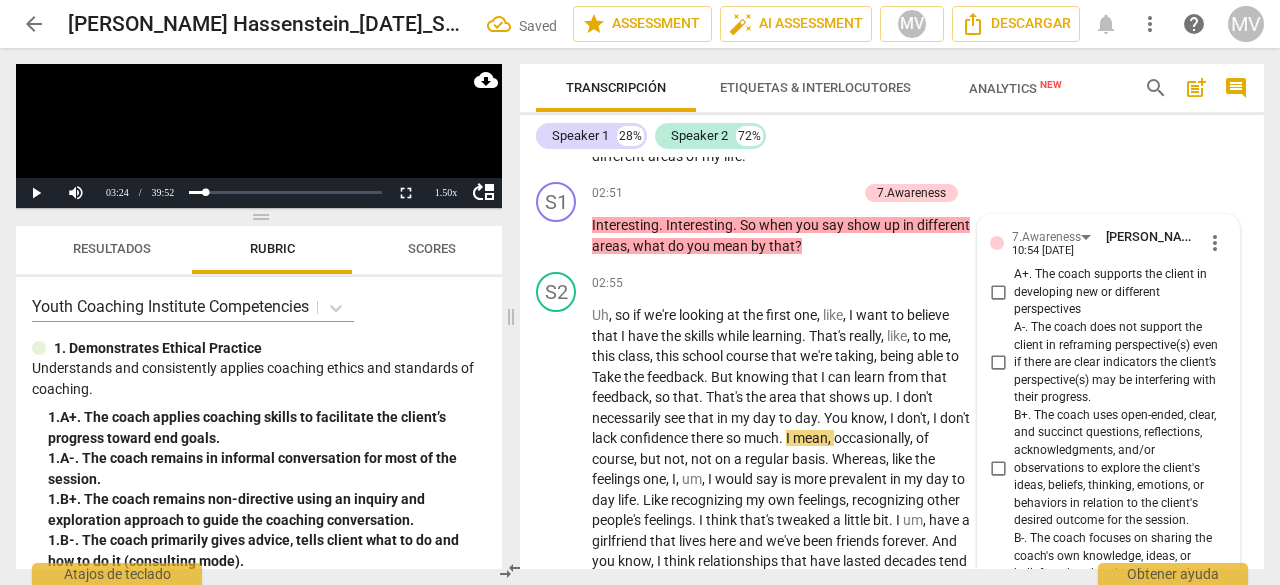 scroll, scrollTop: 2697, scrollLeft: 0, axis: vertical 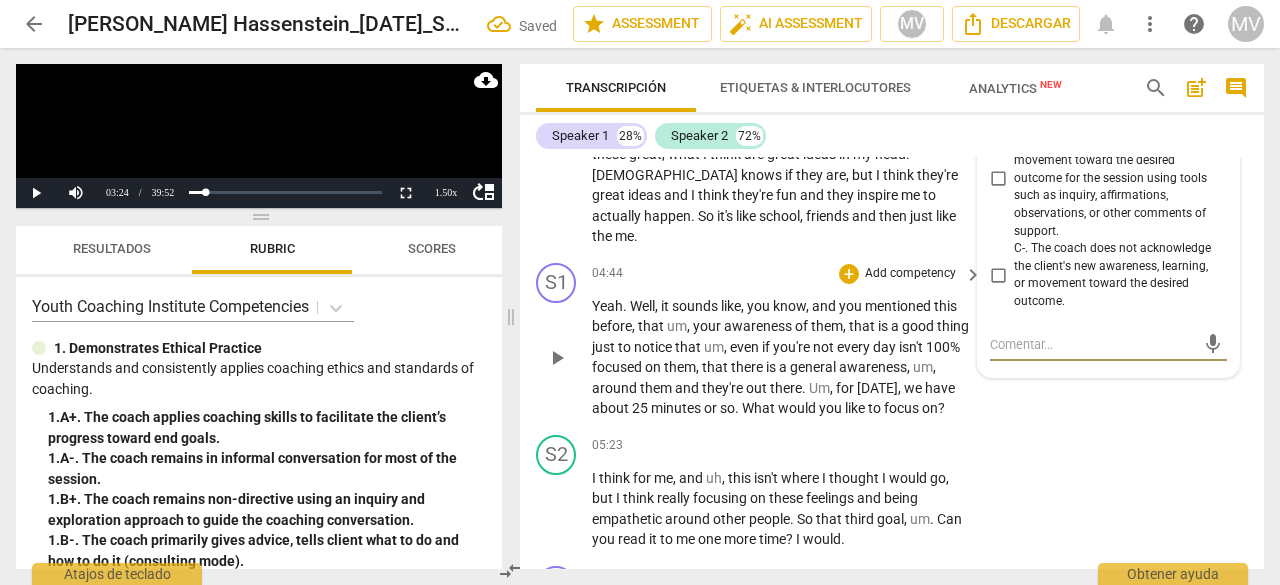 click on "S1 play_arrow pause 04:44 + Add competency keyboard_arrow_right Yeah .   Well ,   it   sounds   like ,   you   know ,   and   you   mentioned   this   before ,   that   um ,   your   awareness   of   them ,   that   is   a   good   thing   just   to   notice   that   um ,   even   if   you're   not   every   day   isn't   100 %   focused   on   them ,   that   there   is   a   general   awareness ,   um ,   around   them   and   they're   out   there .   Um ,   for   [DATE] ,   we   have   about   25   minutes   or   so .   What   would   you   like   to   focus   on ?" at bounding box center (892, 341) 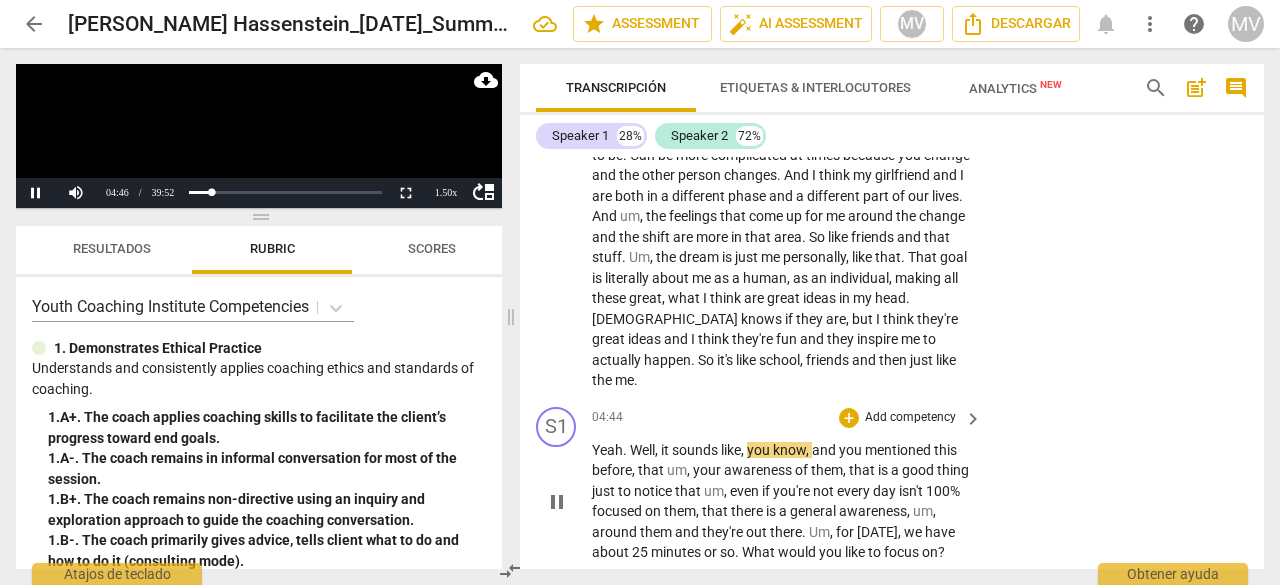 scroll, scrollTop: 2680, scrollLeft: 0, axis: vertical 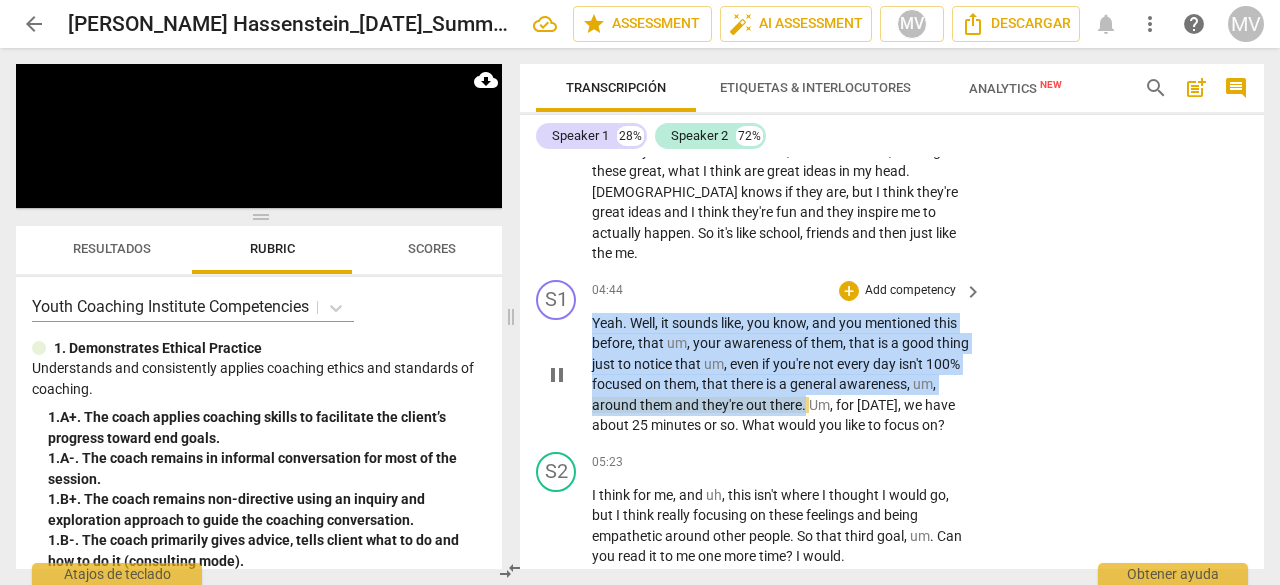drag, startPoint x: 594, startPoint y: 342, endPoint x: 830, endPoint y: 425, distance: 250.16994 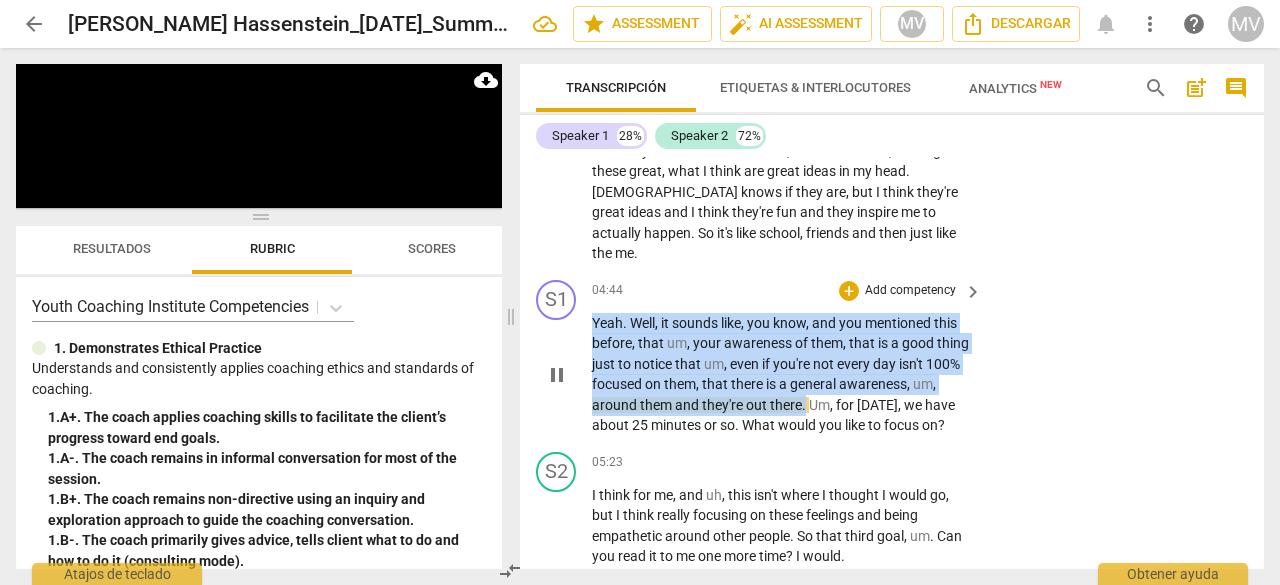 click on "Yeah .   Well ,   it   sounds   like ,   you   know ,   and   you   mentioned   this   before ,   that   um ,   your   awareness   of   them ,   that   is   a   good   thing   just   to   notice   that   um ,   even   if   you're   not   every   day   isn't   100 %   focused   on   them ,   that   there   is   a   general   awareness ,   um ,   around   them   and   they're   out   there .   Um ,   for   [DATE] ,   we   have   about   25   minutes   or   so .   What   would   you   like   to   focus   on ?" at bounding box center (782, 374) 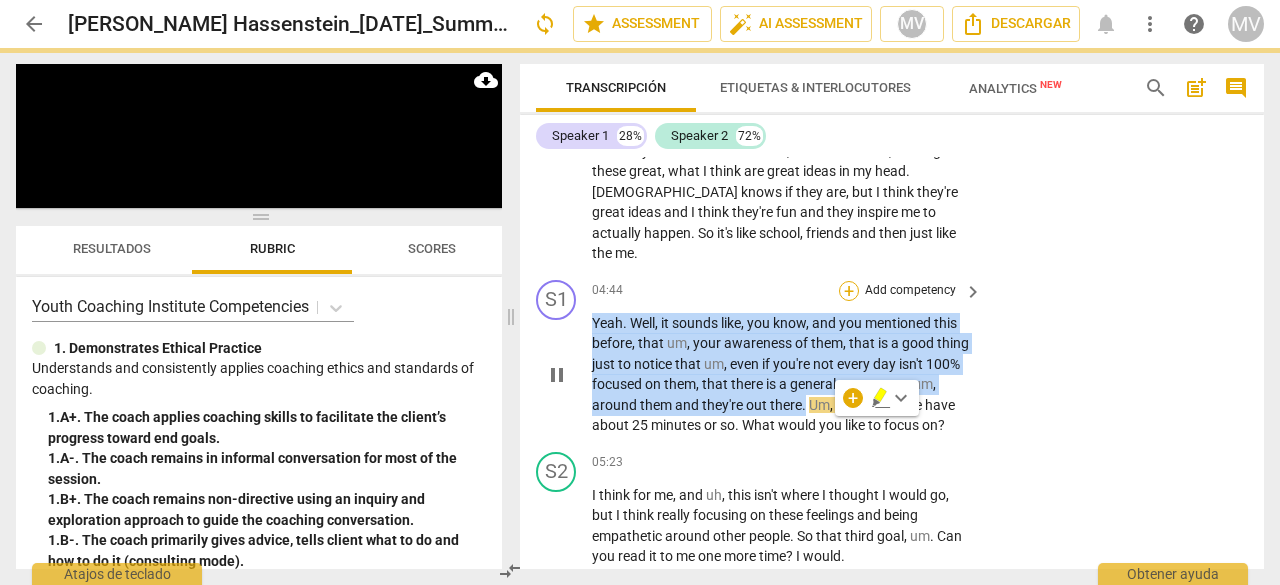 click on "+" at bounding box center (849, 291) 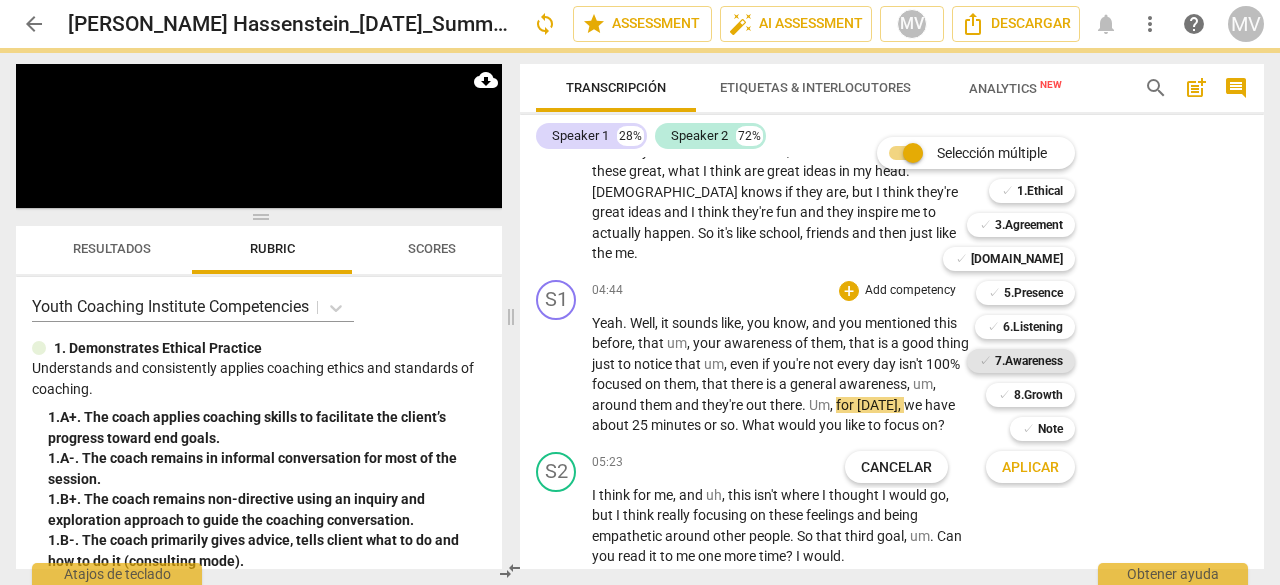 click on "7.Awareness" at bounding box center (1029, 361) 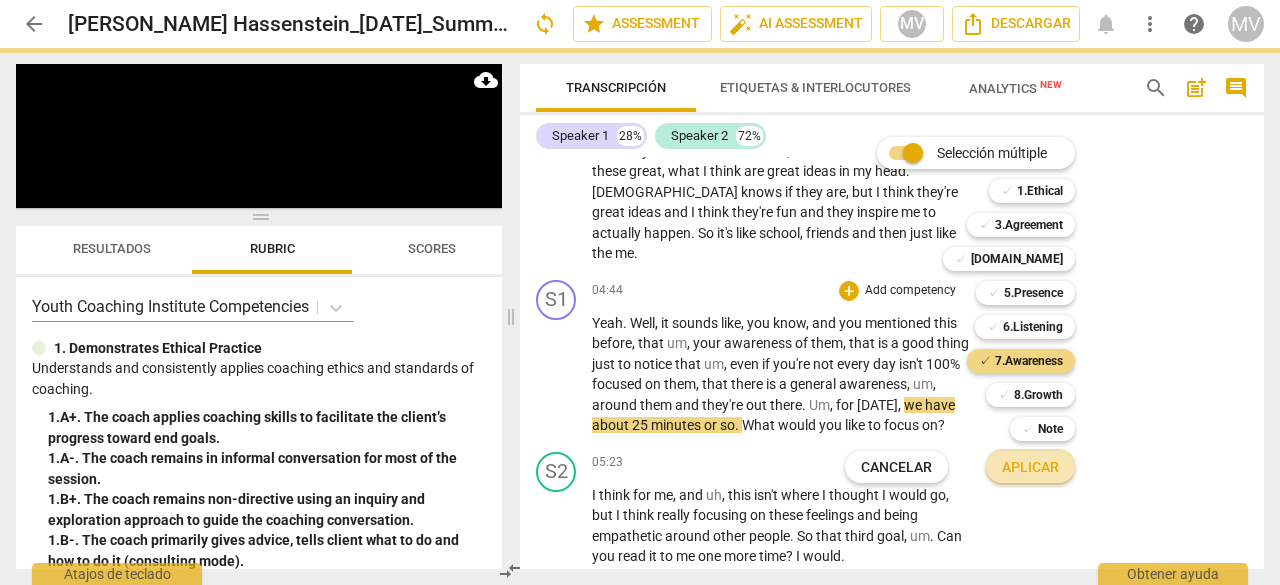 drag, startPoint x: 1012, startPoint y: 459, endPoint x: 1070, endPoint y: 455, distance: 58.137768 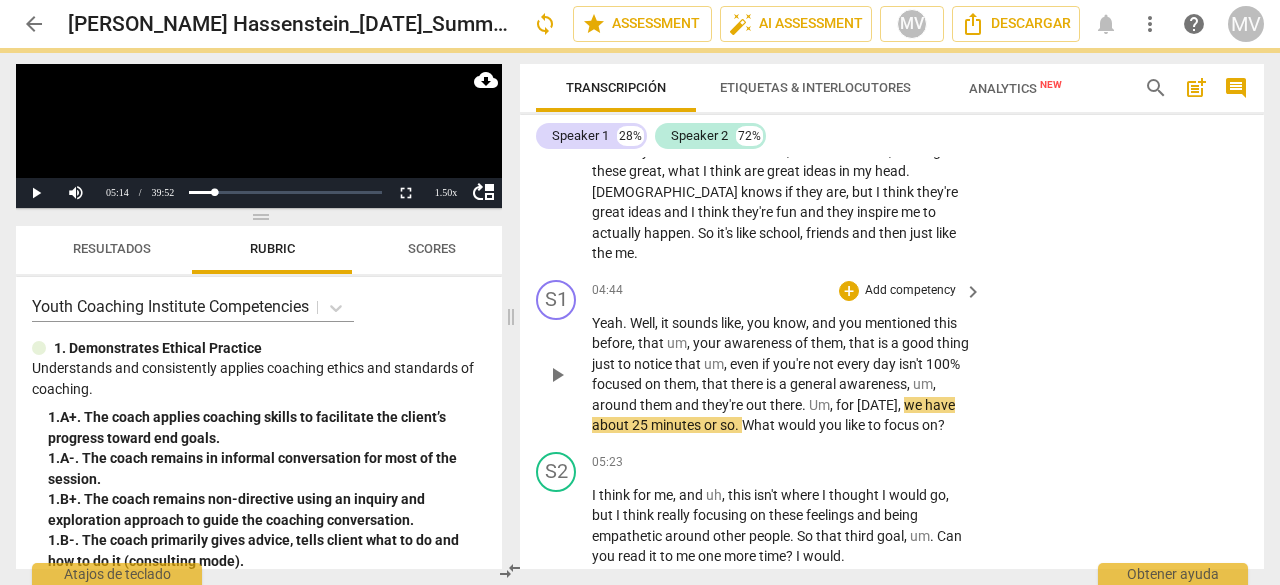 click on "S1 play_arrow pause 04:44 + Add competency keyboard_arrow_right Yeah .   Well ,   it   sounds   like ,   you   know ,   and   you   mentioned   this   before ,   that   um ,   your   awareness   of   them ,   that   is   a   good   thing   just   to   notice   that   um ,   even   if   you're   not   every   day   isn't   100%   focused   on   them ,   that   there   is   a   general   awareness ,   um ,   around   them   and   they're   out   there .   Um ,   for   [DATE] ,   we   have   about   25   minutes   or   so .   What   would   you   like   to   focus   on ?" at bounding box center (892, 358) 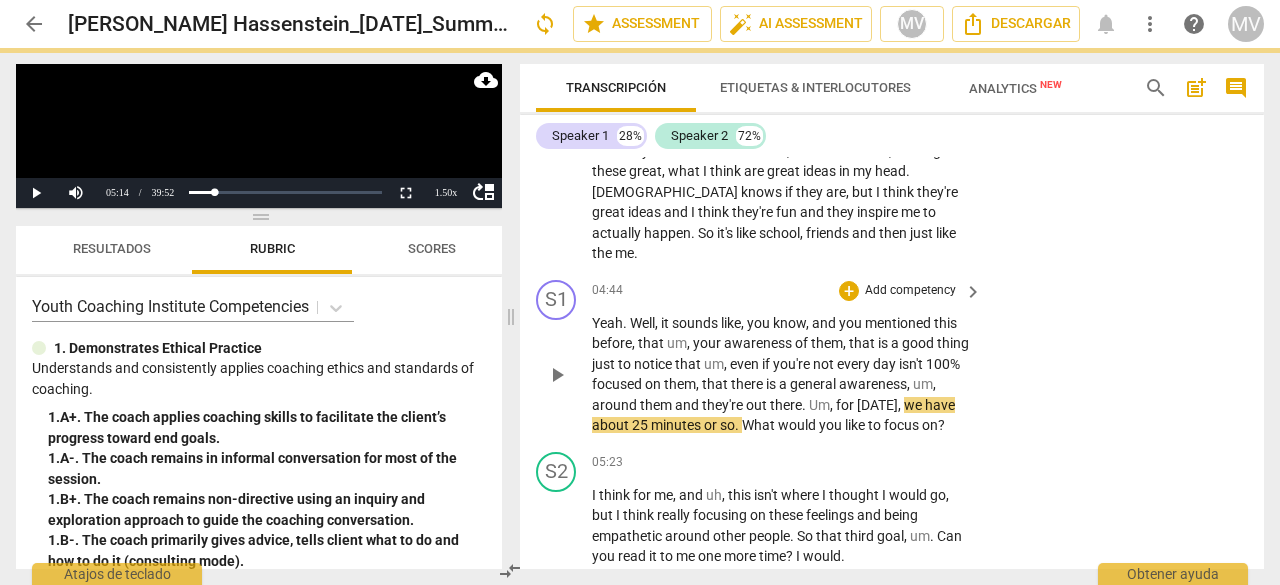 click on "S1 play_arrow pause 04:44 + Add competency keyboard_arrow_right Yeah .   Well ,   it   sounds   like ,   you   know ,   and   you   mentioned   this   before ,   that   um ,   your   awareness   of   them ,   that   is   a   good   thing   just   to   notice   that   um ,   even   if   you're   not   every   day   isn't   100%   focused   on   them ,   that   there   is   a   general   awareness ,   um ,   around   them   and   they're   out   there .   Um ,   for   [DATE] ,   we   have   about   25   minutes   or   so .   What   would   you   like   to   focus   on ?" at bounding box center (892, 358) 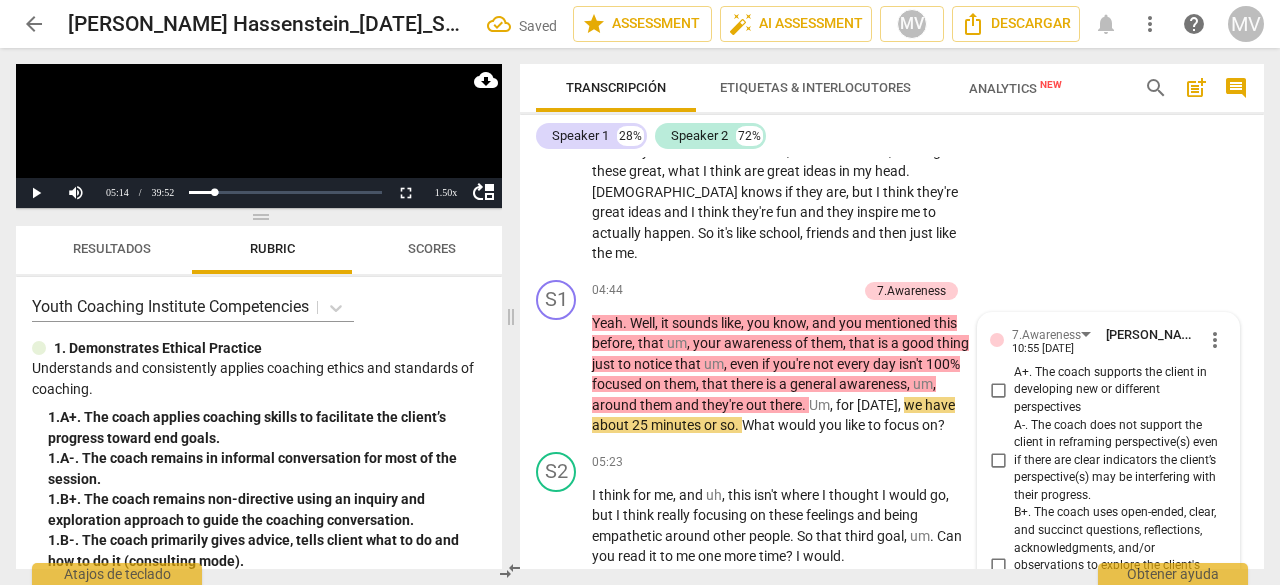 scroll, scrollTop: 3349, scrollLeft: 0, axis: vertical 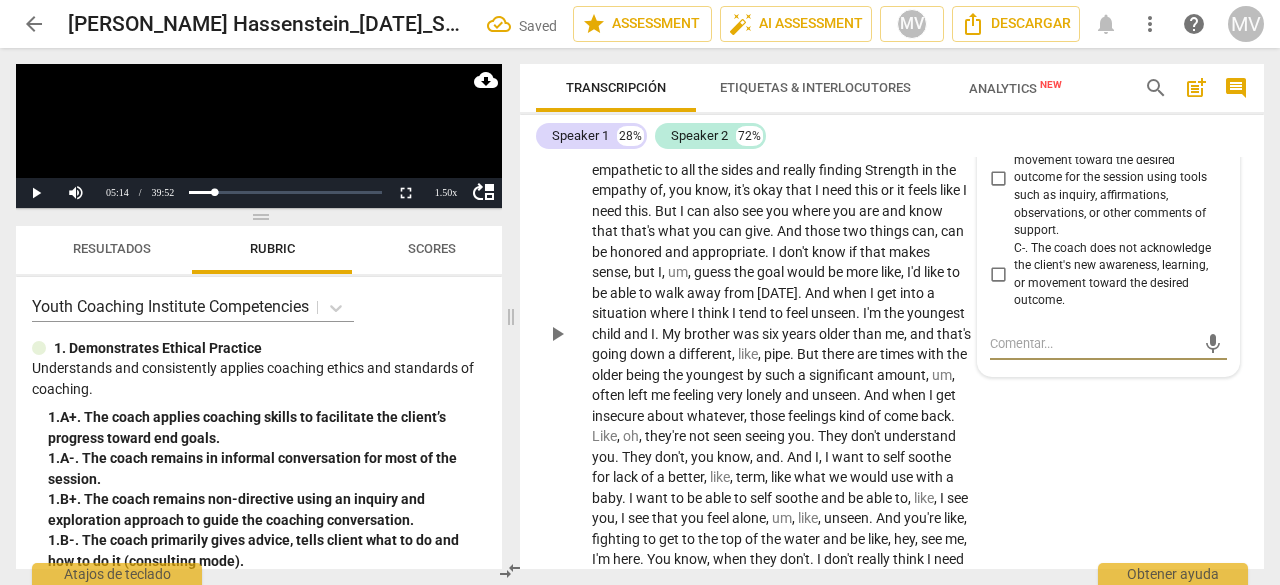 click on "S2 play_arrow pause 05:53 + Add competency keyboard_arrow_right I'm   trying   to   figure   out   if   that   resonates   with .   With   what   my   goal   would   be   around   that ,   um ,   I   think   if   I   were   to   do   it   and   what   I   would   like   really   to   work   on ,   which   is   kind   of .   It's   kind   of   a   big ,   lofty ,   weird ,   feels   weird   to   me .   But   something   that's   really ,   um ,   showing   up   for   me   in   my   life   is   seeing   the   feelings   and   not   knowing   that   I'm   strong ,   but   kind   of   being   empathetic   to   all   the   sides   and   really   finding   Strength   in   the   empathy   of ,   you   know ,   it's   okay   that   I   need   this   or   it   feels   like   I   need   this .   But   I   can   also   see   you   where   you   are   and   know   that   that's   what   you   can   give .   And   those   two   things   can ,   can   be   honored   and   appropriate .   I   don't   know   if   that     ," at bounding box center [892, 318] 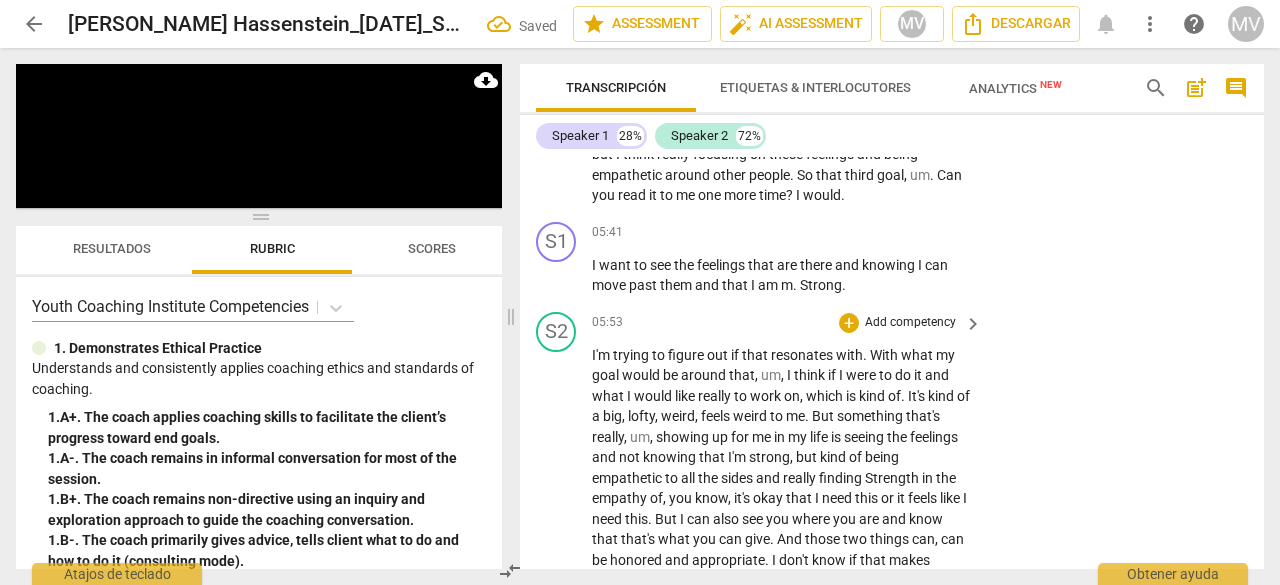 scroll, scrollTop: 2749, scrollLeft: 0, axis: vertical 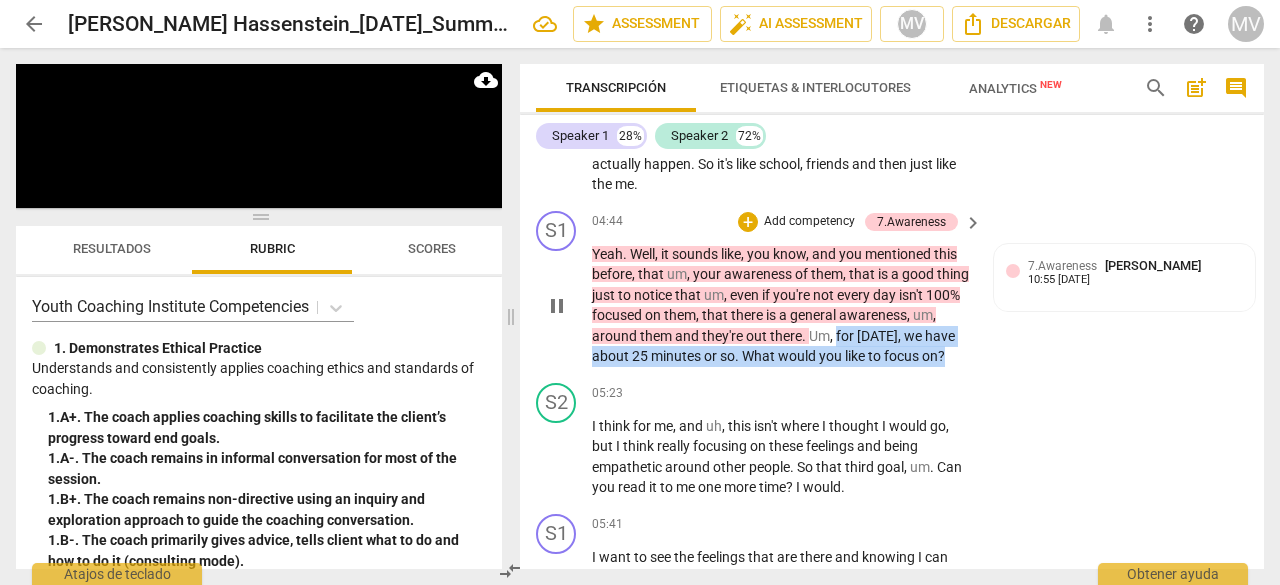 drag, startPoint x: 863, startPoint y: 356, endPoint x: 880, endPoint y: 401, distance: 48.104053 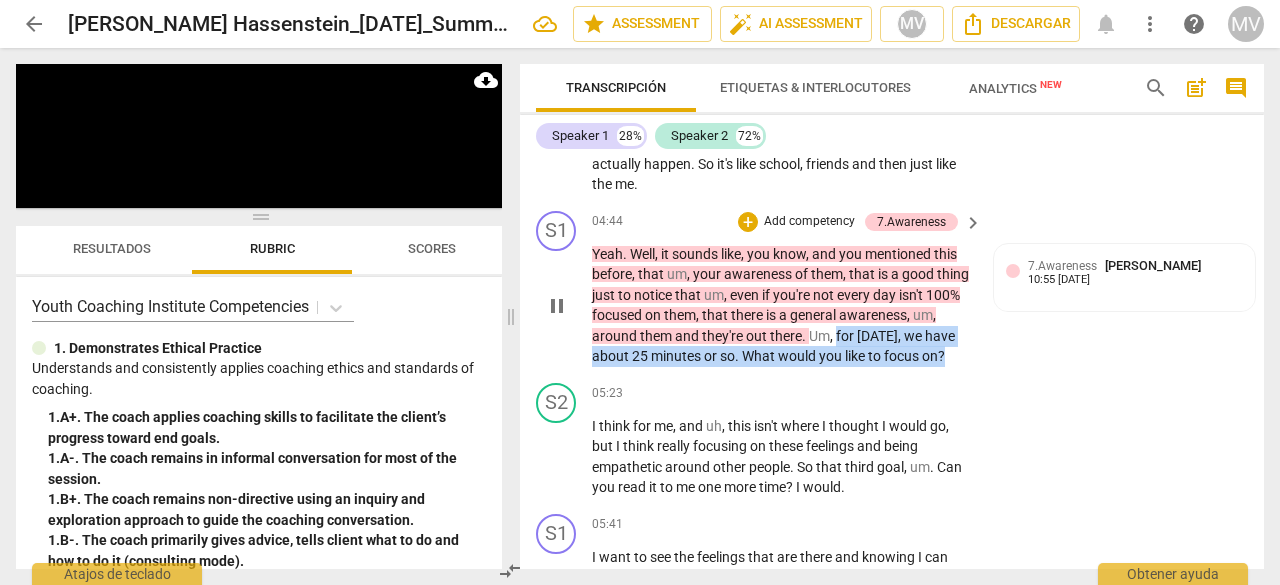 click on "Yeah .   Well ,   it   sounds   like ,   you   know ,   and   you   mentioned   this   before ,   that   um ,   your   awareness   of   them ,   that   is   a   good   thing   just   to   notice   that   um ,   even   if   you're   not   every   day   isn't   100%   focused   on   them ,   that   there   is   a   general   awareness ,   um ,   around   them   and   they're   out   there .   Um ,   for   [DATE] ,   we   have   about   25   minutes   or   so .   What   would   you   like   to   focus   on ?" at bounding box center (782, 305) 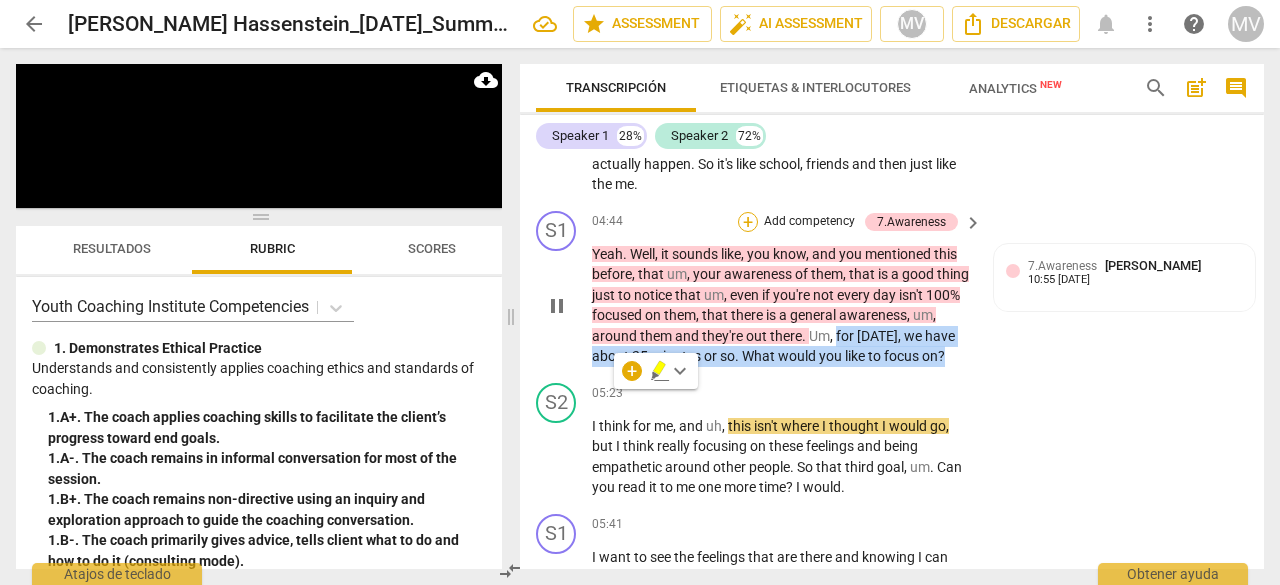 click on "+" at bounding box center [748, 222] 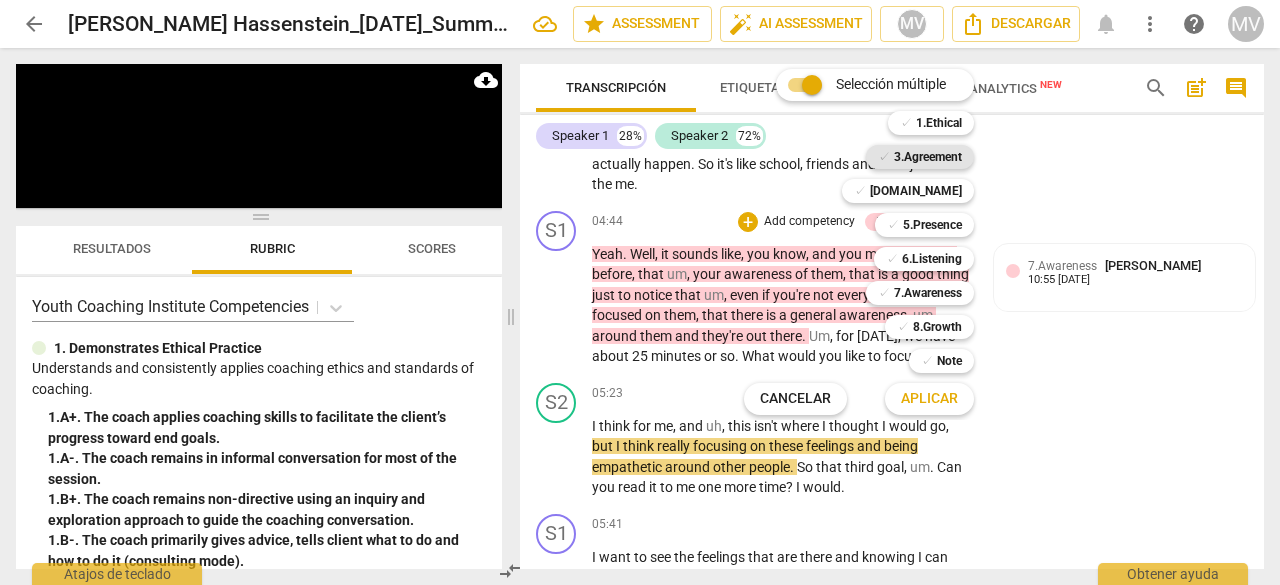 click on "3.Agreement" at bounding box center (928, 157) 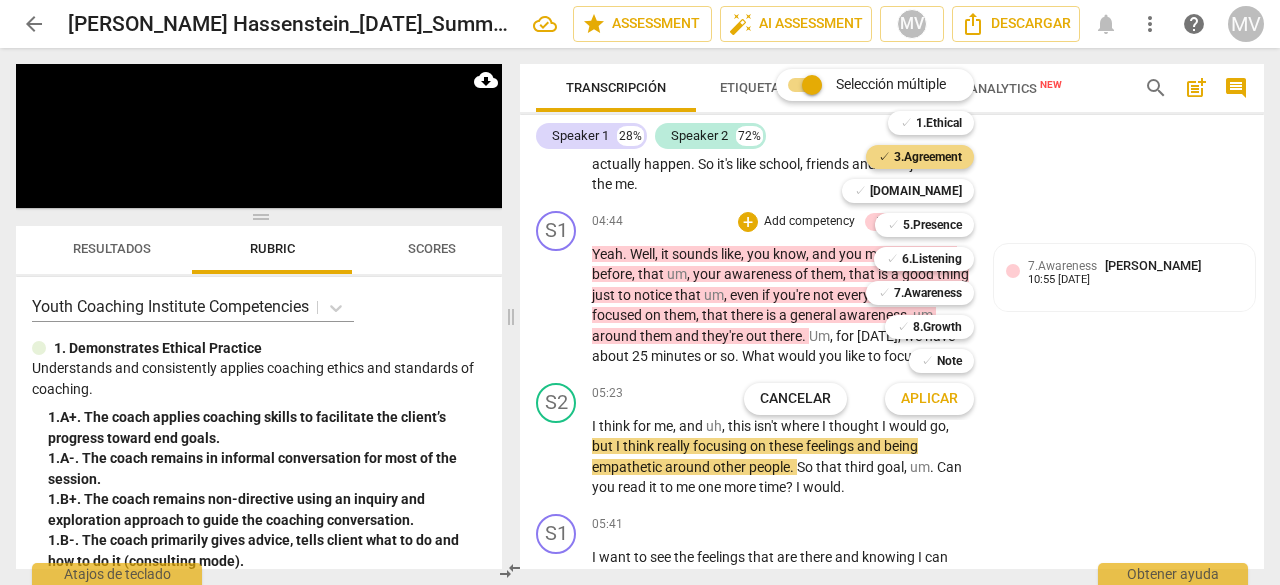 click on "Aplicar" at bounding box center (929, 399) 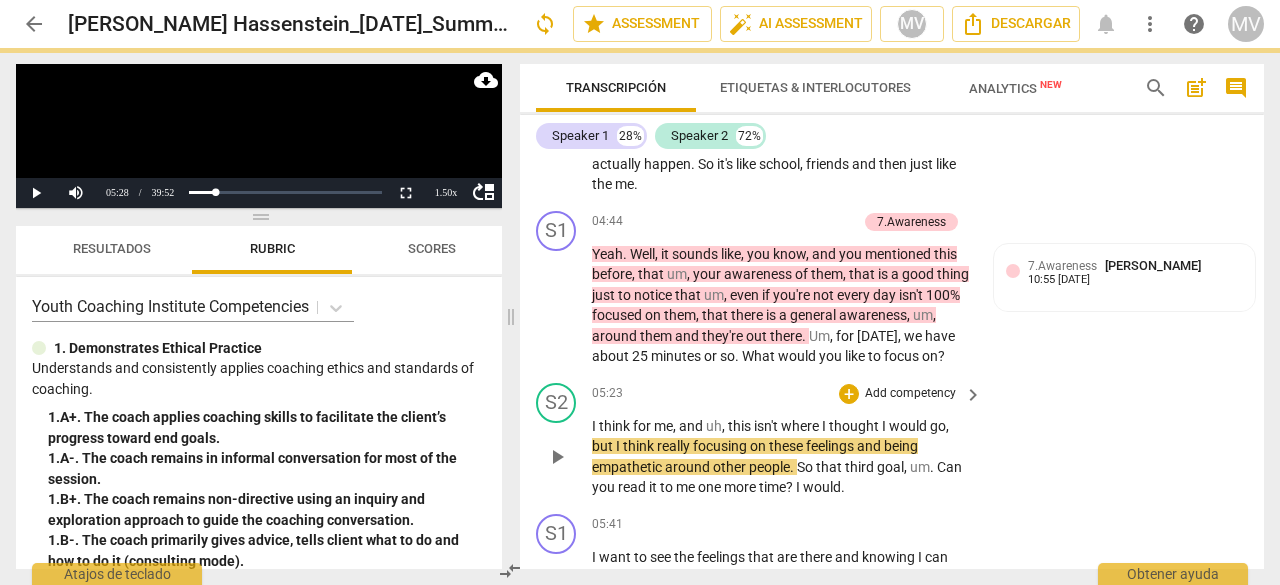 click on "S2 play_arrow pause 05:23 + Add competency keyboard_arrow_right I   think   for   me ,   and   uh ,   this   isn't   where   I   thought   I   would   go ,   but   I   think   really   focusing   on   these   feelings   and   being   empathetic   around   other   people .   So   that   third   goal ,   um .   Can   you   read   it   to   me   one   more   time ?   I   would ." at bounding box center [892, 440] 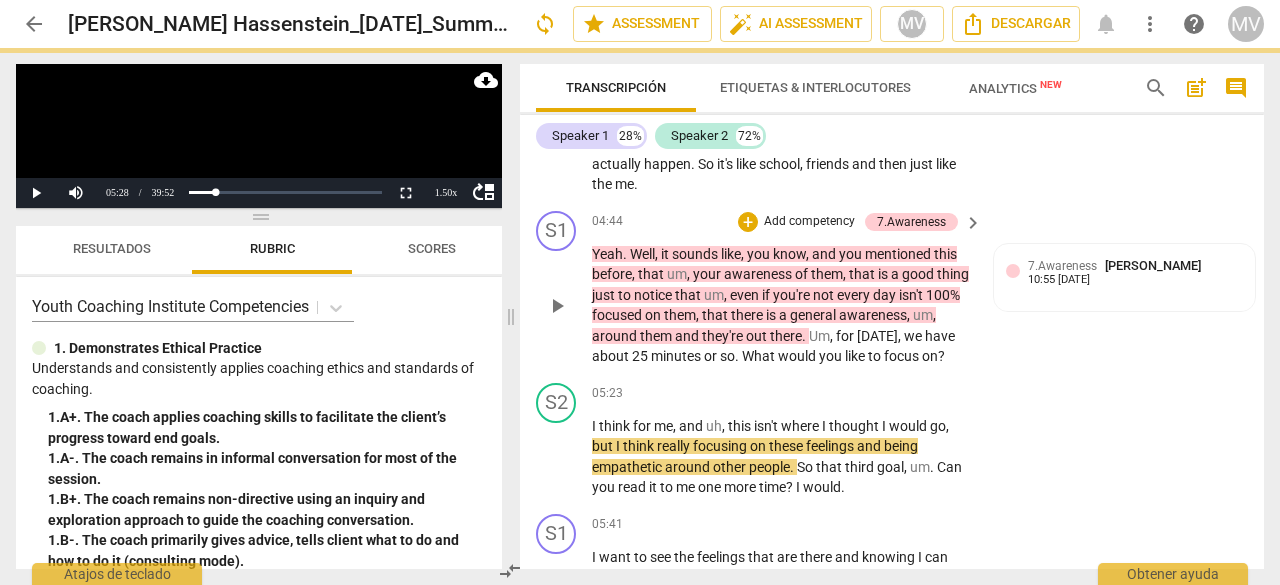 click on "S1 play_arrow pause 00:00 + Add competency keyboard_arrow_right To   this   computer .   Okay .   Okay ,   we're   recording . S2 play_arrow pause 00:05 + Add competency keyboard_arrow_right We   are . S1 play_arrow pause 00:06 + Add competency keyboard_arrow_right [PERSON_NAME] ,   how   are   you ? S2 play_arrow pause 00:07 + Add competency keyboard_arrow_right I'm   good .   How   are   you ? S1 play_arrow pause 00:09 + Add competency keyboard_arrow_right I'm   good . S2 play_arrow pause 00:09 + Add competency keyboard_arrow_right I'm   good . S1 play_arrow pause 00:10 + Add competency keyboard_arrow_right I'm   glad   to   be   back   together   with   you .   Um ,   I   have   my   little   pad ,   so   I'm   going   to   take   a   little   notes   through   the   session .   Um ,   so   to   start ,   let's .   I   always   try   to   think   of   an   interesting   question .   What .   Right   now ,   in   the   here   and   now ,   what   season   are   you . S2 play_arrow pause 00:35 + Add competency Um ." at bounding box center [892, 363] 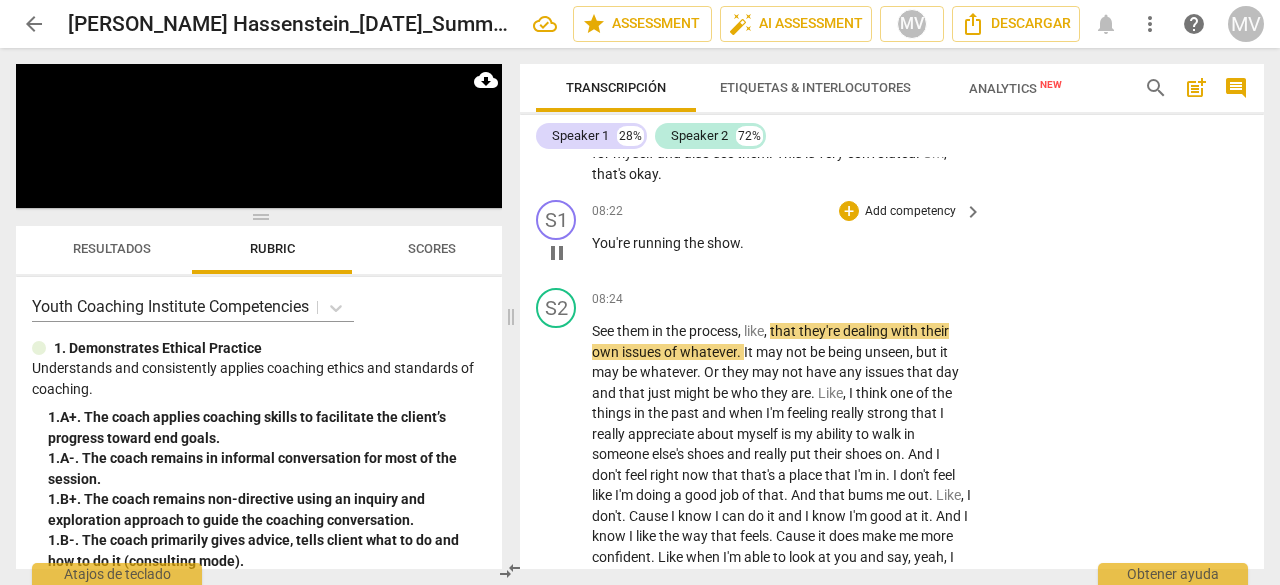 scroll, scrollTop: 3696, scrollLeft: 0, axis: vertical 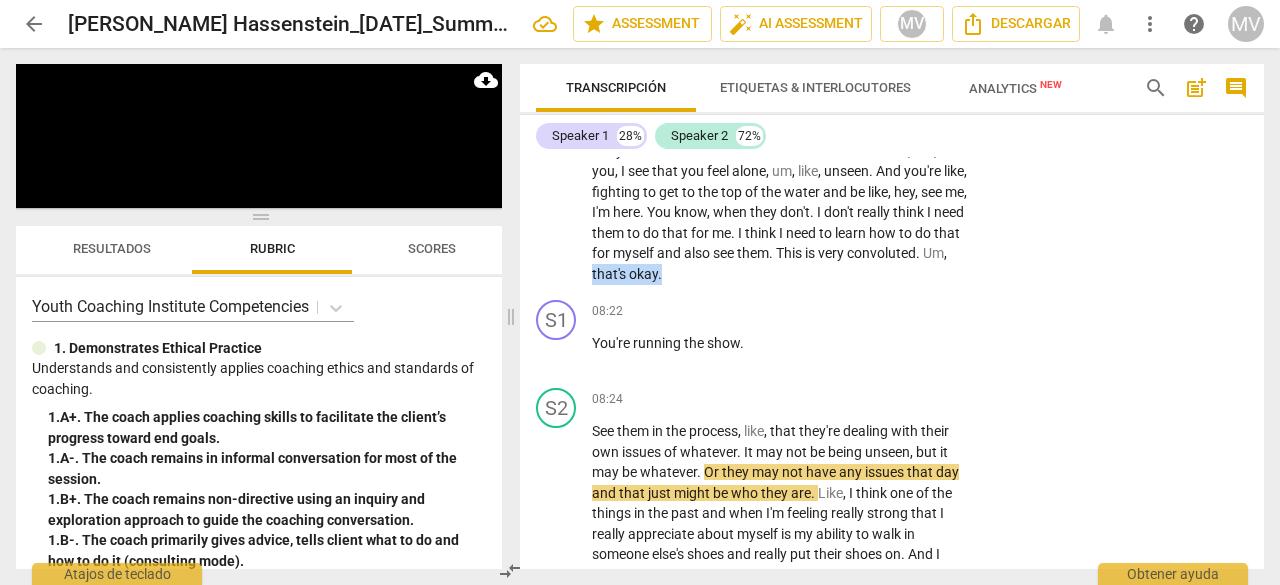 drag, startPoint x: 768, startPoint y: 315, endPoint x: 952, endPoint y: 329, distance: 184.53185 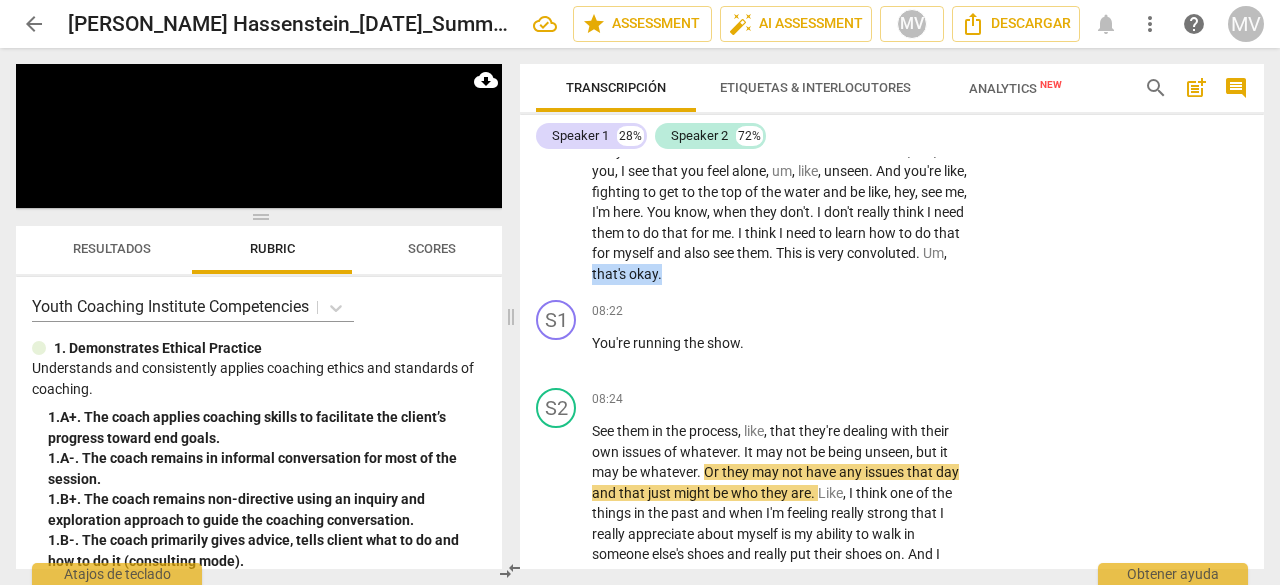 click on "S2 play_arrow pause 05:53 + Add competency keyboard_arrow_right I'm   trying   to   figure   out   if   that   resonates   with .   With   what   my   goal   would   be   around   that ,   um ,   I   think   if   I   were   to   do   it   and   what   I   would   like   really   to   work   on ,   which   is   kind   of .   It's   kind   of   a   big ,   lofty ,   weird ,   feels   weird   to   me .   But   something   that's   really ,   um ,   showing   up   for   me   in   my   life   is   seeing   the   feelings   and   not   knowing   that   I'm   strong ,   but   kind   of   being   empathetic   to   all   the   sides   and   really   finding   Strength   in   the   empathy   of ,   you   know ,   it's   okay   that   I   need   this   or   it   feels   like   I   need   this .   But   I   can   also   see   you   where   you   are   and   know   that   that's   what   you   can   give .   And   those   two   things   can ,   can   be   honored   and   appropriate .   I   don't   know   if   that     ," at bounding box center [892, -29] 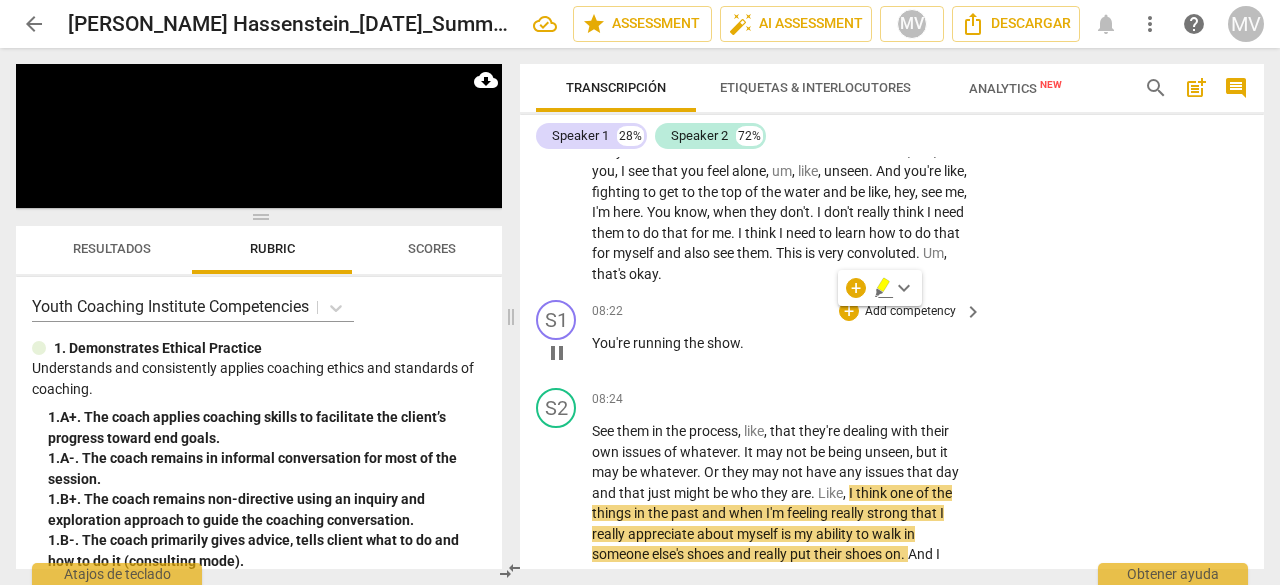click on "08:22 + Add competency keyboard_arrow_right You're   running   the   show ." at bounding box center (788, 336) 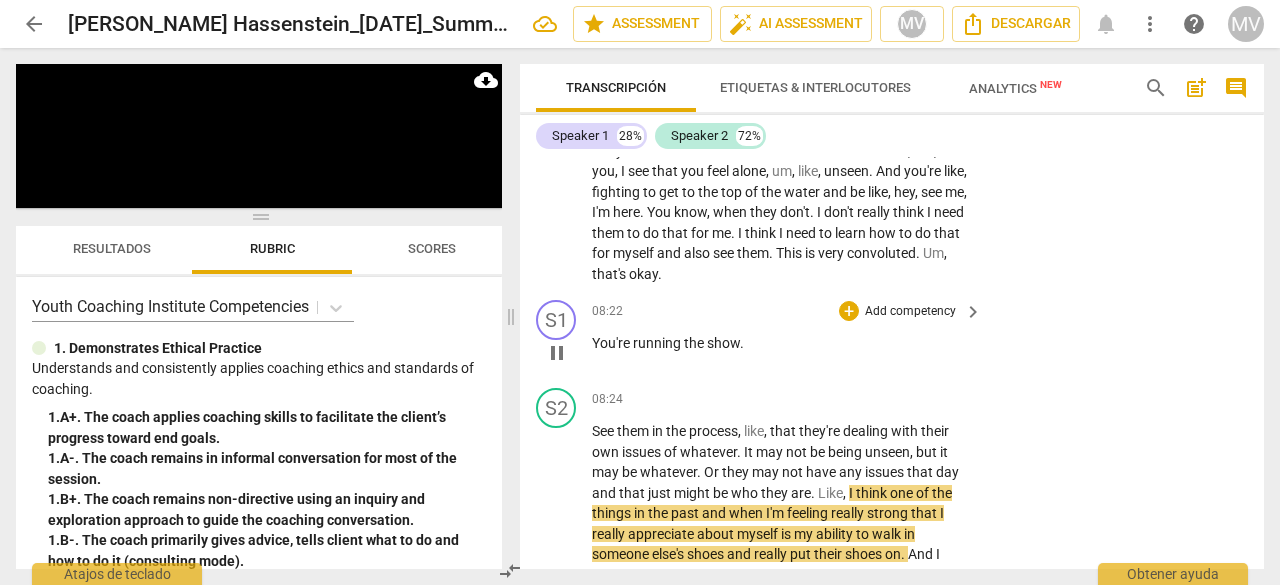 drag, startPoint x: 590, startPoint y: 382, endPoint x: 620, endPoint y: 387, distance: 30.413813 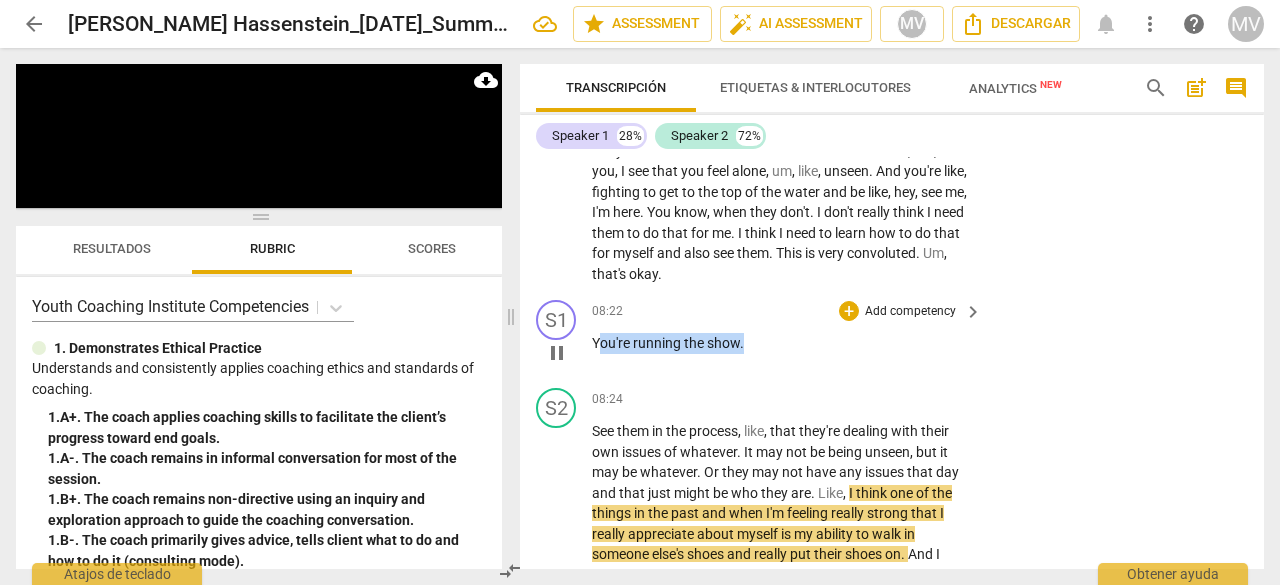 drag, startPoint x: 596, startPoint y: 381, endPoint x: 786, endPoint y: 394, distance: 190.44421 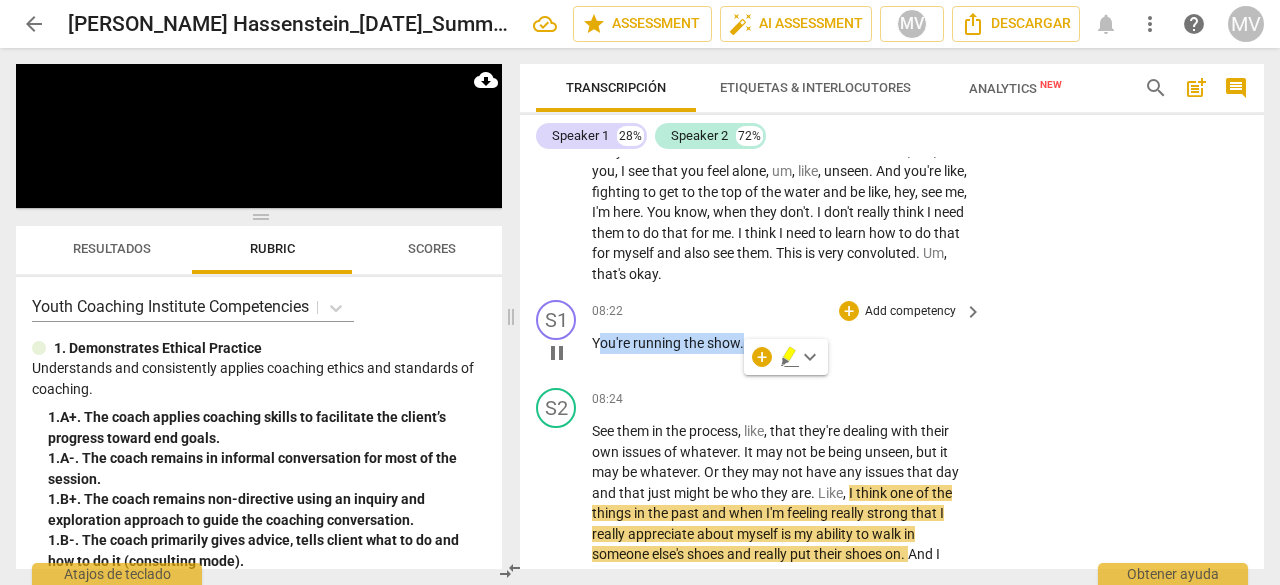 click on "show" at bounding box center (723, 343) 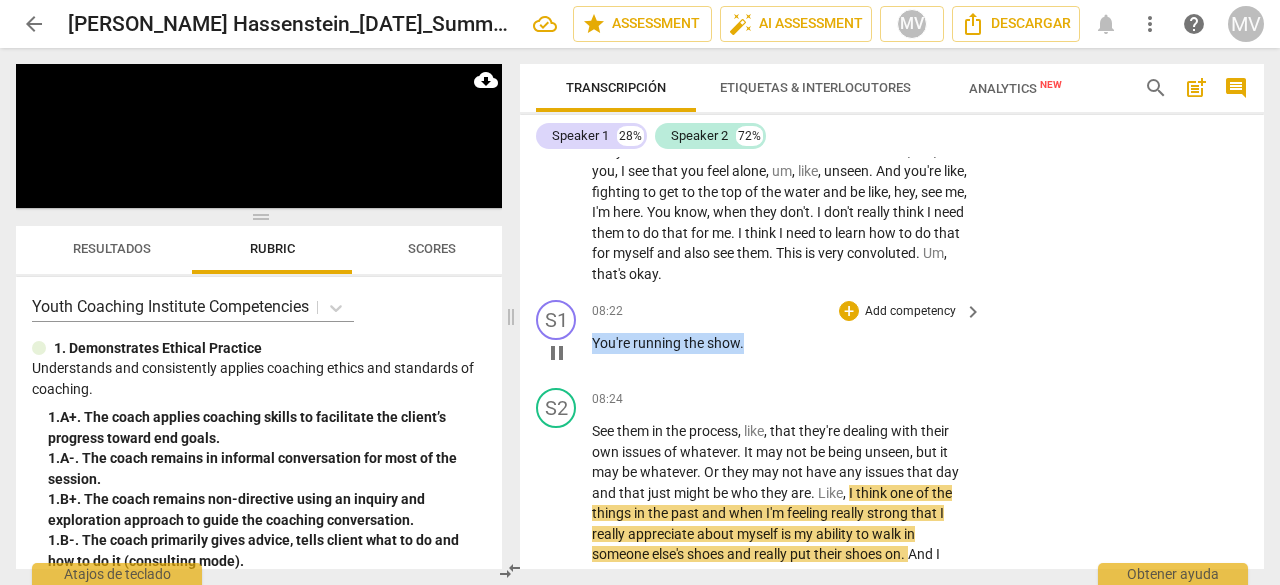 drag, startPoint x: 744, startPoint y: 387, endPoint x: 579, endPoint y: 383, distance: 165.04848 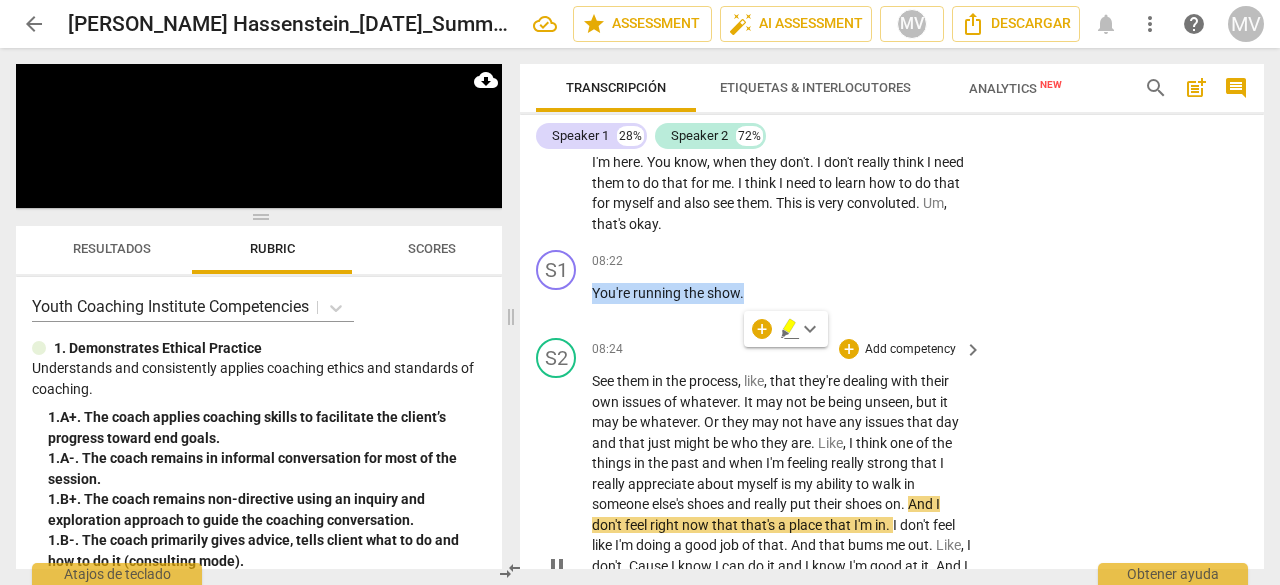 scroll, scrollTop: 3725, scrollLeft: 0, axis: vertical 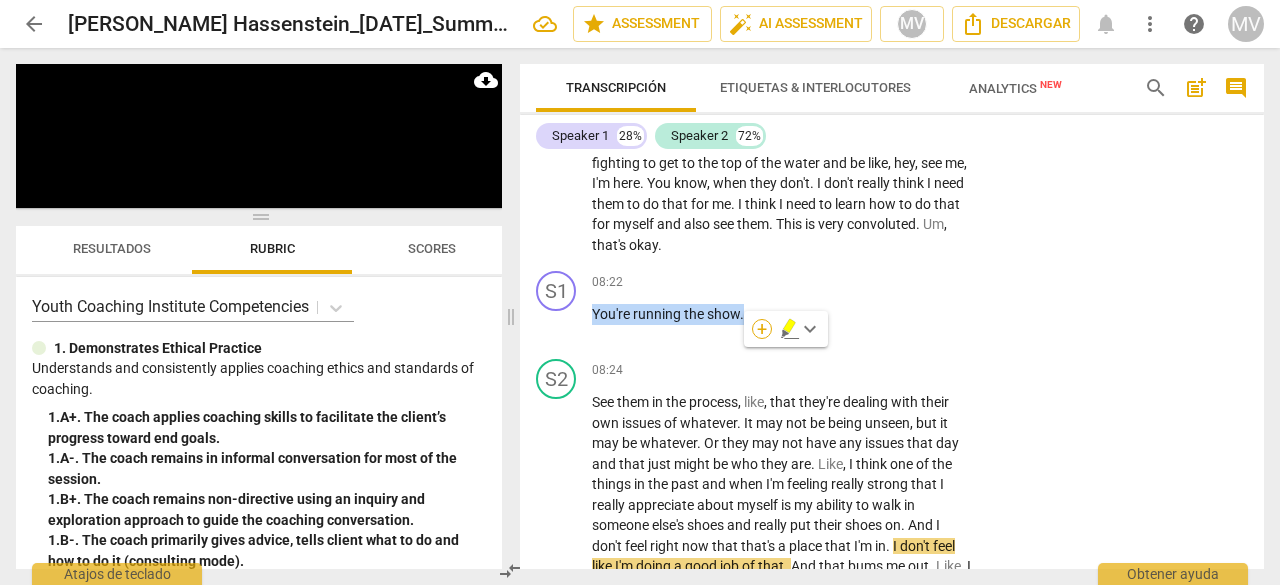 click on "+" at bounding box center [762, 329] 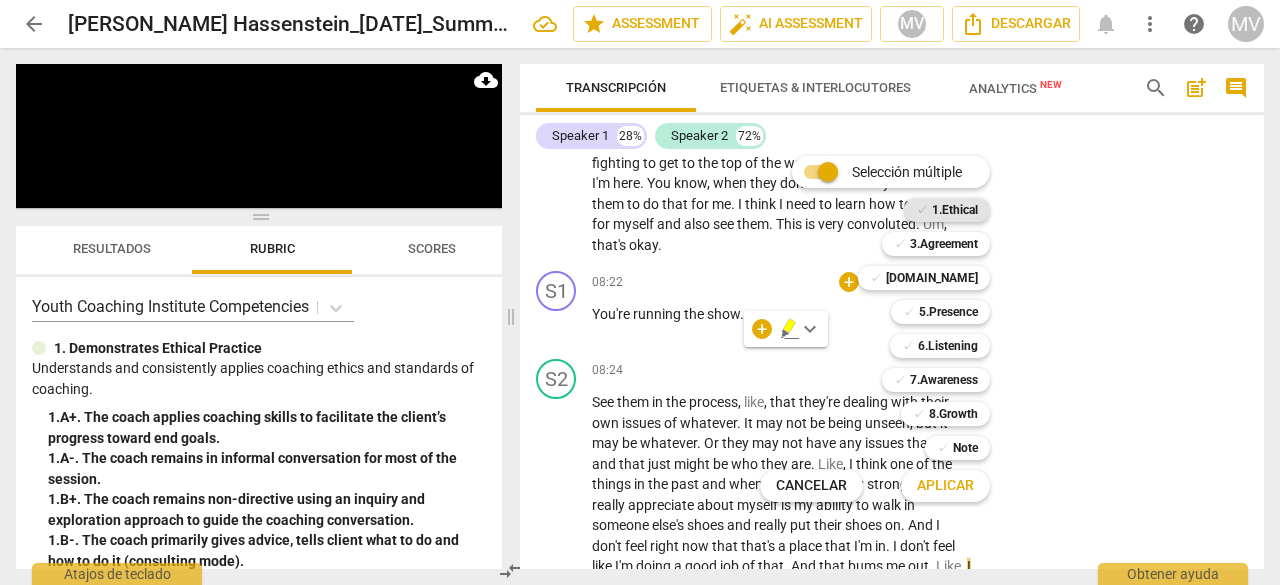 click on "1.Ethical" at bounding box center [955, 210] 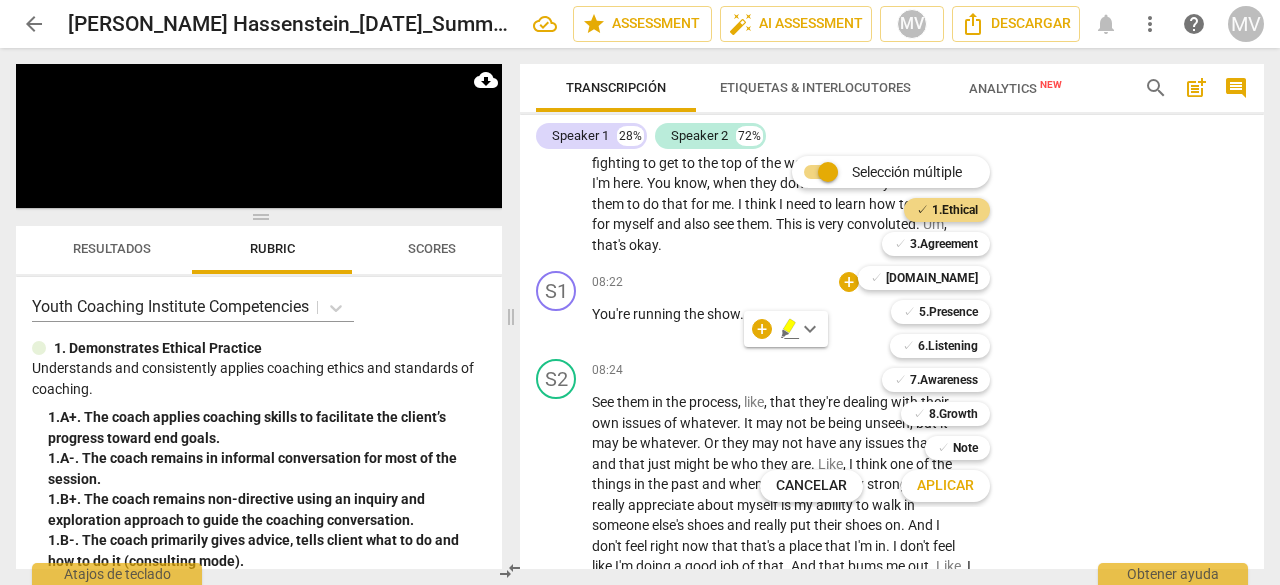 drag, startPoint x: 937, startPoint y: 489, endPoint x: 998, endPoint y: 479, distance: 61.81424 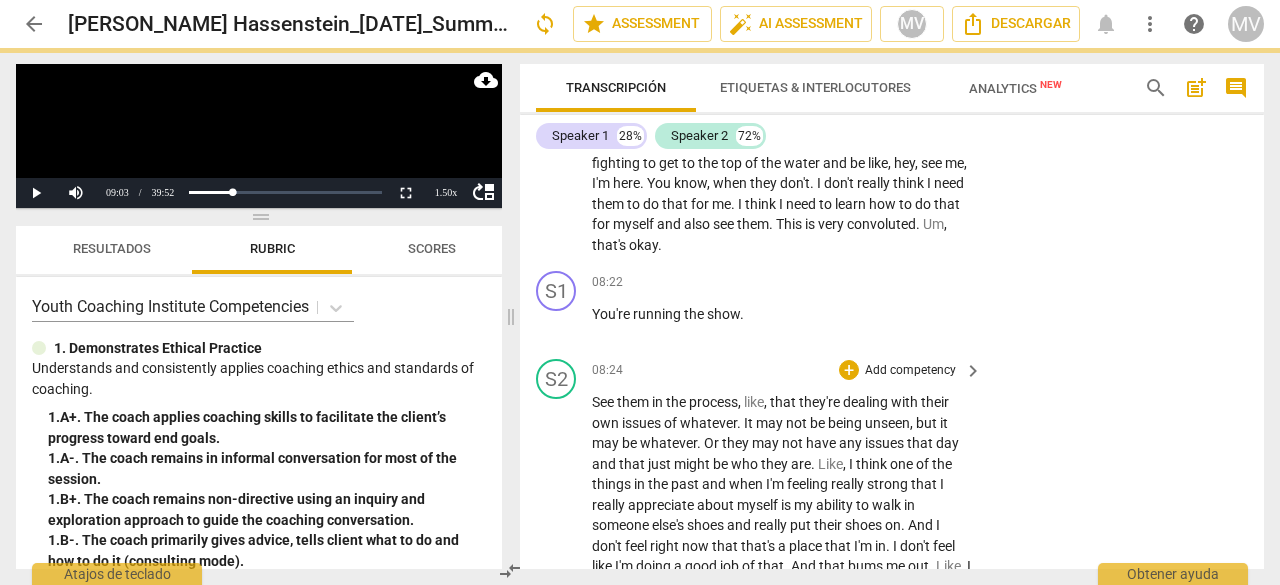 click on "S2 play_arrow pause 08:24 + Add competency keyboard_arrow_right See   them   in   the   process ,   like ,   that   they're   dealing   with   their   own   issues   of   whatever .   It   may   not   be   being   unseen ,   but   it   may   be   whatever .   Or   they   may   not   have   any   issues   that   day   and   that   just   might   be   who   they   are .   Like ,   I   think   one   of   the   things   in   the   past   and   when   I'm   feeling   really   strong   that   I   really   appreciate   about   myself   is   my   ability   to   walk   in   someone   else's   shoes   and   really   put   their   shoes   on .   And   I   don't   feel   right   now   that   that's   a   place   that   I'm   in .   I   don't   feel   like   I'm   doing   a   good   job   of   that .   And   that   bums   me   out .   Like ,   I   don't .   Cause   I   know   I   can   do   it   and   I   know   I'm   good   at   it .   And   I   know   I   like   the   way   that   feels .   Cause   it   does   make   me" at bounding box center (892, 570) 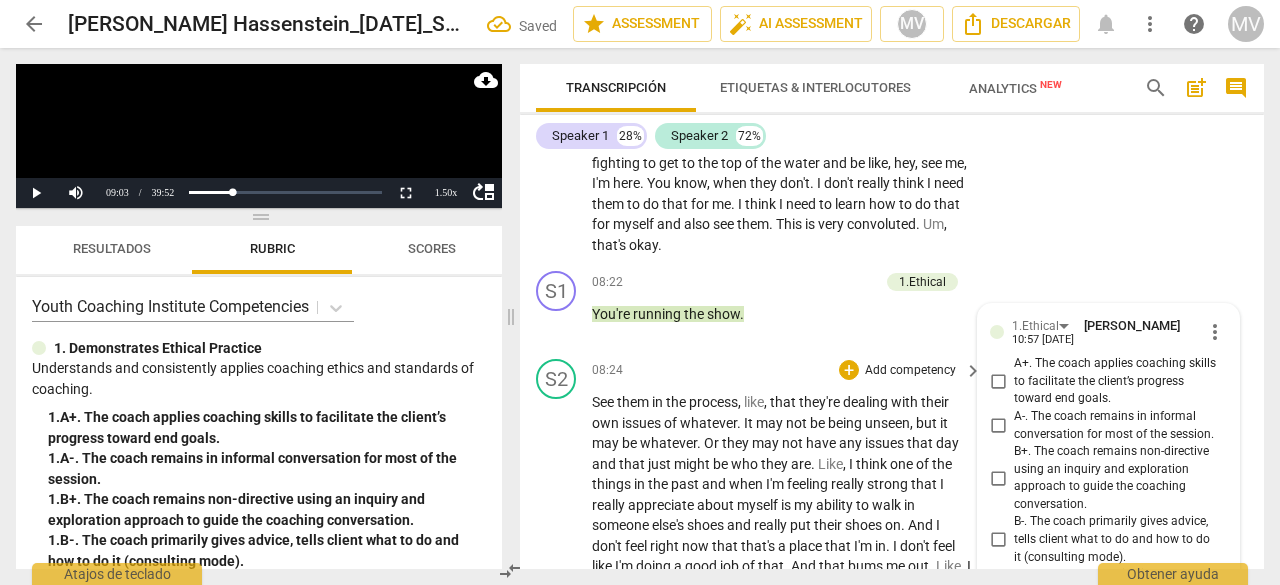 click on "S2 play_arrow pause 09:41 + Add competency keyboard_arrow_right Is   that   person   of .   That   empathetic ?   And   I   don't .   Maybe   that's   the   political   times   we're   living   in .   And   I   don't   mean   to ,   like ,   go   that   direction ,   but   we   are   so   polarized .   That   might   be   part   of   the   reason   why   I'm   feeling   so ,   like ,   no ,   this   is   me .   Look   at   me ,   look   at   me .   Which   I   just ,   uh .   It   feels   so ,   like ,   I   don't   like   the   way   it   feels ,   but   I   need   it .   Like ,   I   can   feel   the   need   in   my   body   to   be   seen .   So   how   do   I   meet   that   need ?" at bounding box center [892, 974] 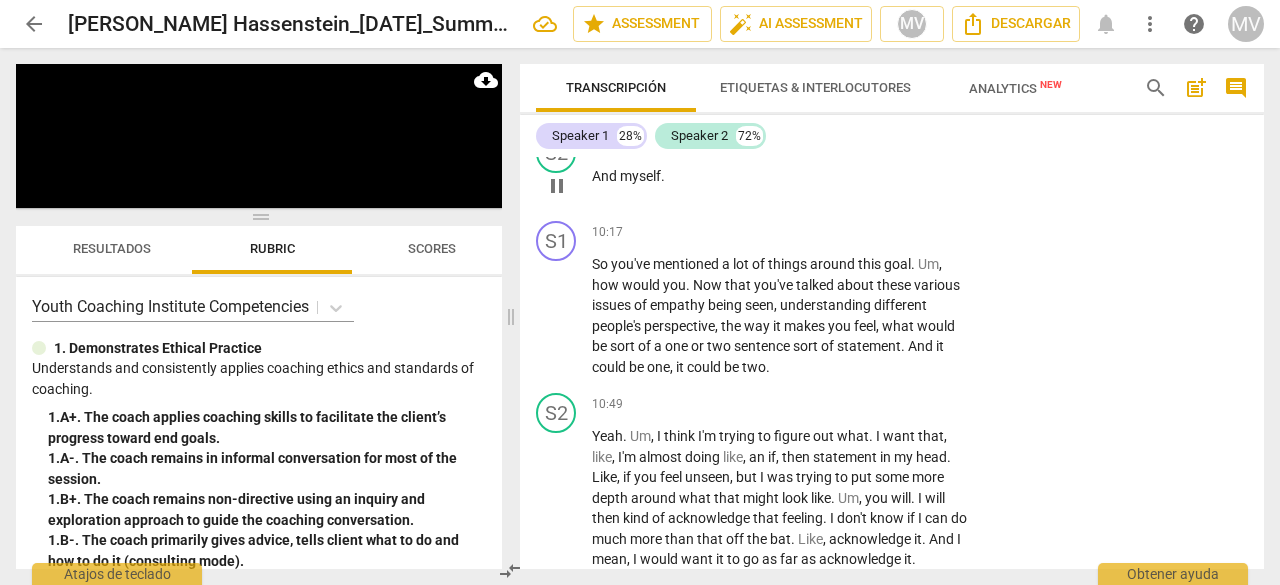 scroll, scrollTop: 4800, scrollLeft: 0, axis: vertical 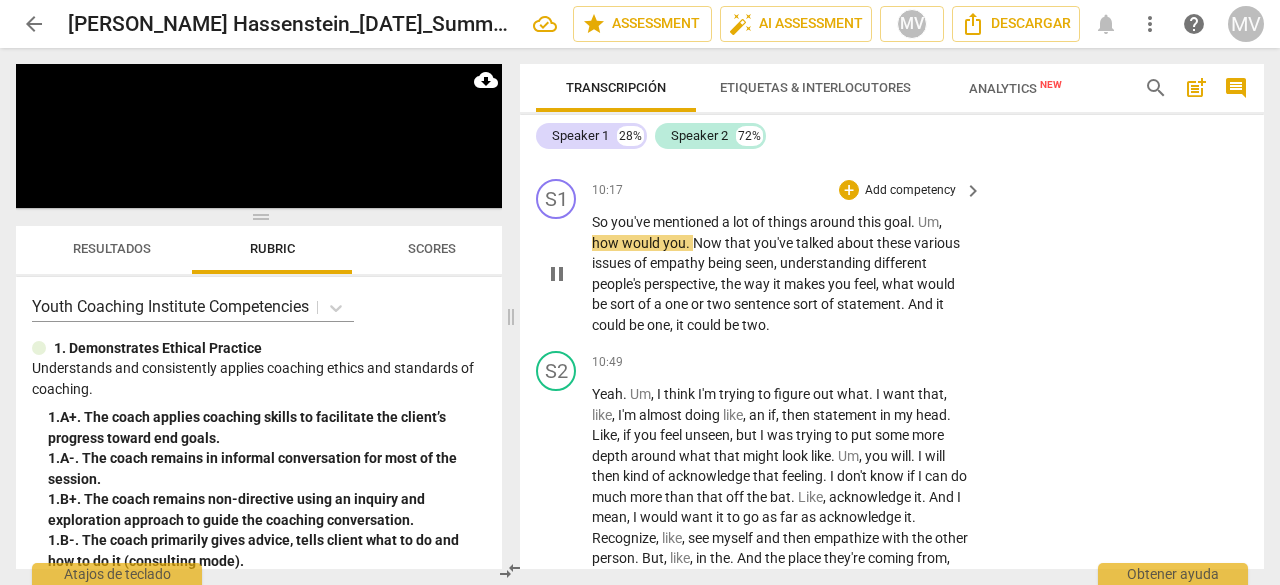 drag, startPoint x: 591, startPoint y: 263, endPoint x: 676, endPoint y: 292, distance: 89.81091 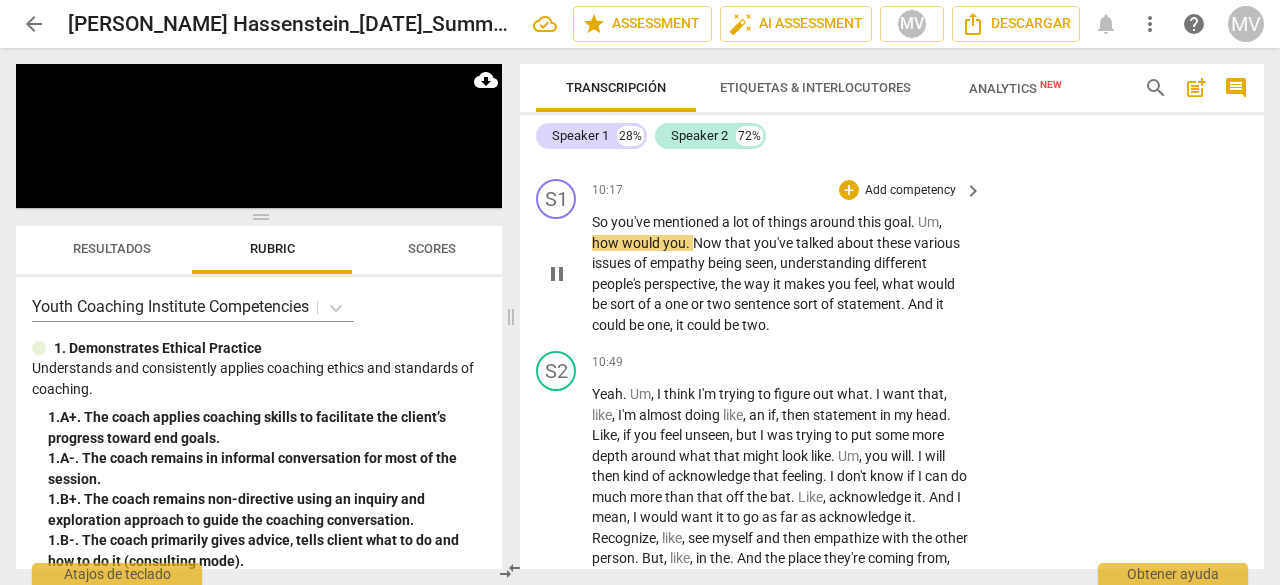 click on "S1 play_arrow pause 10:17 + Add competency keyboard_arrow_right So   you've   mentioned   a   lot   of   things   around   this   goal .   Um ,   how   would   you .   Now   that   you've   talked   about   these   various   issues   of   empathy   being   seen ,   understanding   different   people's   perspective ,   the   way   it   makes   you   feel ,   what   would   be   sort   of   a   one   or   two   sentence   sort   of   statement .   And   it   could   be   one ,   it   could   be   two ." at bounding box center [892, 257] 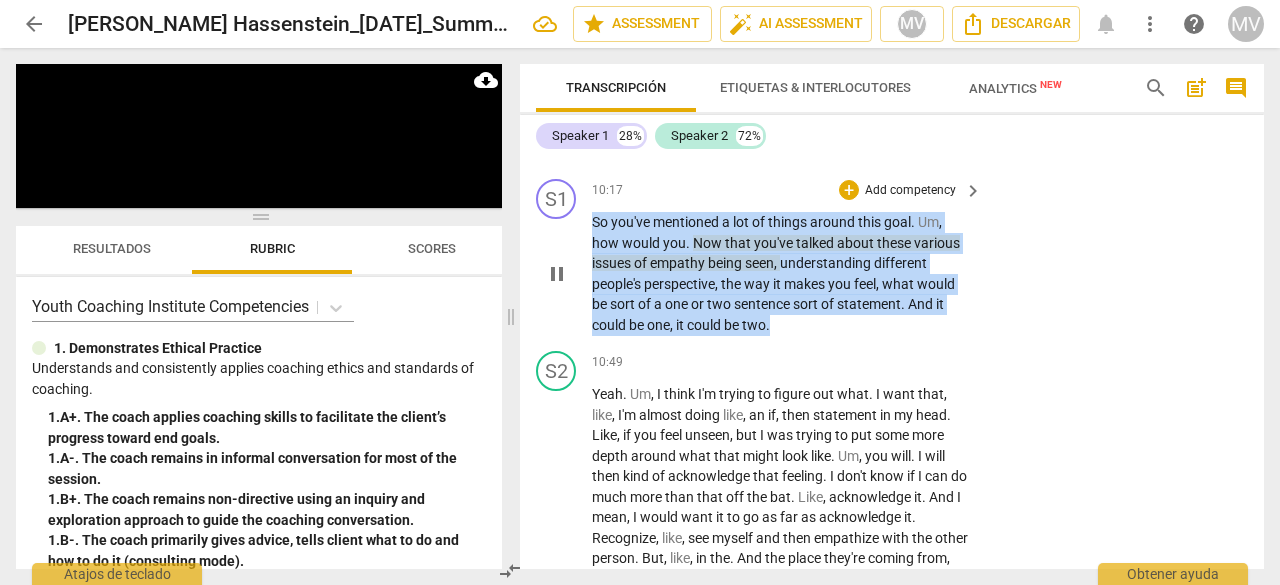 drag, startPoint x: 592, startPoint y: 265, endPoint x: 786, endPoint y: 362, distance: 216.89859 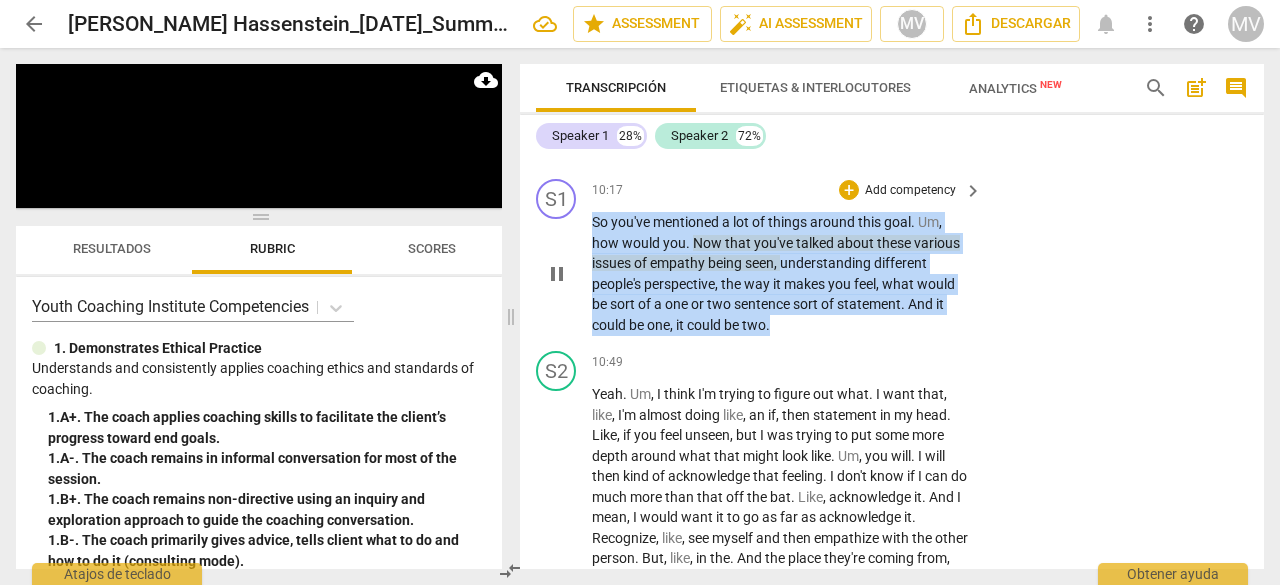 click on "So   you've   mentioned   a   lot   of   things   around   this   goal .   Um ,   how   would   you .   Now   that   you've   talked   about   these   various   issues   of   empathy   being   seen ,   understanding   different   people's   perspective ,   the   way   it   makes   you   feel ,   what   would   be   sort   of   a   one   or   two   sentence   sort   of   statement .   And   it   could   be   one ,   it   could   be   two ." at bounding box center [782, 273] 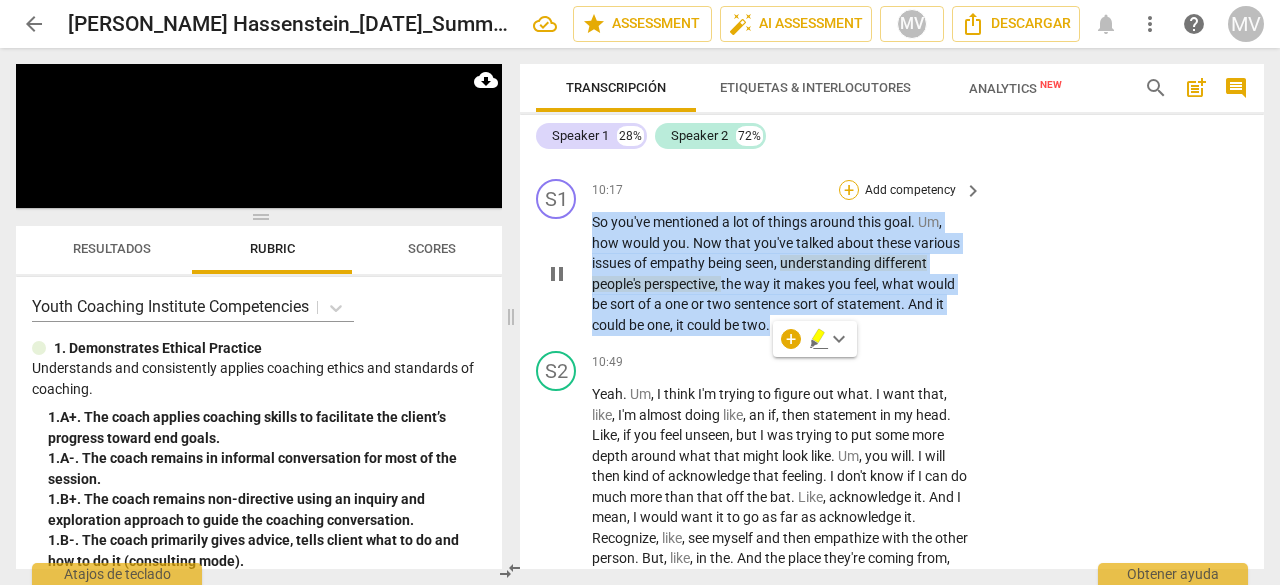 click on "+" at bounding box center (849, 190) 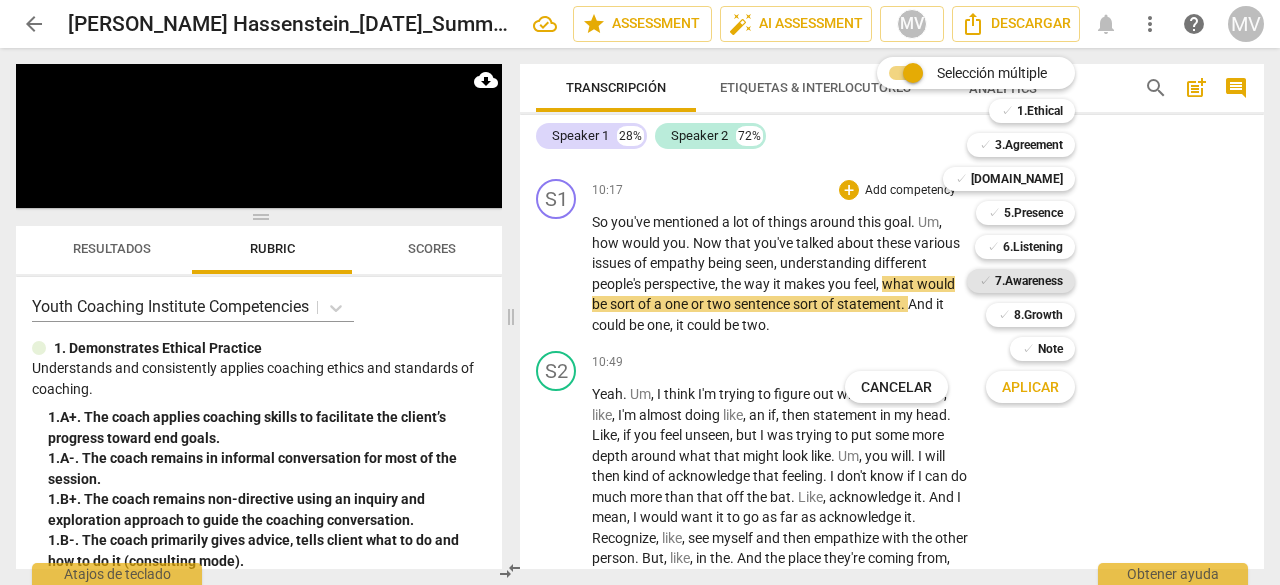 click on "7.Awareness" at bounding box center (1029, 281) 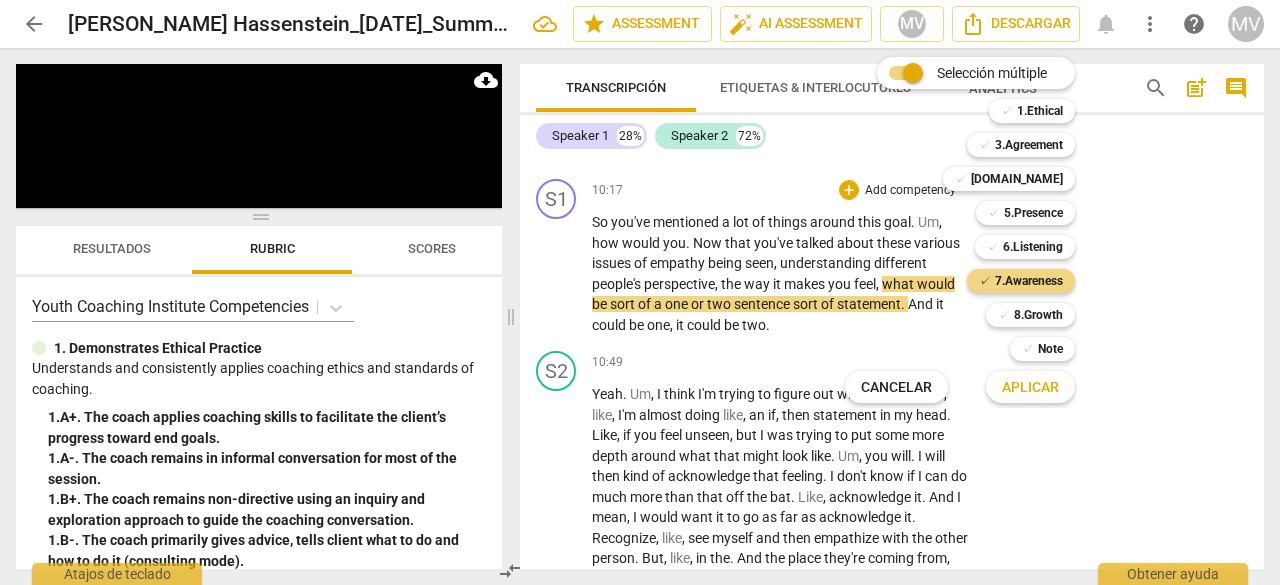 click on "Aplicar" at bounding box center [1030, 388] 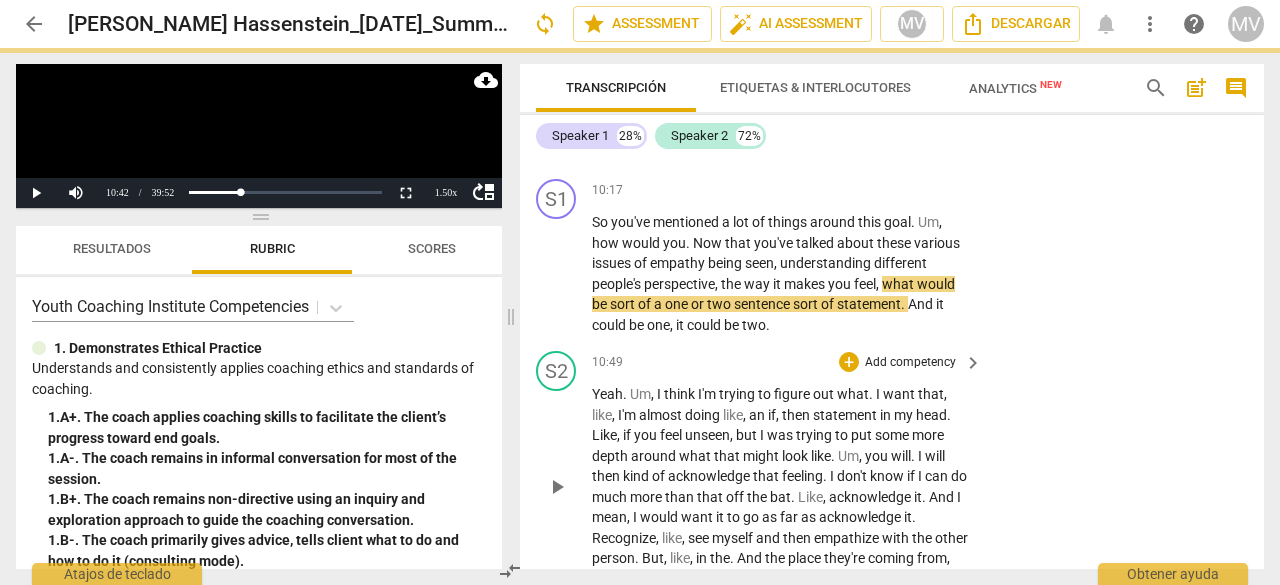 click on "S1 play_arrow pause 00:00 + Add competency keyboard_arrow_right To   this   computer .   Okay .   Okay ,   we're   recording . S2 play_arrow pause 00:05 + Add competency keyboard_arrow_right We   are . S1 play_arrow pause 00:06 + Add competency keyboard_arrow_right [PERSON_NAME] ,   how   are   you ? S2 play_arrow pause 00:07 + Add competency keyboard_arrow_right I'm   good .   How   are   you ? S1 play_arrow pause 00:09 + Add competency keyboard_arrow_right I'm   good . S2 play_arrow pause 00:09 + Add competency keyboard_arrow_right I'm   good . S1 play_arrow pause 00:10 + Add competency keyboard_arrow_right I'm   glad   to   be   back   together   with   you .   Um ,   I   have   my   little   pad ,   so   I'm   going   to   take   a   little   notes   through   the   session .   Um ,   so   to   start ,   let's .   I   always   try   to   think   of   an   interesting   question .   What .   Right   now ,   in   the   here   and   now ,   what   season   are   you . S2 play_arrow pause 00:35 + Add competency Um ." at bounding box center [892, 363] 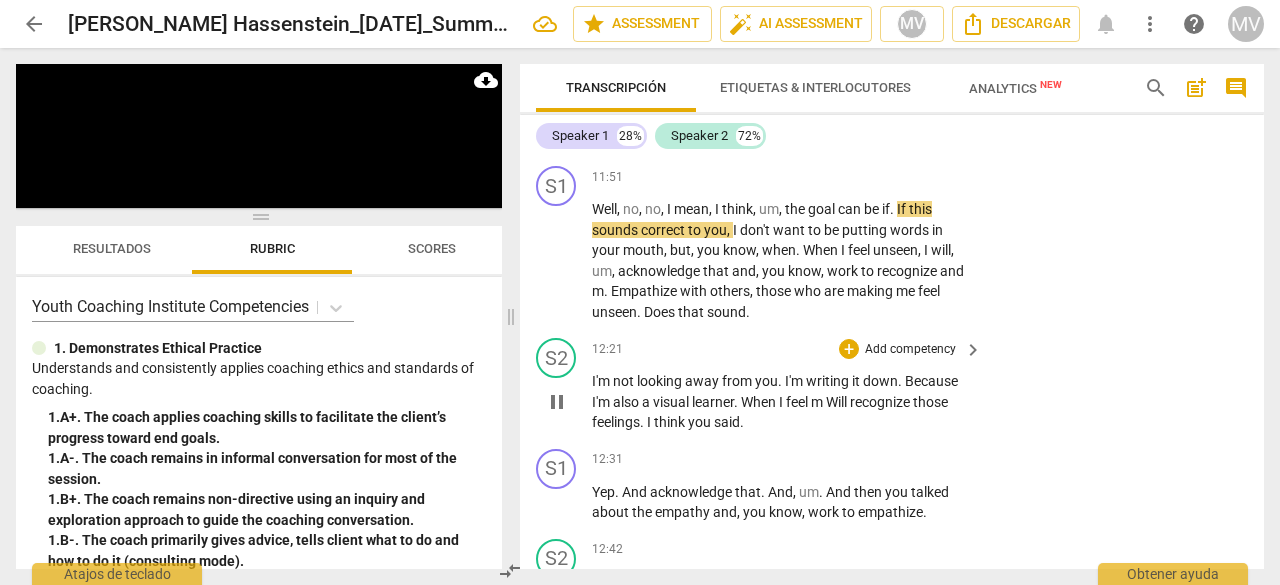 scroll, scrollTop: 5289, scrollLeft: 0, axis: vertical 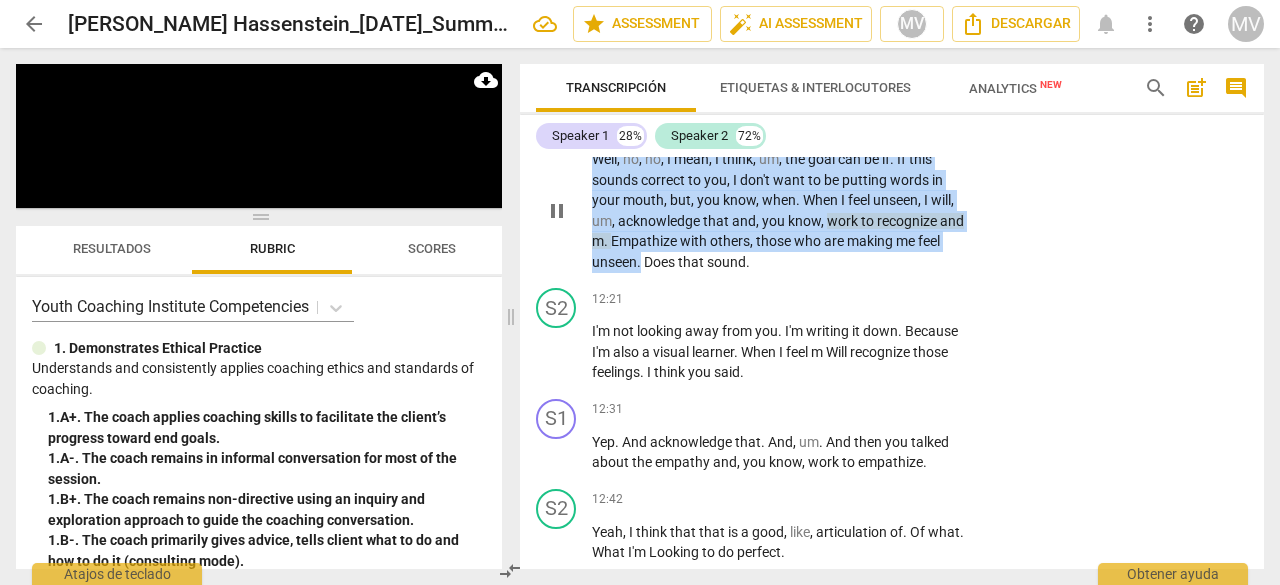 drag, startPoint x: 594, startPoint y: 197, endPoint x: 640, endPoint y: 301, distance: 113.71895 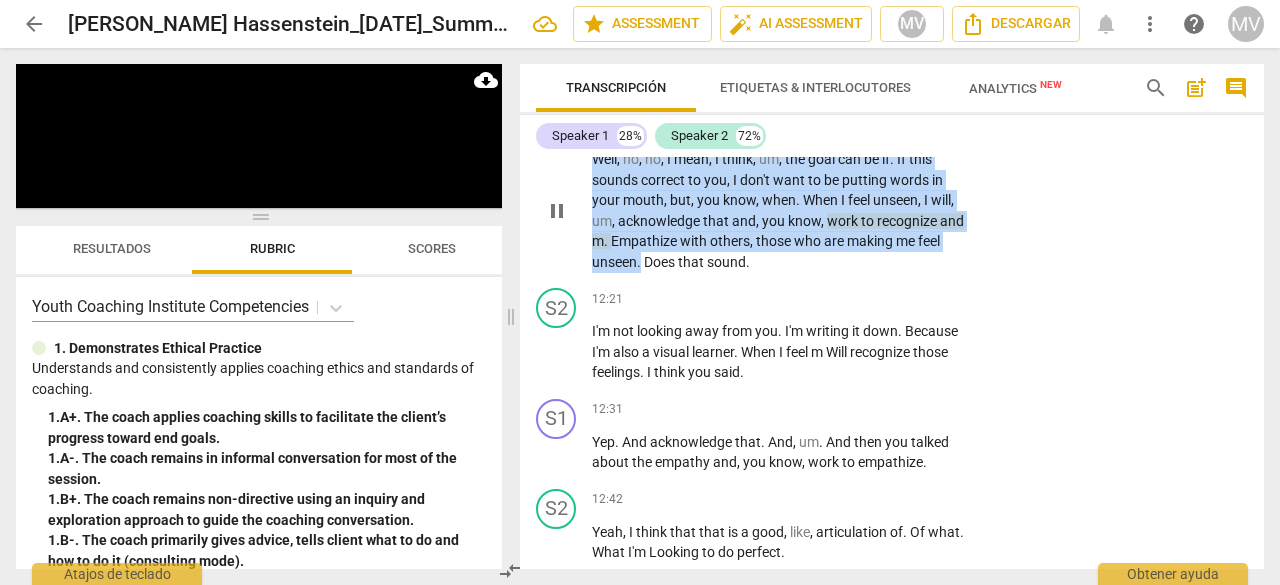 click on "Well ,   no ,   no ,   I   mean ,   I   think ,   um ,   the   goal   can   be   if .   If   this   sounds   correct   to   you ,   I   don't   want   to   be   putting   words   in   your   mouth ,   but ,   you   know ,   when .   When   I   feel   unseen ,   I   will ,   um ,   acknowledge   that   and ,   you   know ,   work   to   recognize   and   m .   Empathize   with   others ,   those   who   are   making   me   feel   unseen .   Does   that   sound ." at bounding box center [782, 210] 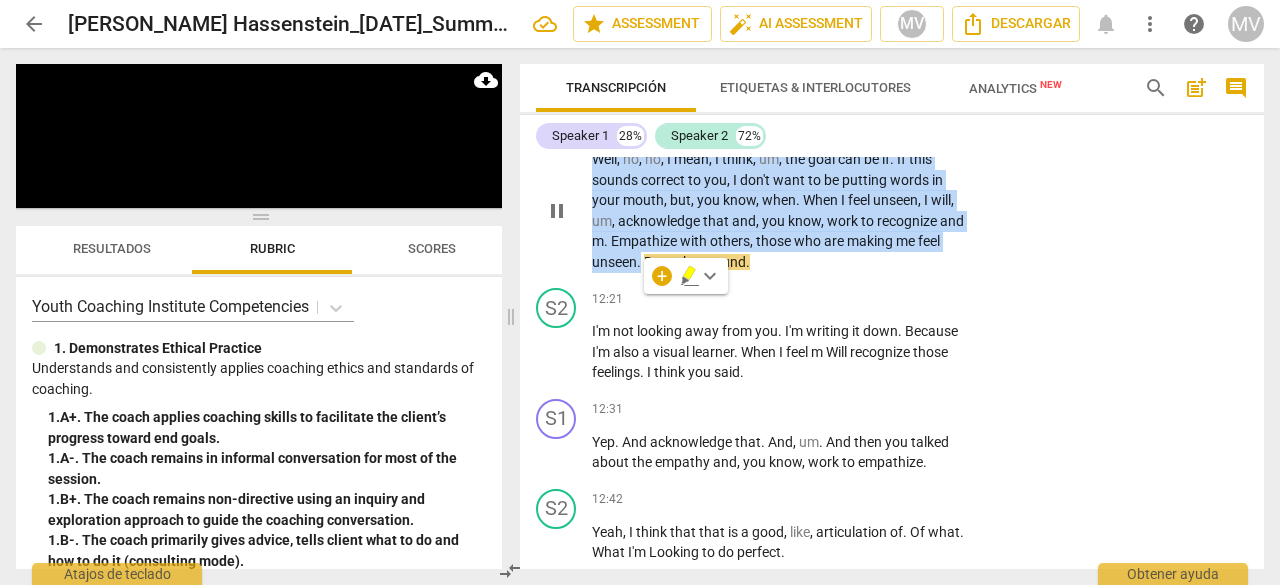 click on "+" at bounding box center (849, 127) 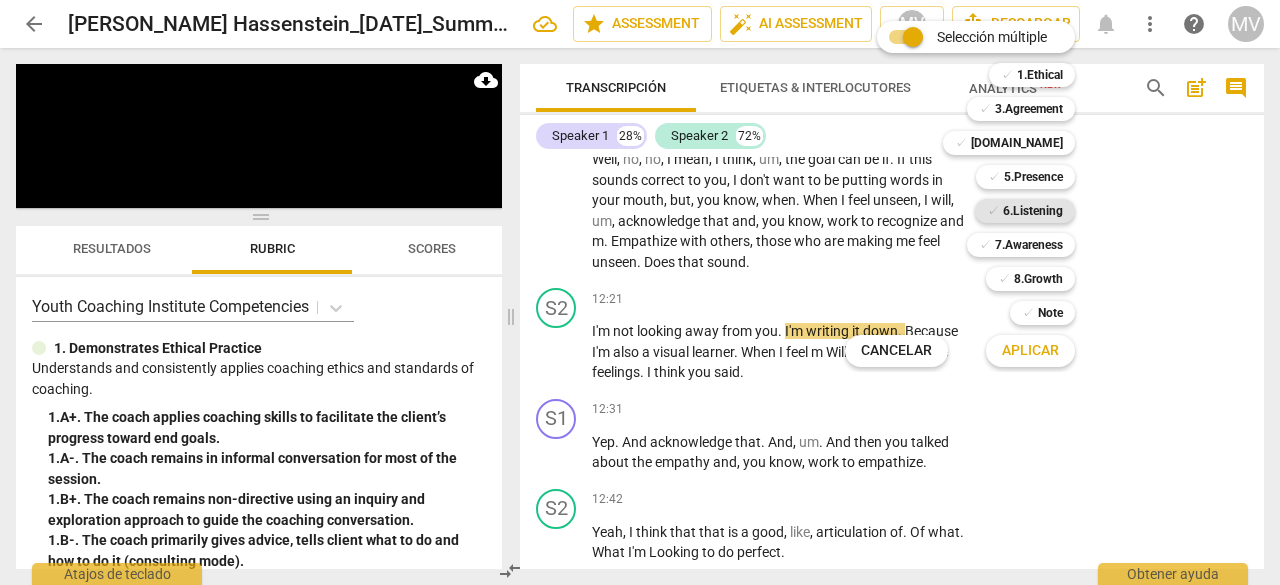click on "6.Listening" at bounding box center (1033, 211) 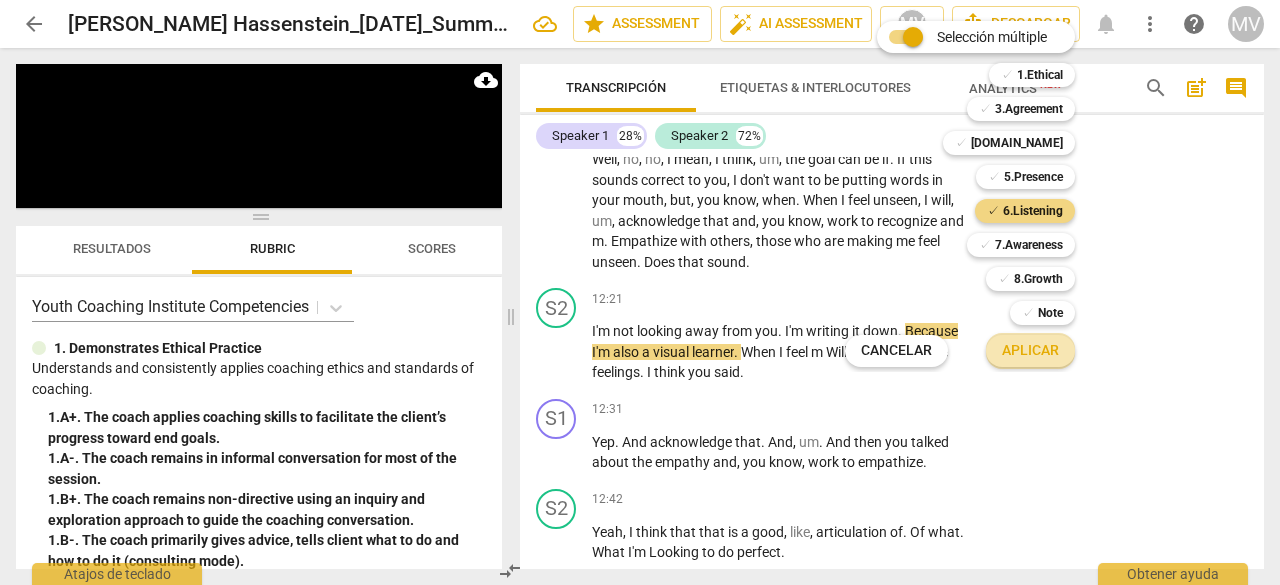 click on "Aplicar" at bounding box center [1030, 351] 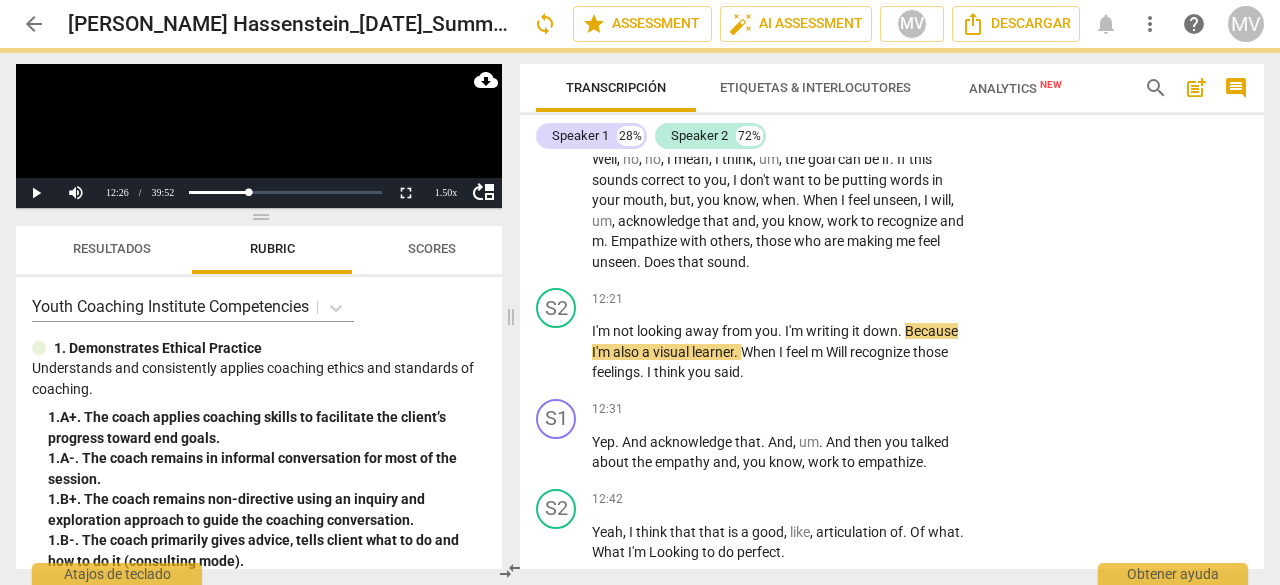 drag, startPoint x: 1091, startPoint y: 449, endPoint x: 1095, endPoint y: 474, distance: 25.317978 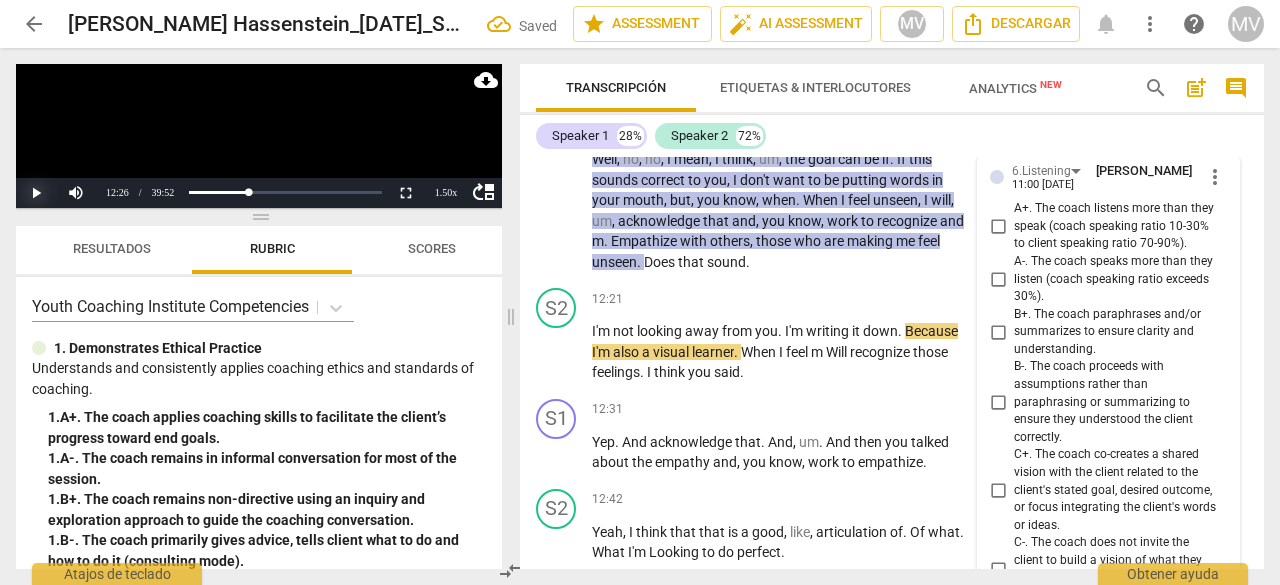 scroll, scrollTop: 5885, scrollLeft: 0, axis: vertical 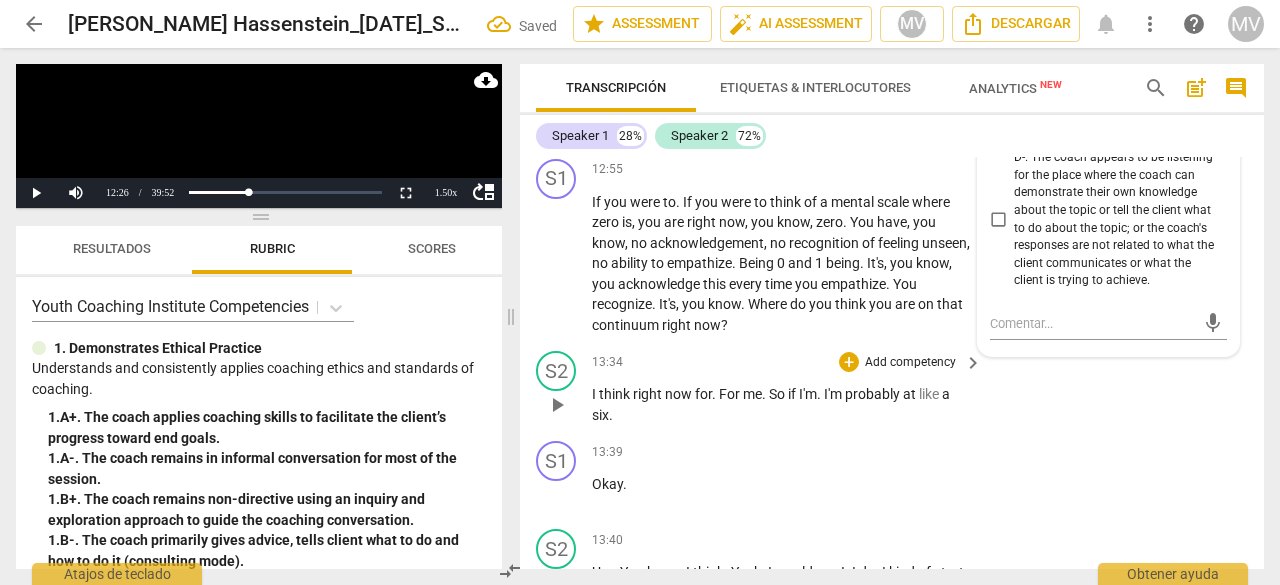 click on "S2 play_arrow pause 13:34 + Add competency keyboard_arrow_right I   think   right   now   for .   For   me .   So   if   I'm .   I'm   probably   at   like   a   six ." at bounding box center [892, 388] 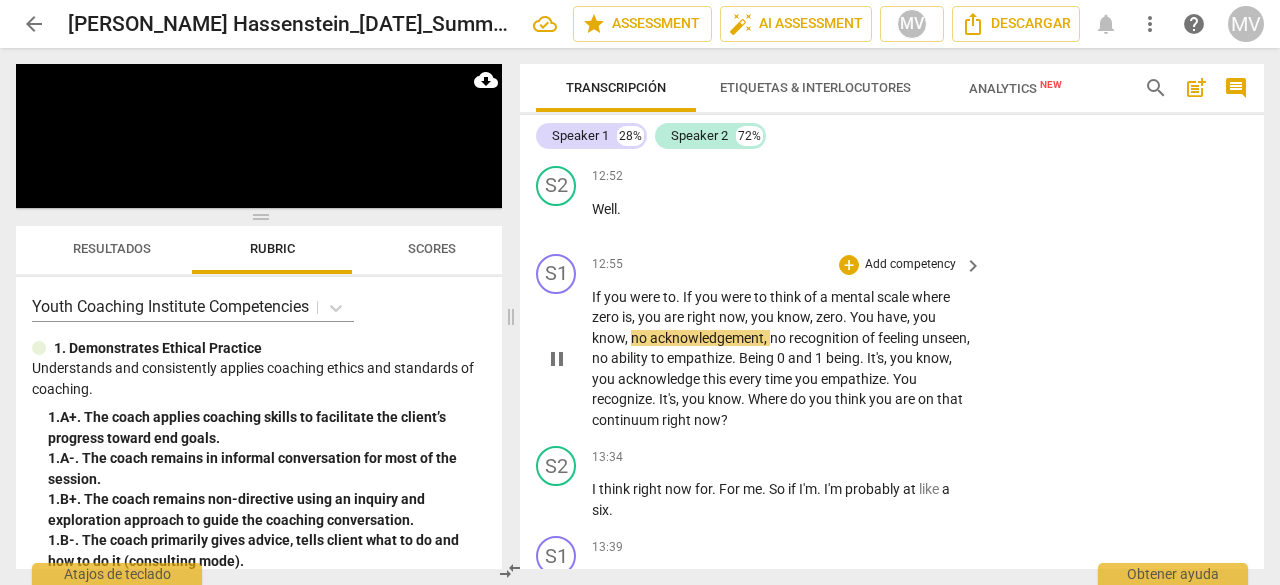 scroll, scrollTop: 5806, scrollLeft: 0, axis: vertical 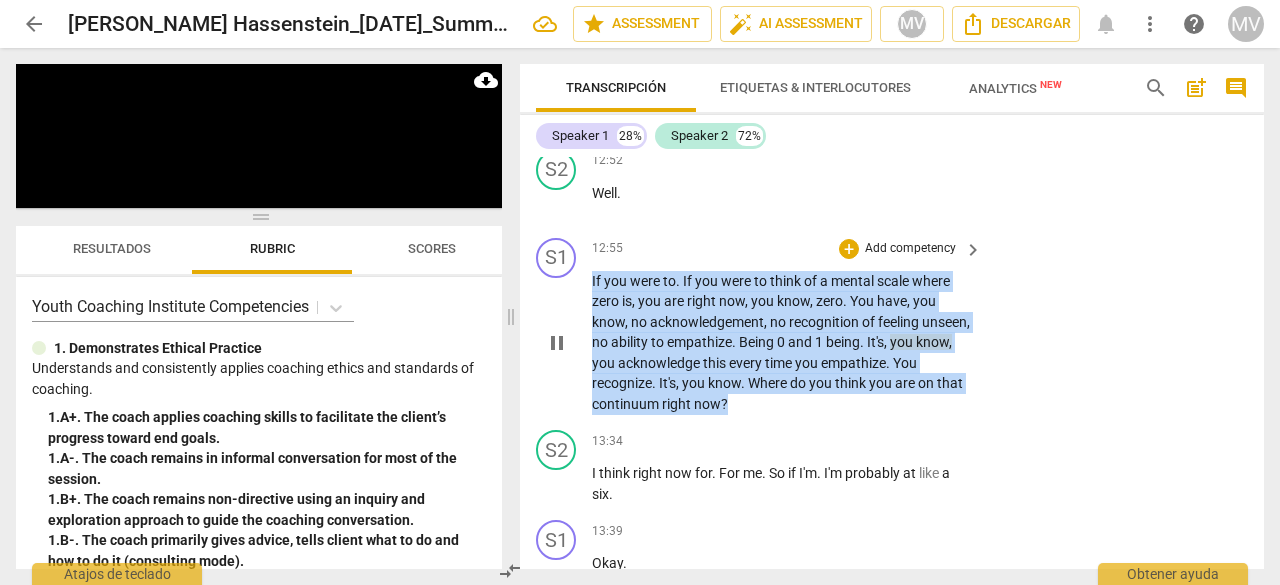 drag, startPoint x: 592, startPoint y: 319, endPoint x: 737, endPoint y: 441, distance: 189.4967 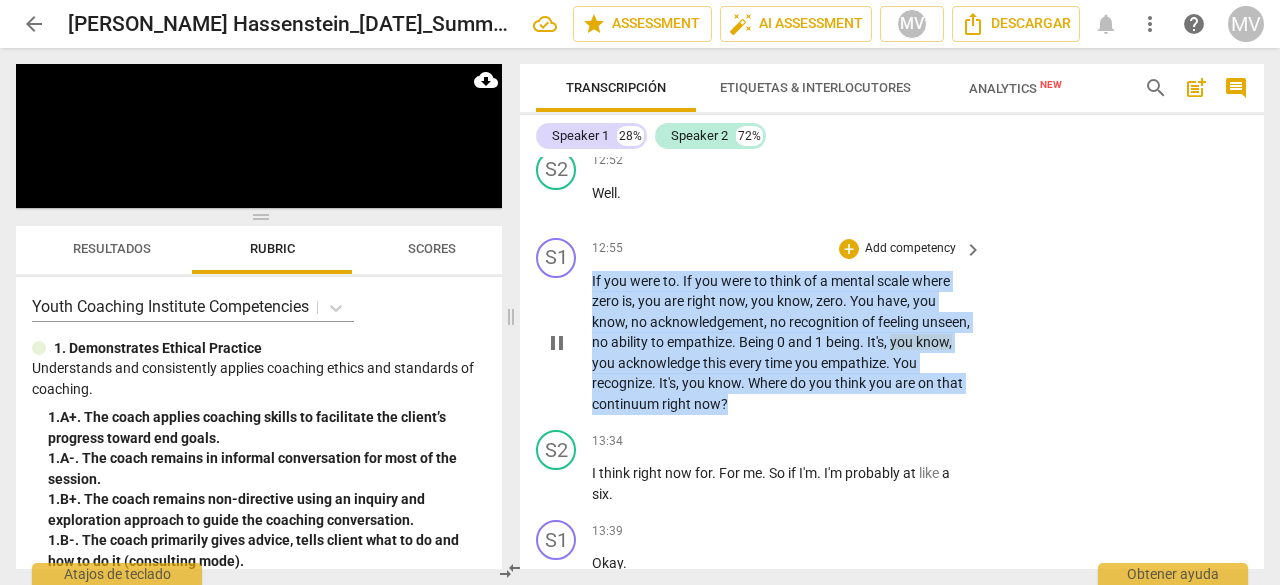 click on "If   you   were   to .   If   you   were   to   think   of   a   mental   scale   where   zero   is ,   you   are   right   now ,   you   know ,   zero .   You   have ,   you   know ,   no   acknowledgement ,   no   recognition   of   feeling   unseen ,   no   ability   to   empathize .   Being   0   and   1   being .   It's ,   you   know ,   you   acknowledge   this   every   time   you   empathize .   You   recognize .   It's ,   you   know .   Where   do   you   think   you   are   on   that   continuum   right   now ?" at bounding box center (782, 343) 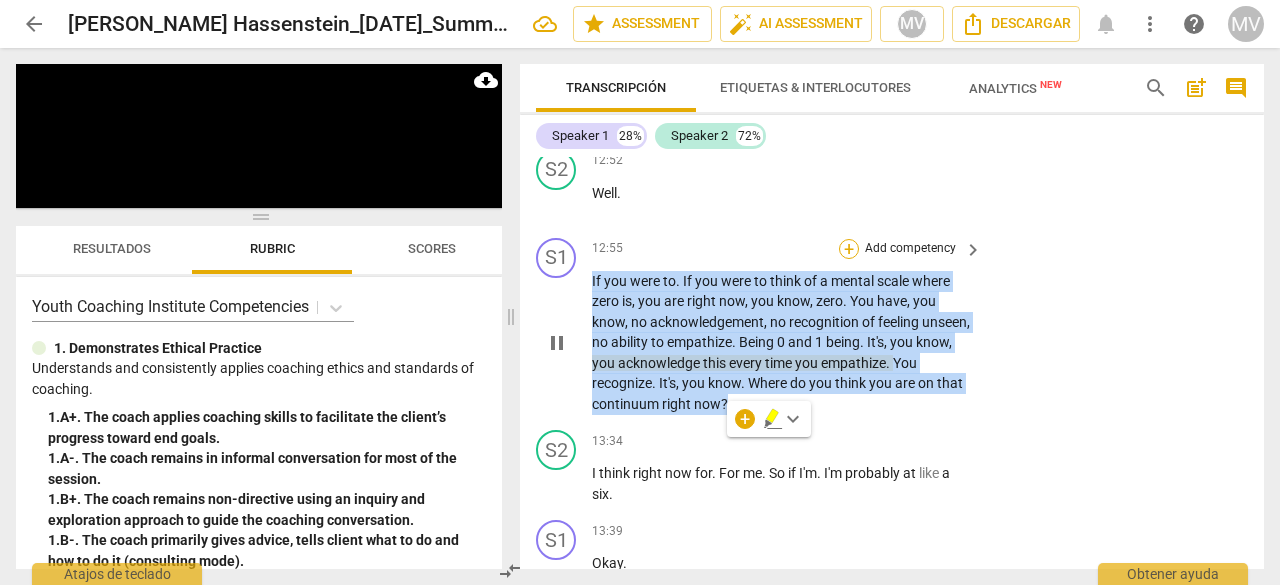 click on "+" at bounding box center (849, 249) 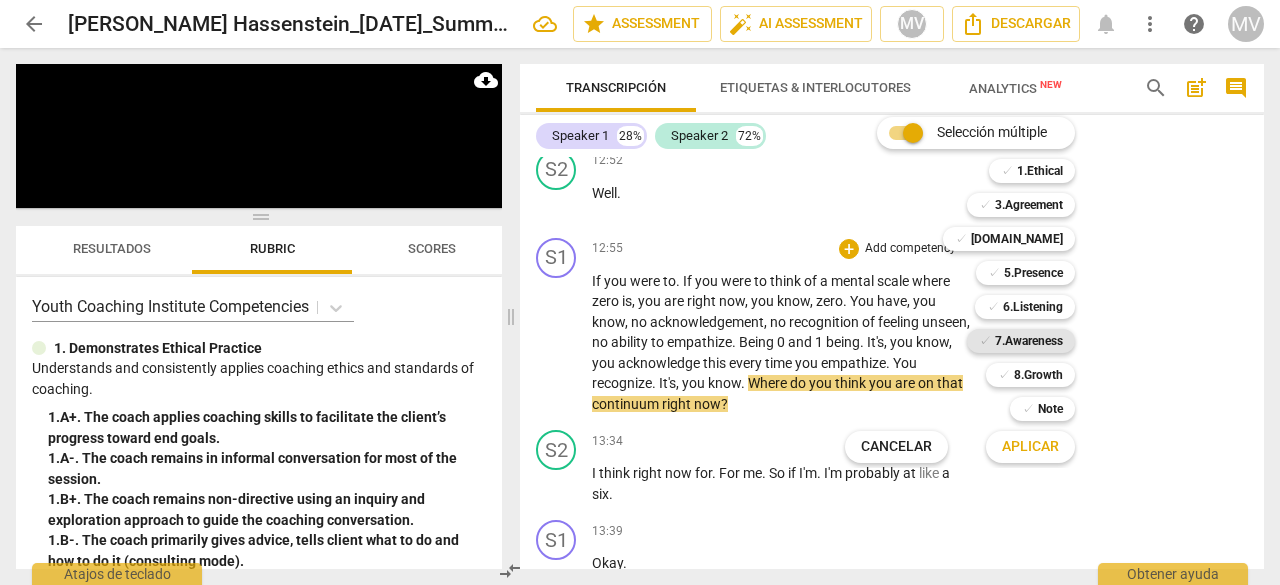 click on "7.Awareness" at bounding box center [1029, 341] 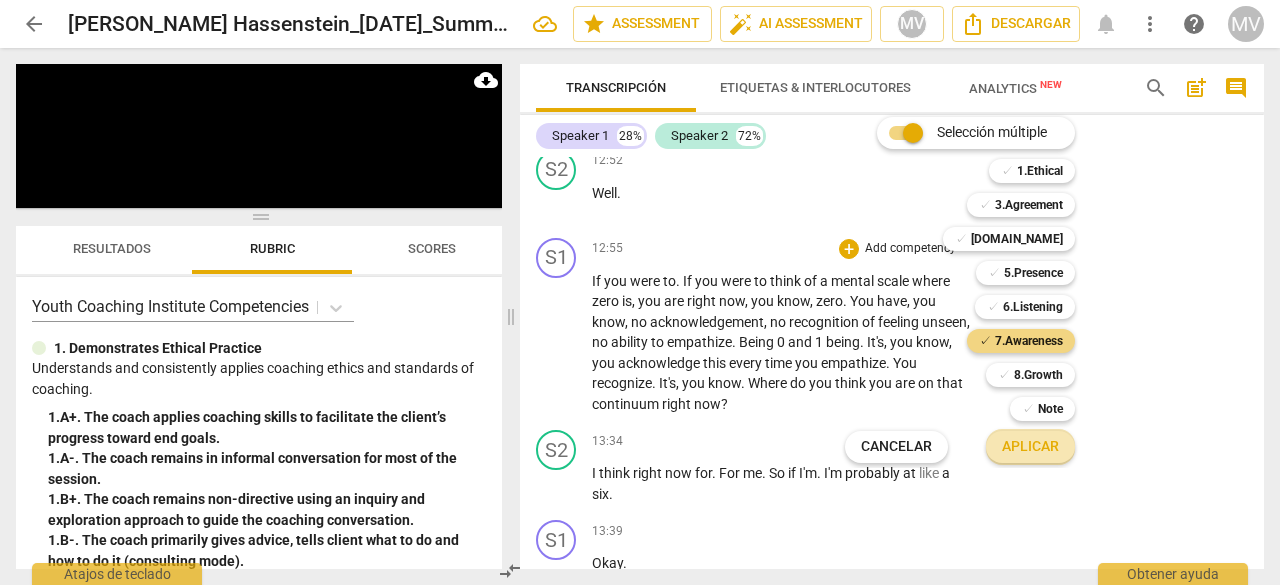 click on "Aplicar" at bounding box center (1030, 447) 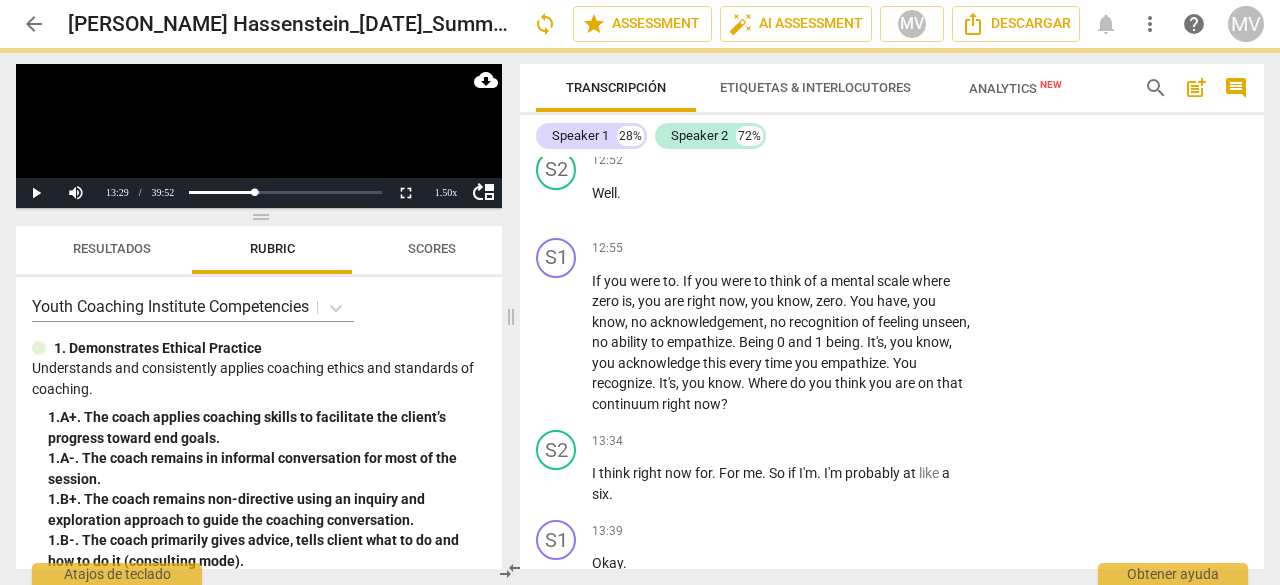 click on "S2 play_arrow pause 13:34 + Add competency keyboard_arrow_right I   think   right   now   for .   For   me .   So   if   I'm .   I'm   probably   at   like   a   six ." at bounding box center [892, 467] 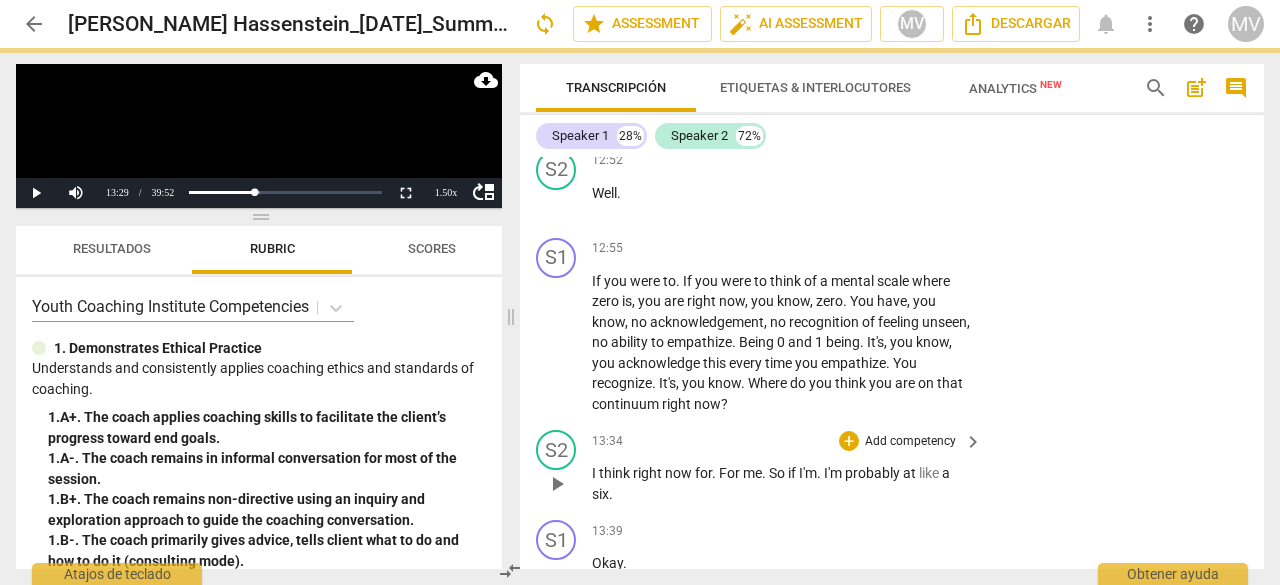 click on "S2 play_arrow pause 13:34 + Add competency keyboard_arrow_right I   think   right   now   for .   For   me .   So   if   I'm .   I'm   probably   at   like   a   six ." at bounding box center [892, 467] 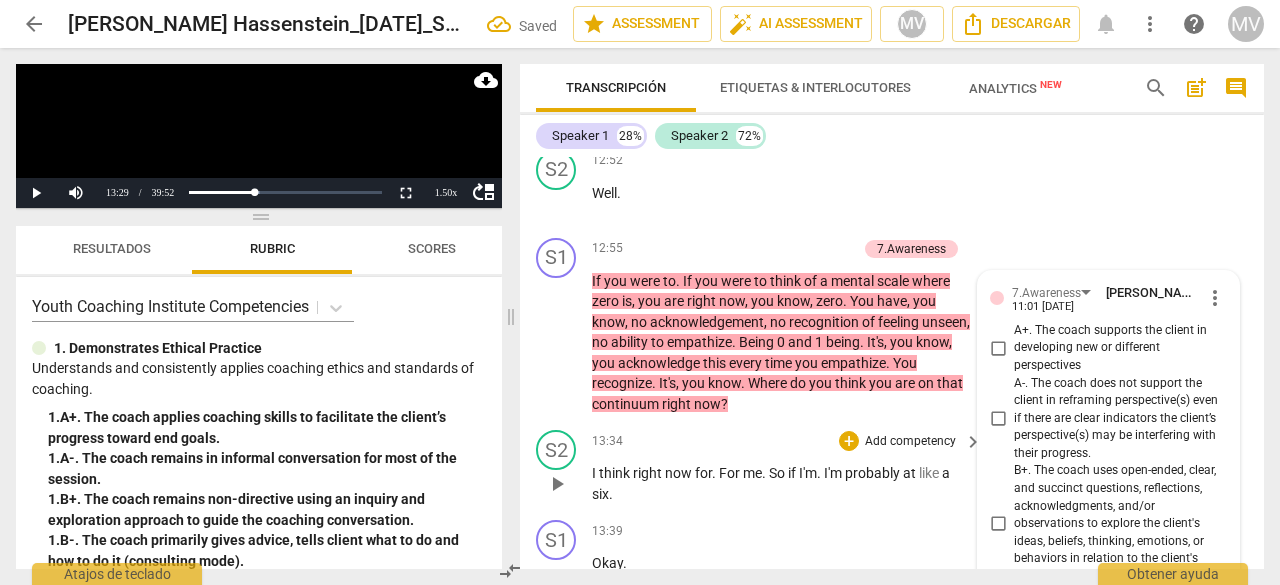 scroll, scrollTop: 6453, scrollLeft: 0, axis: vertical 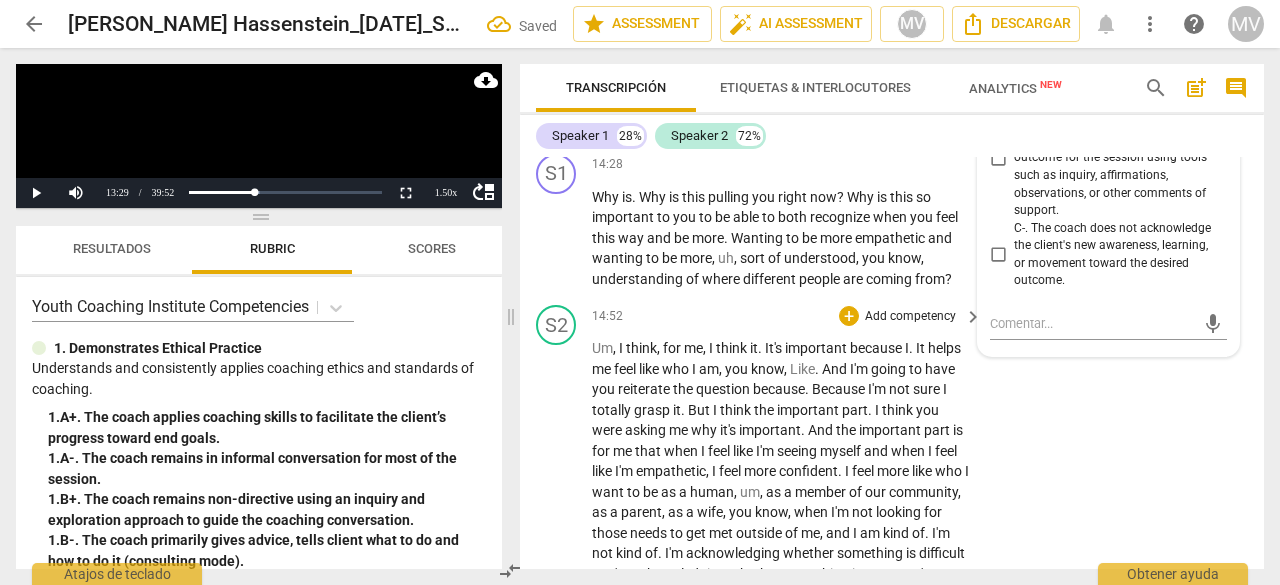 click on "S2 play_arrow pause 14:52 + Add competency keyboard_arrow_right Um ,   I   think ,   for   me ,   I   think   it .   It's   important   because   I .   It   helps   me   feel   like   who   I   am ,   you   know ,   Like .   And   I'm   going   to   have   you   reiterate   the   question   because .   Because   I'm   not   sure   I   totally   grasp   it .   But   I   think   the   important   part .   I   think   you   were   asking   me   why   it's   important .   And   the   important   part   is   for   me   that   when   I   feel   like   I'm   seeing   myself   and   when   I   feel   like   I'm   empathetic ,   I   feel   more   confident .   I   feel   more   like   who   I   want   to   be   as   a   human ,   um ,   as   a   member   of   our   community ,   as   a   parent ,   as   a   wife ,   you   know ,   when   I'm   not   looking   for   those   needs   to   get   met   outside   of   me ,   and   I   am   kind   of .   I'm   not   kind   of .   I'm   acknowledging   whether   something" at bounding box center [892, 567] 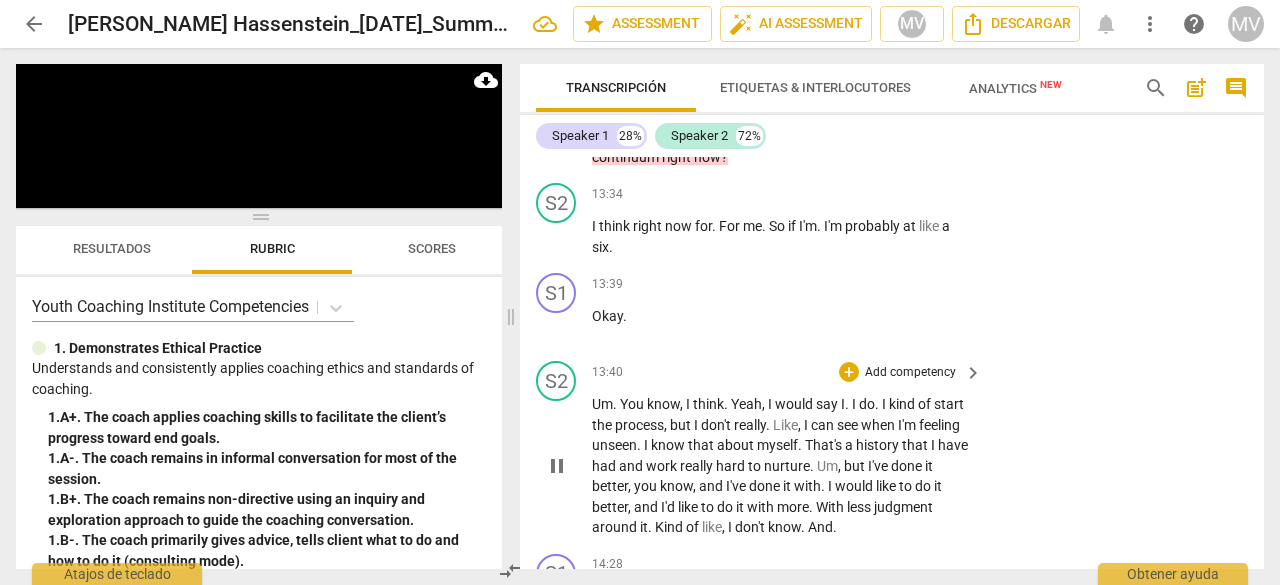 scroll, scrollTop: 6524, scrollLeft: 0, axis: vertical 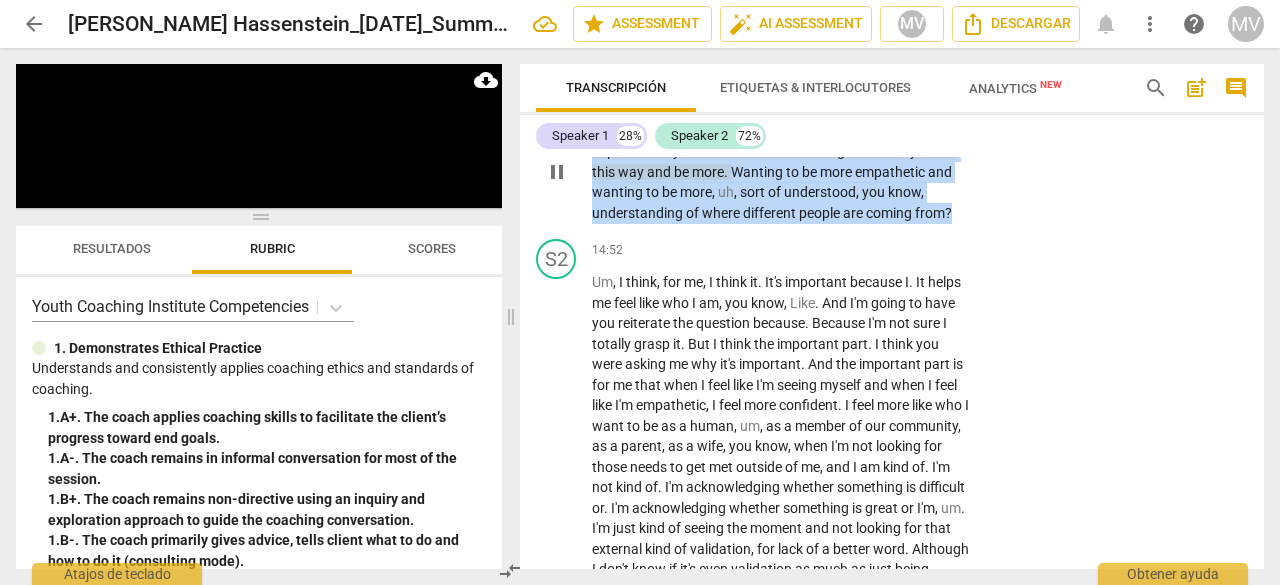drag, startPoint x: 594, startPoint y: 164, endPoint x: 964, endPoint y: 252, distance: 380.32092 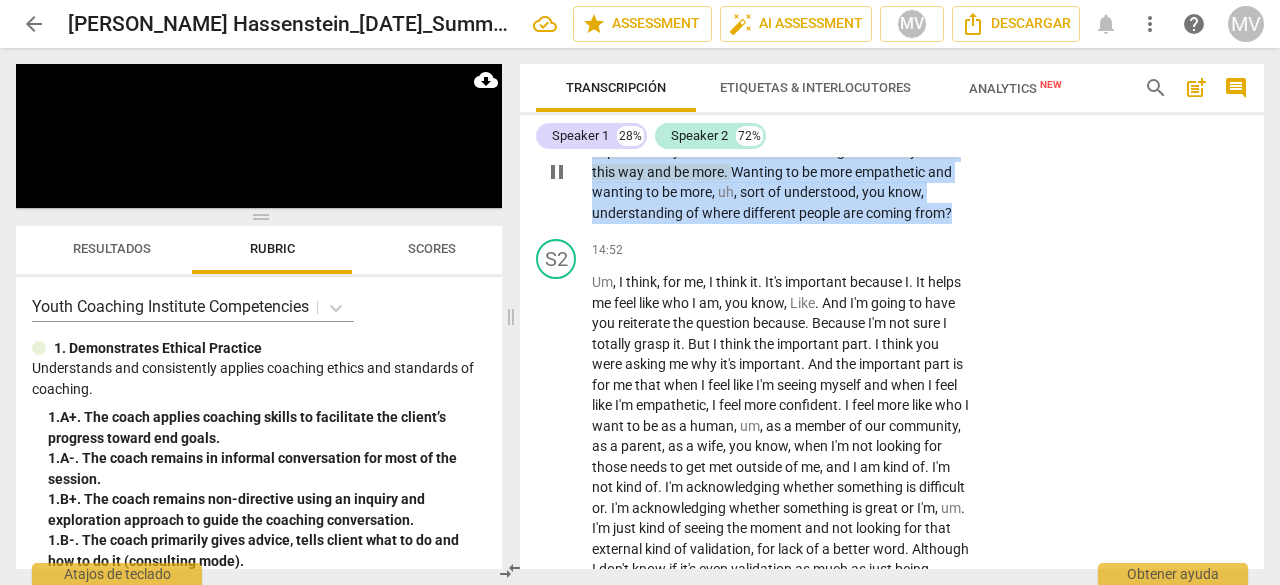 click on "Why   is .   Why   is   this   pulling   you   right   now ?   Why   is   this   so   important   to   you   to   be   able   to   both   recognize   when   you   feel   this   way   and   be   more .   Wanting   to   be   more   empathetic   and   wanting   to   be   more ,   uh ,   sort   of   understood ,   you   know ,   understanding   of   where   different   people   are   coming   from ?" at bounding box center [782, 172] 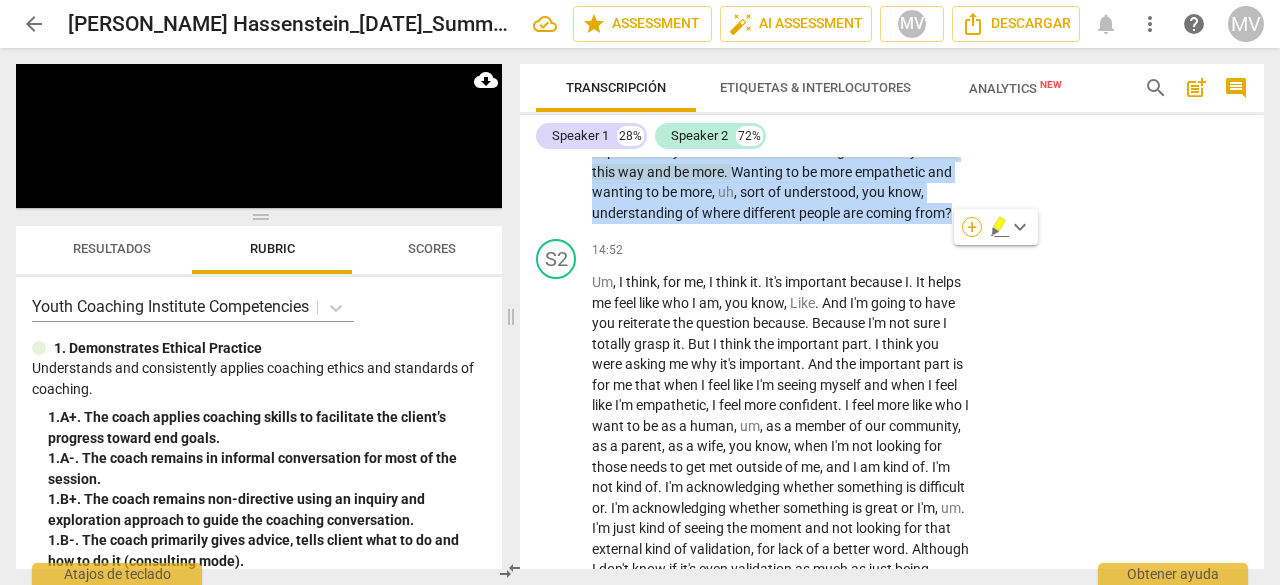 click on "+" at bounding box center (972, 227) 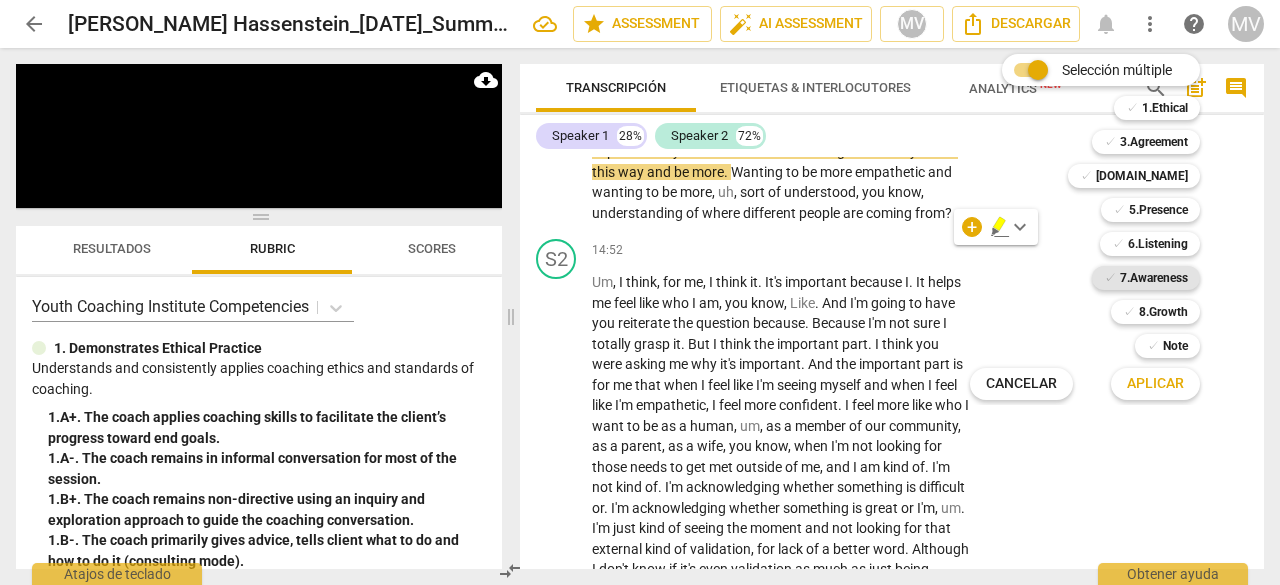 click on "7.Awareness" at bounding box center [1154, 278] 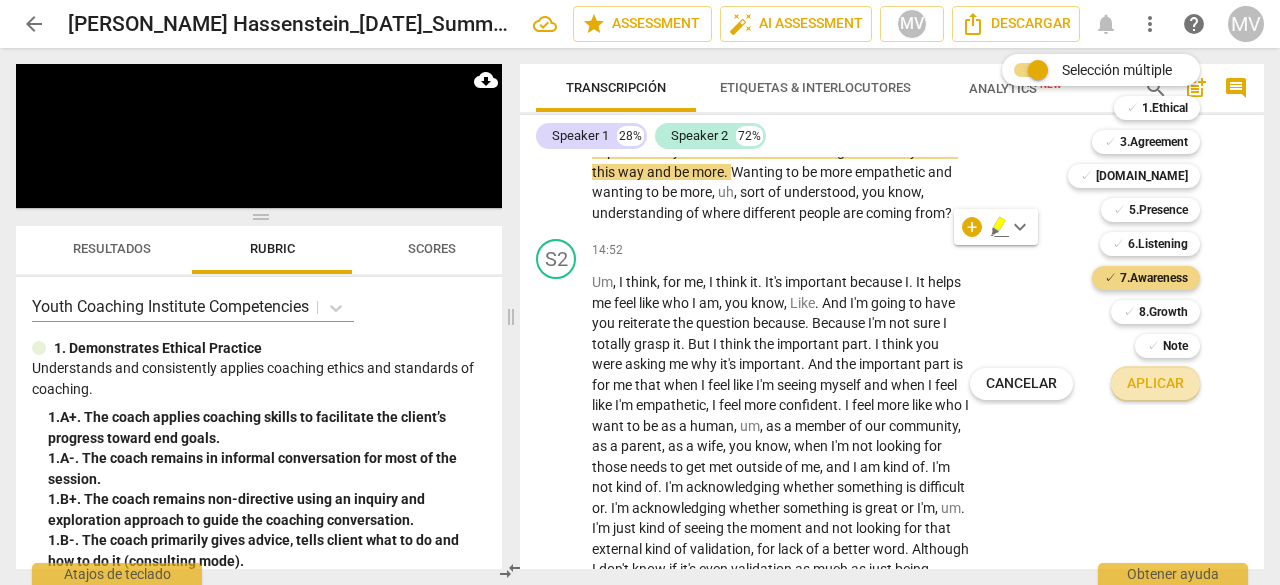 click on "Aplicar" at bounding box center [1155, 384] 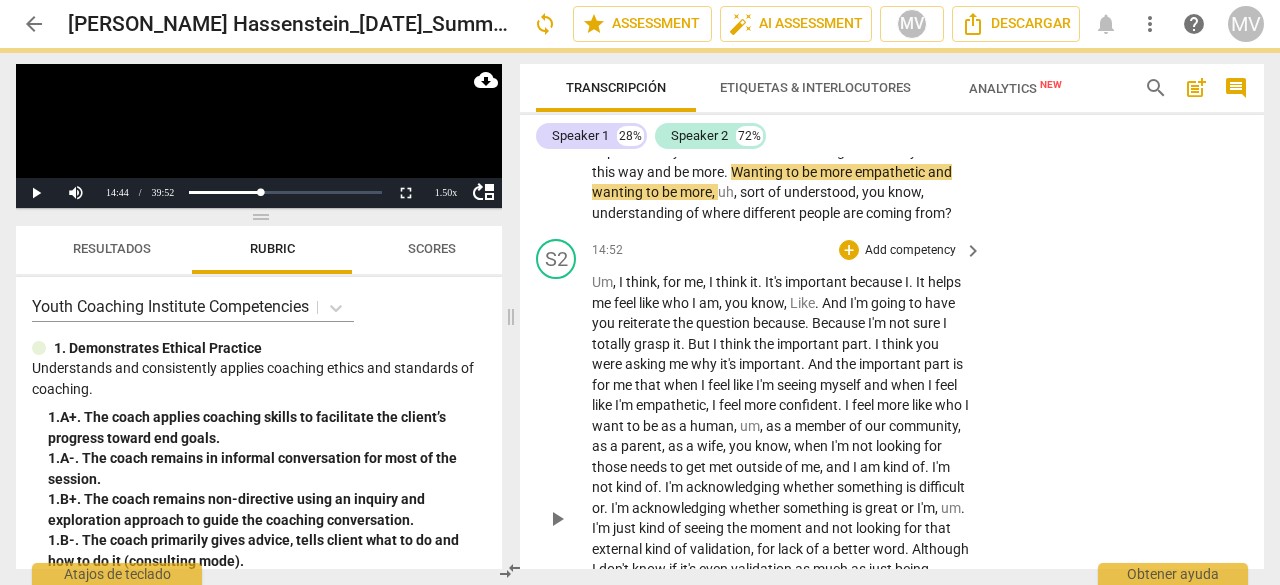 click on "S2 play_arrow pause 14:52 + Add competency keyboard_arrow_right Um ,   I   think ,   for   me ,   I   think   it .   It's   important   because   I .   It   helps   me   feel   like   who   I   am ,   you   know ,   Like .   And   I'm   going   to   have   you   reiterate   the   question   because .   Because   I'm   not   sure   I   totally   grasp   it .   But   I   think   the   important   part .   I   think   you   were   asking   me   why   it's   important .   And   the   important   part   is   for   me   that   when   I   feel   like   I'm   seeing   myself   and   when   I   feel   like   I'm   empathetic ,   I   feel   more   confident .   I   feel   more   like   who   I   want   to   be   as   a   human ,   um ,   as   a   member   of   our   community ,   as   a   parent ,   as   a   wife ,   you   know ,   when   I'm   not   looking   for   those   needs   to   get   met   outside   of   me ,   and   I   am   kind   of .   I'm   not   kind   of .   I'm   acknowledging   whether   something" at bounding box center (892, 501) 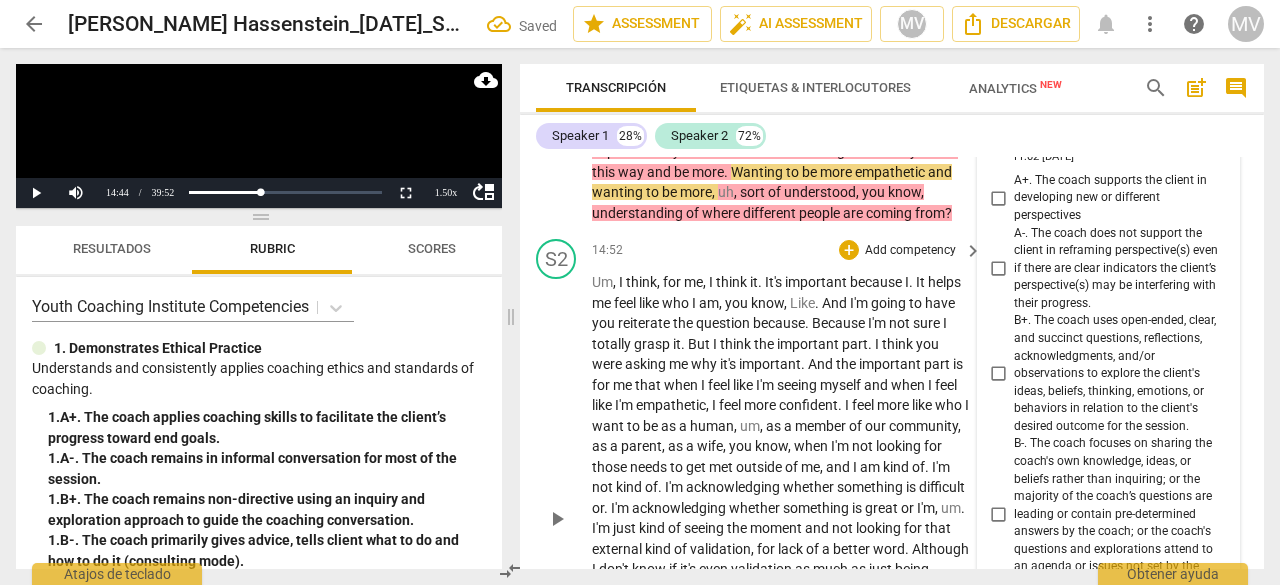 scroll, scrollTop: 7016, scrollLeft: 0, axis: vertical 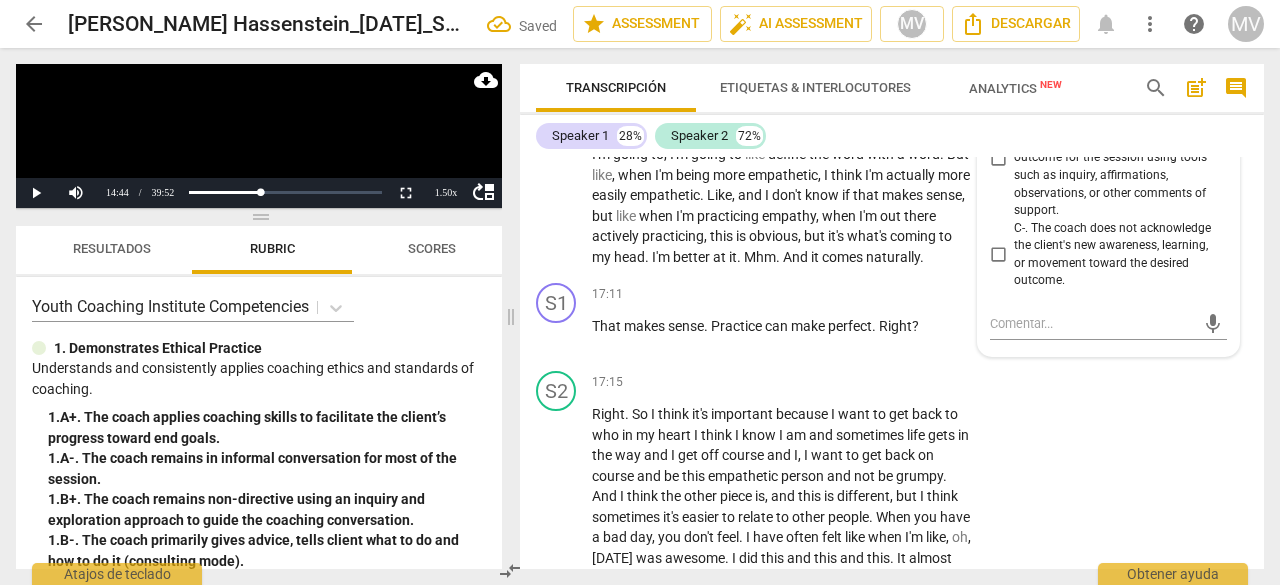 click on "S2 play_arrow pause 17:15 + Add competency keyboard_arrow_right Right .   So   I   think   it's   important   because   I   want   to   get   back   to   who   in   my   heart   I   think   I   know   I   am   and   sometimes   life   gets   in   the   way   and   I   get   off   course   and   I ,   I   want   to   get   back   on   course   and   be   this   empathetic   person   and   not   be   grumpy .   And   I   think   the   other   piece   is ,   and   this   is   different ,   but   I   think   sometimes   it's   easier   to   relate   to   other   people .   When   you   have   a   bad   day ,   you   don't   feel .   I   have   often   felt   like   when   I'm   like ,   oh ,   [DATE]   was   awesome .   I   did   this   and   this   and   this .   It   almost   feels   like   you're   bragging   about   your   day .   Like ,   look   at   this   great   day   I   had .   When   you're   not ,   you're   just   kind   of   like   noticing   so   it's   you .   I   can   do   it   with   my   spouse" at bounding box center (892, 603) 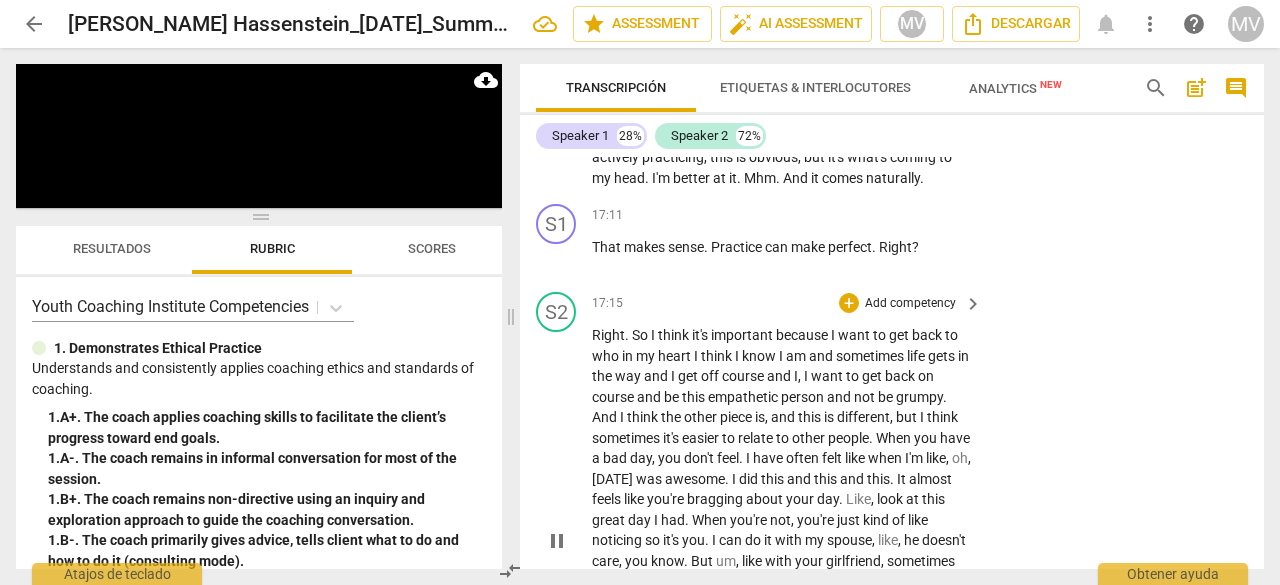 scroll, scrollTop: 7116, scrollLeft: 0, axis: vertical 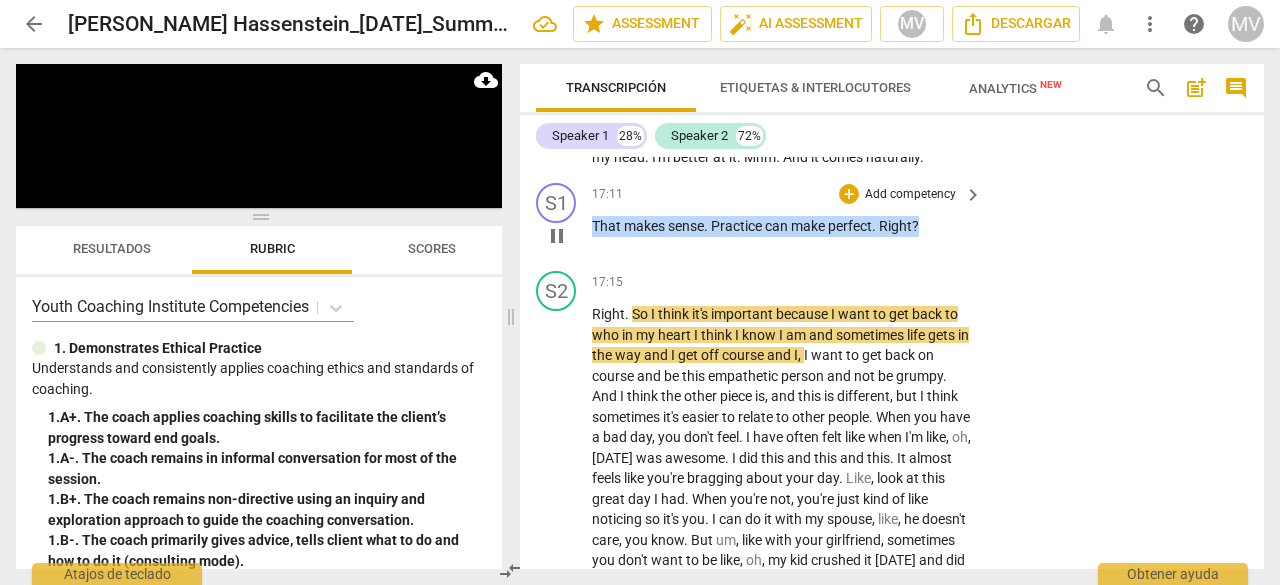 drag, startPoint x: 592, startPoint y: 286, endPoint x: 977, endPoint y: 299, distance: 385.21942 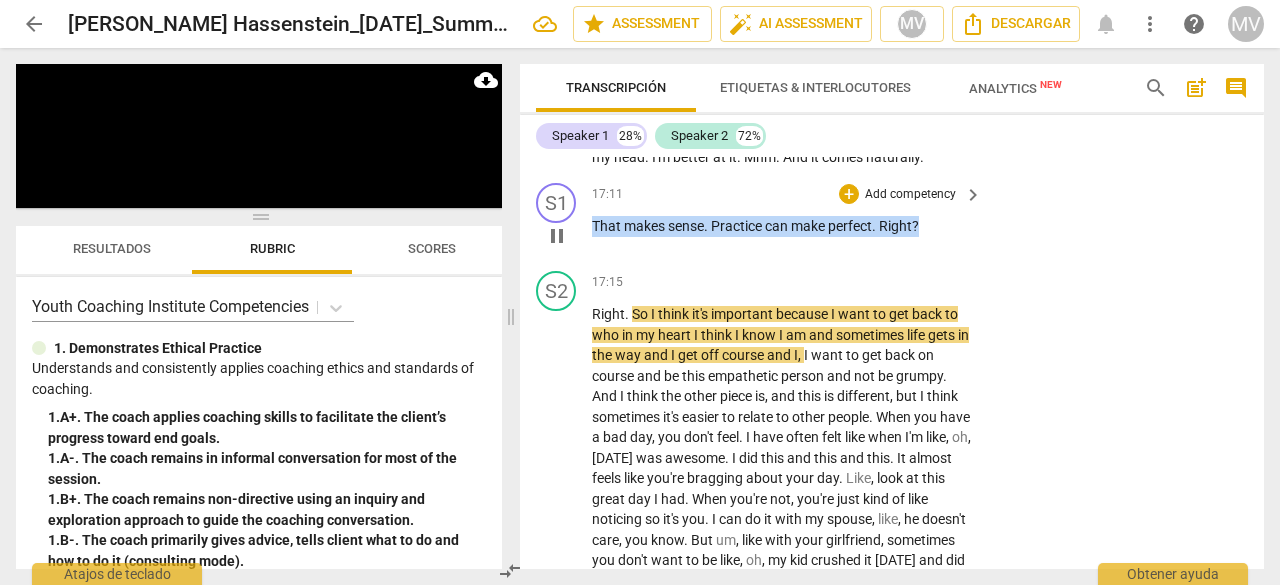click on "17:11 + Add competency keyboard_arrow_right That   makes   sense .   Practice   can   make   perfect .   Right ?" at bounding box center (788, 219) 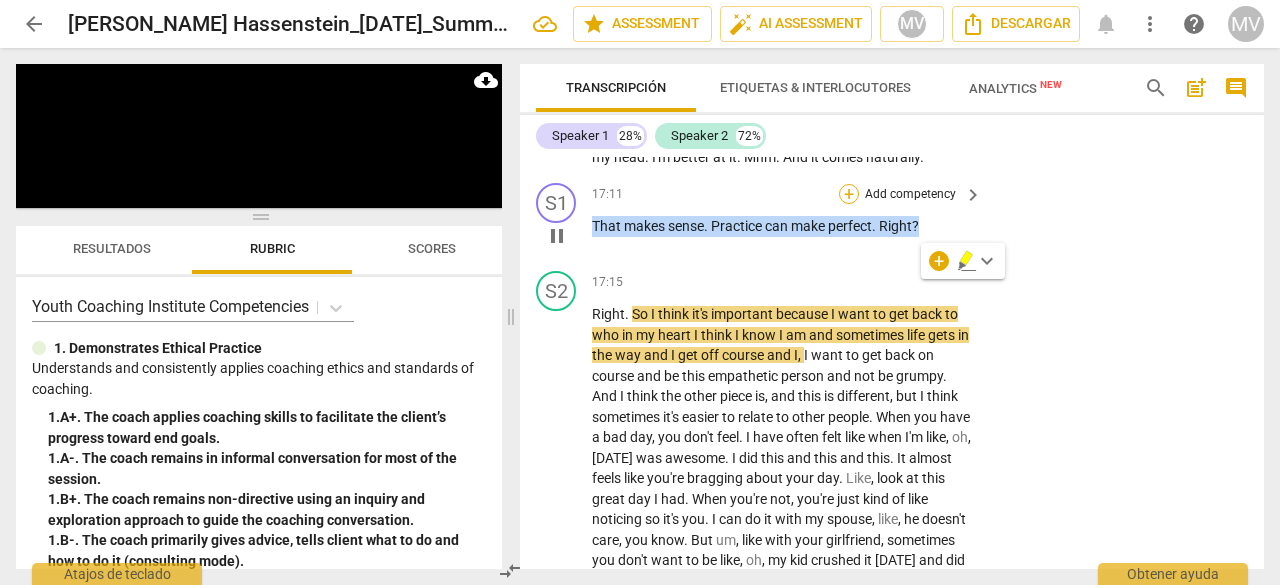 click on "+" at bounding box center [849, 194] 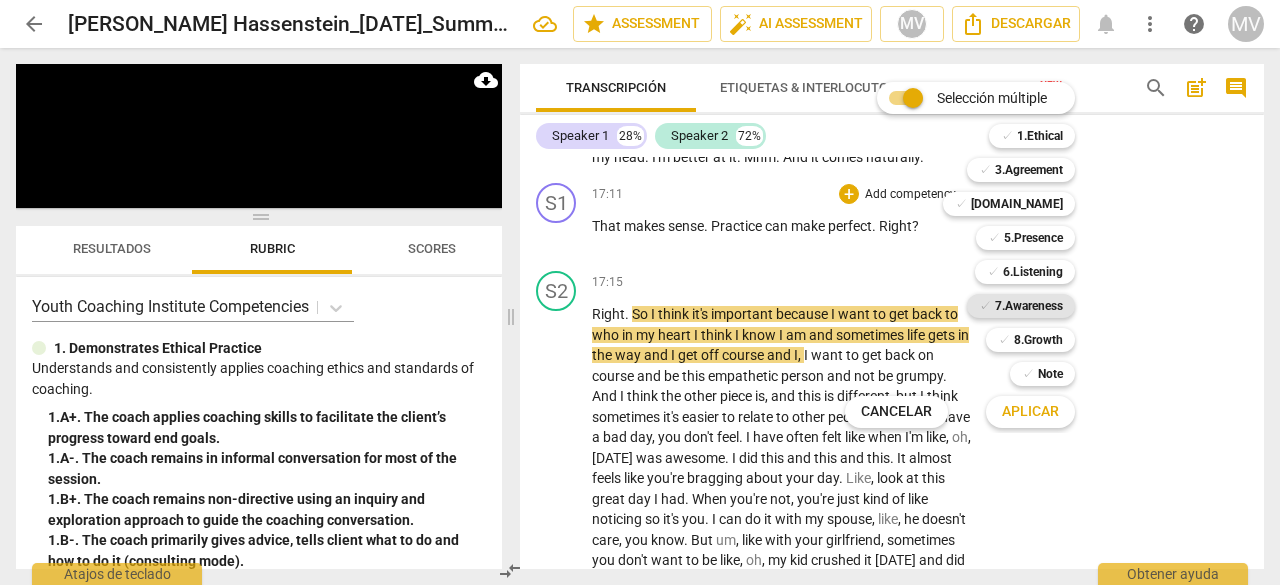 click on "7.Awareness" at bounding box center [1029, 306] 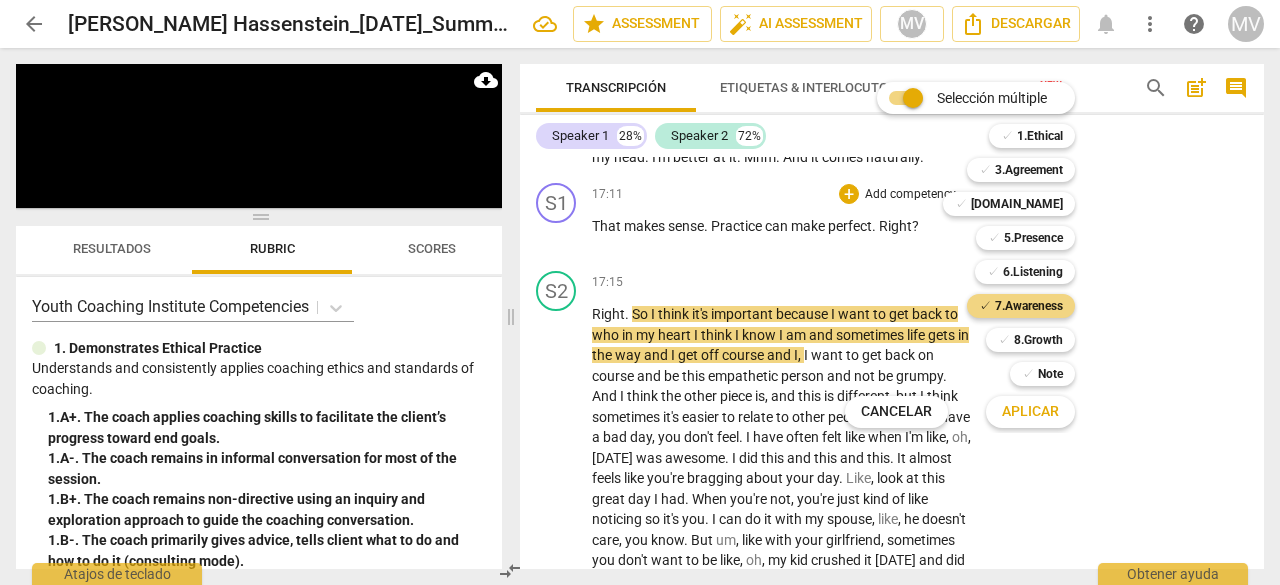click on "Aplicar" at bounding box center (1030, 412) 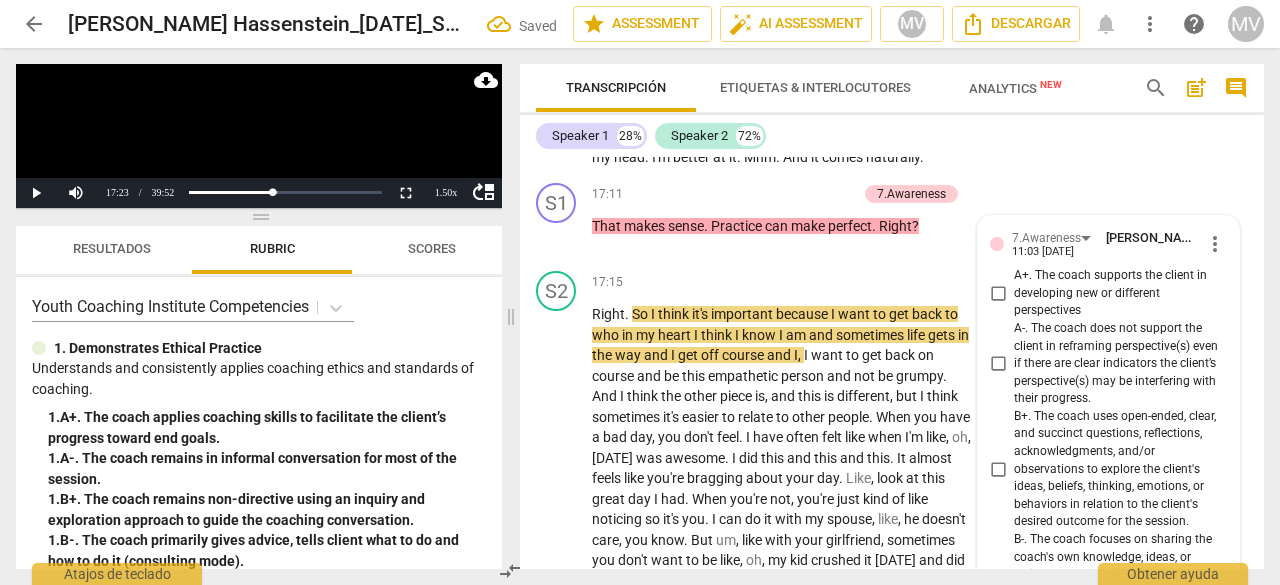 scroll, scrollTop: 7729, scrollLeft: 0, axis: vertical 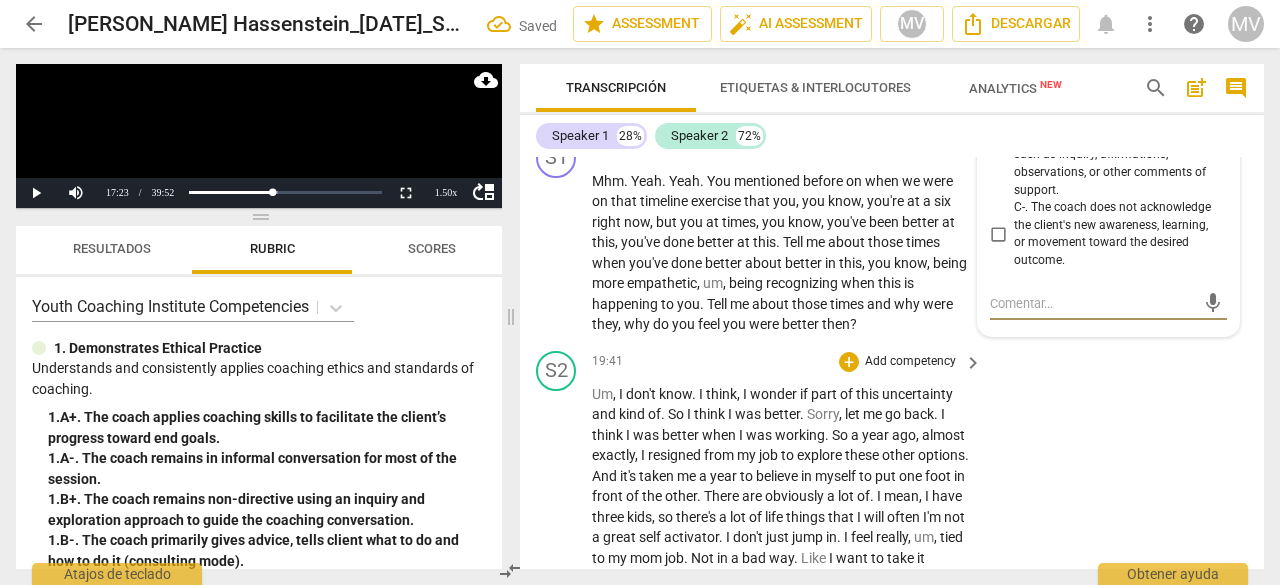 click on "S2 play_arrow pause 19:41 + Add competency keyboard_arrow_right Um ,   I   don't   know .   I   think ,   I   wonder   if   part   of   this   uncertainty   and   kind   of .   So   I   think   I   was   better .   Sorry ,   let   me   go   back .   I   think   I   was   better   when   I   was   working .   So   a   year   ago ,   almost   exactly ,   I   resigned   from   my   job   to   explore   these   other   options .   And   it's   taken   me   a   year   to   believe   in   myself   to   put   one   foot   in   front   of   the   other .   There   are   obviously   a   lot   of .   I   mean ,   I   have   three   kids ,   so   there's   a   lot   of   life   things   that   I   will   often   I'm   not   a   great   self   activator .   I   don't   just   jump   in .   I   feel   really ,   um ,   tied   to   my   mom   job .   Not   in   a   bad   way .   Like   I   want   to   take   it   seriously .   I   want   to   give   it   the   energy   that   it's   due .   And   um ,   some   seasons   to" at bounding box center (892, 880) 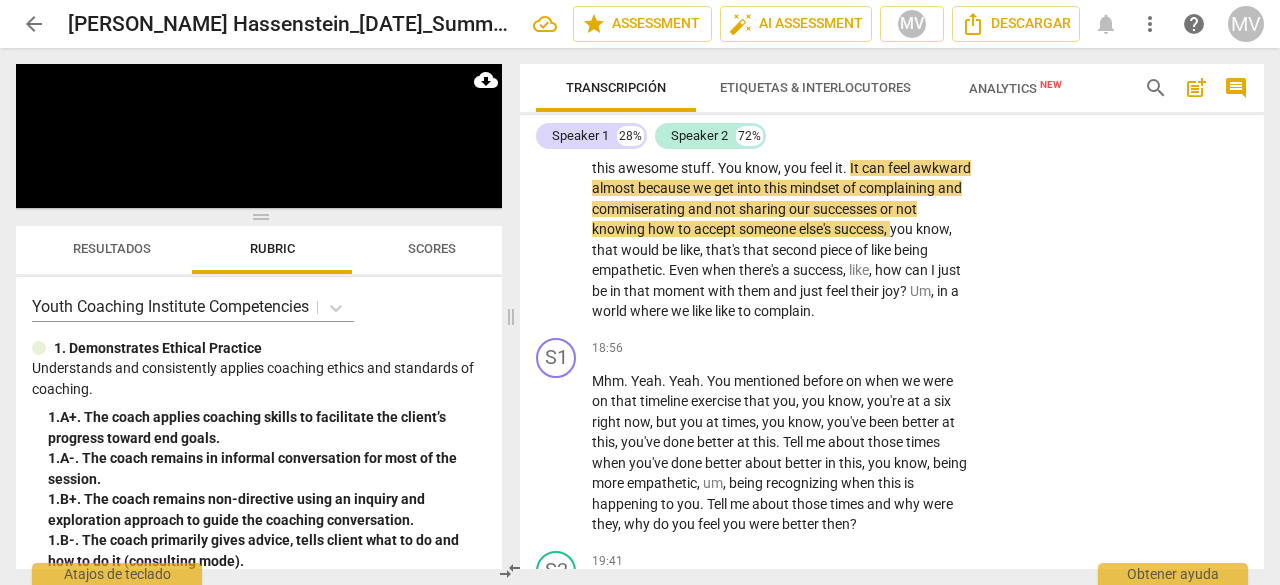 scroll, scrollTop: 7629, scrollLeft: 0, axis: vertical 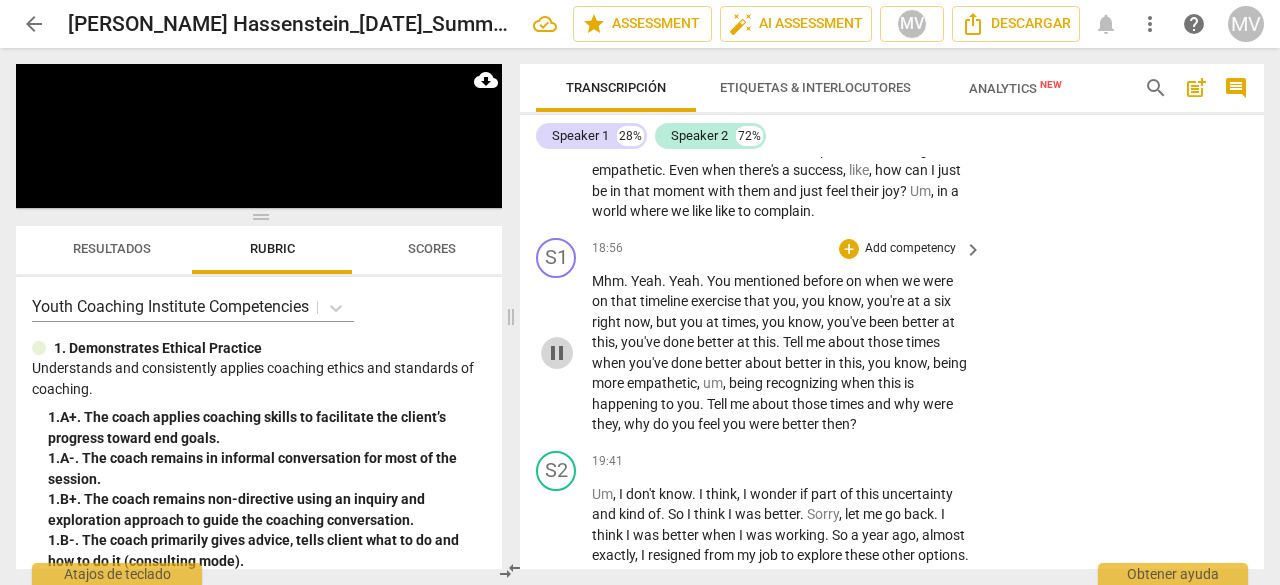 click on "pause" at bounding box center (557, 353) 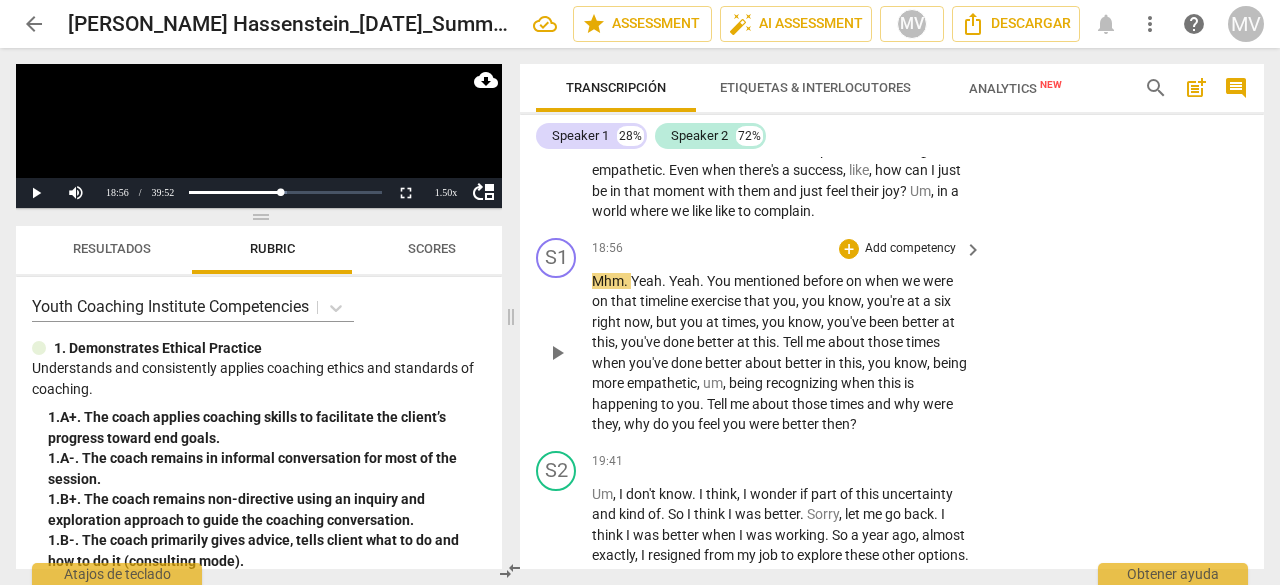 drag, startPoint x: 557, startPoint y: 411, endPoint x: 562, endPoint y: 402, distance: 10.29563 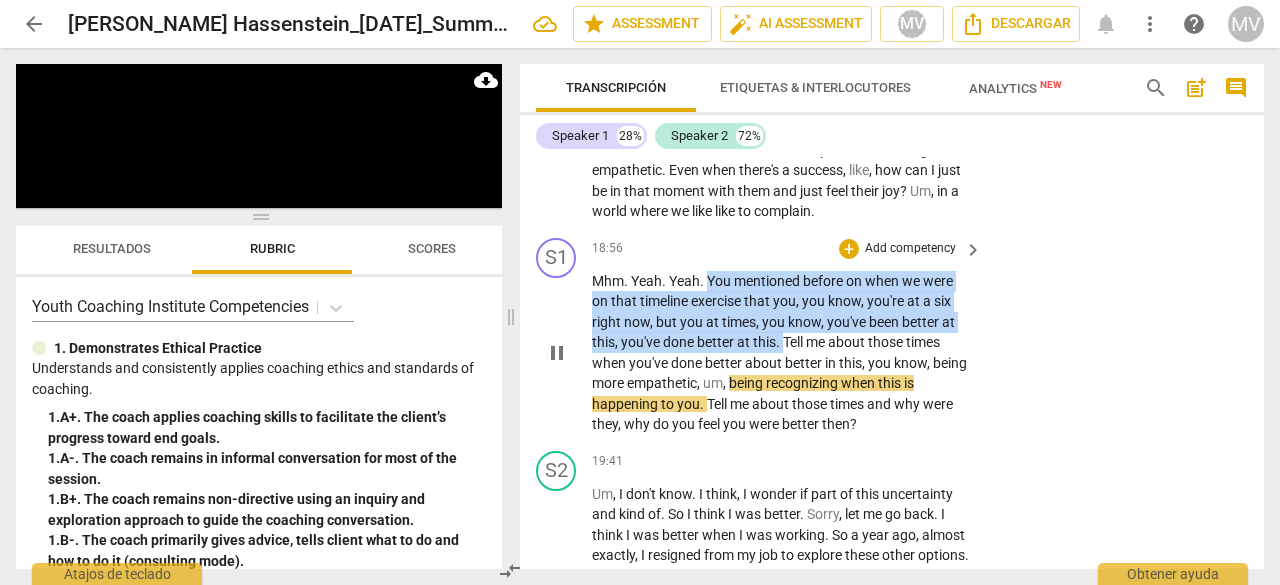 drag, startPoint x: 708, startPoint y: 339, endPoint x: 786, endPoint y: 396, distance: 96.60745 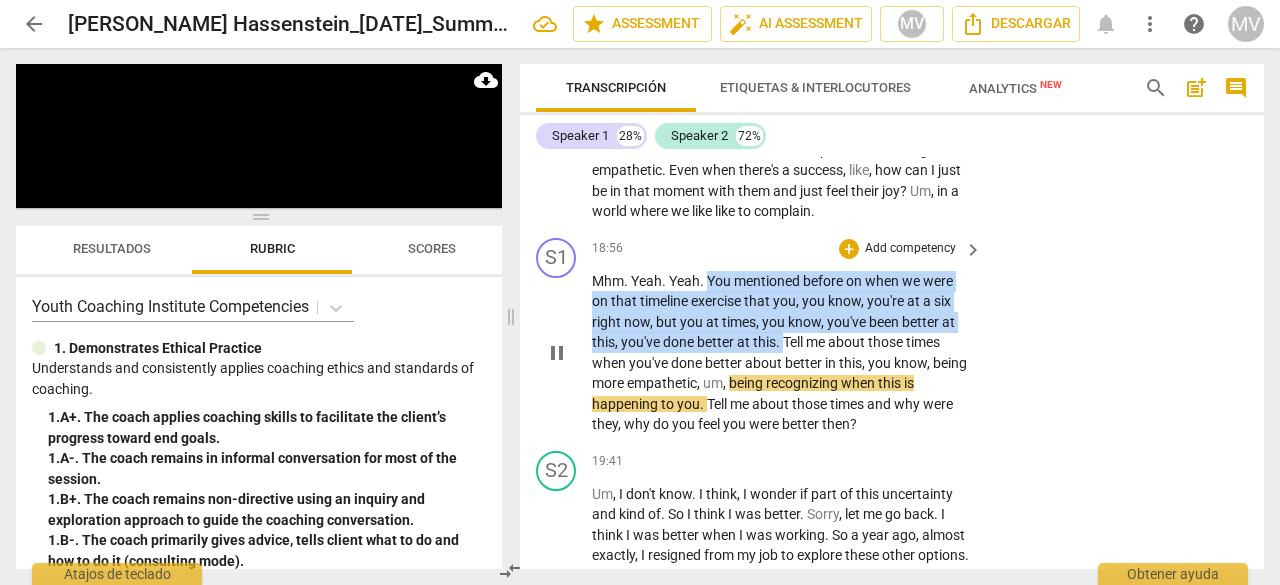 click on "Mhm .   Yeah .   Yeah .   You   mentioned   before   on   when   we   were   on   that   timeline   exercise   that   you ,   you   know ,   you're   at   a   six   right   now ,   but   you   at   times ,   you   know ,   you've   been   better   at   this ,   you've   done   better   at   this .   Tell   me   about   those   times   when   you've   done   better   about   better   in   this ,   you   know ,   being   more   empathetic ,   um ,   being   recognizing   when   this   is   happening   to   you .   Tell   me   about   those   times   and   why   were   they ,   why   do   you   feel   you   were   better   then ?" at bounding box center [782, 353] 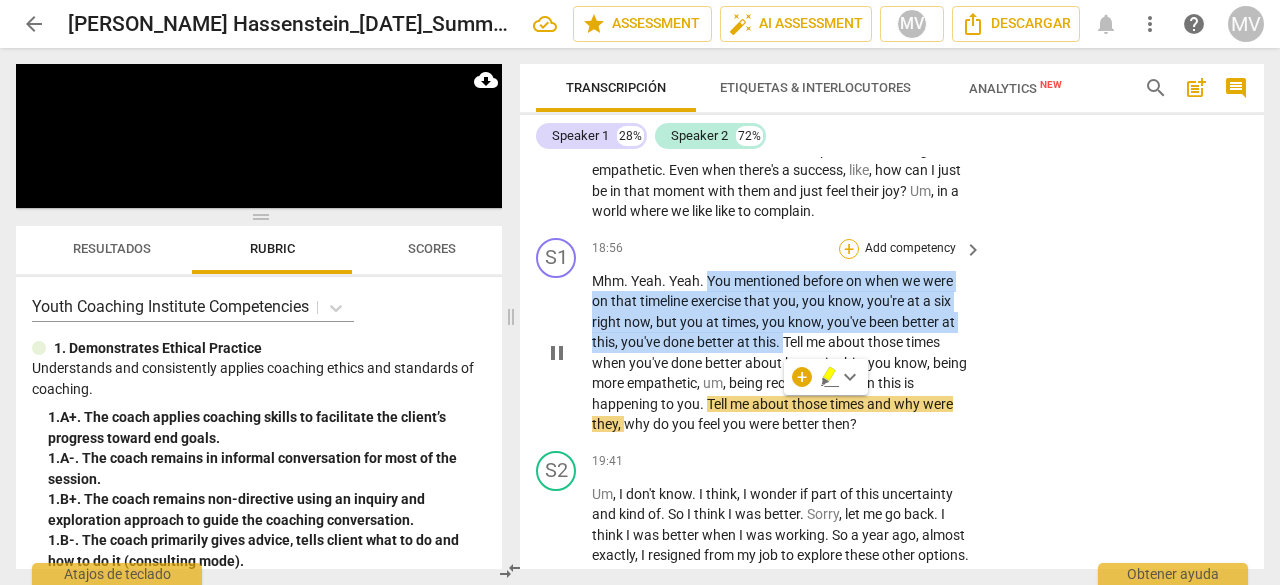 click on "+" at bounding box center (849, 249) 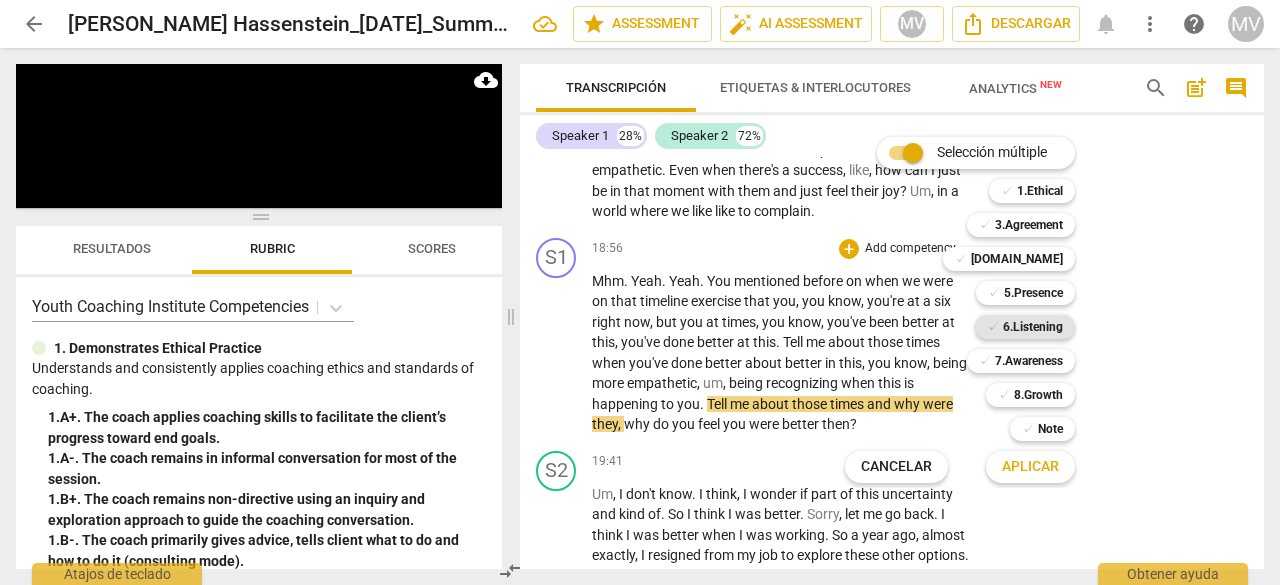 click on "6.Listening" at bounding box center (1033, 327) 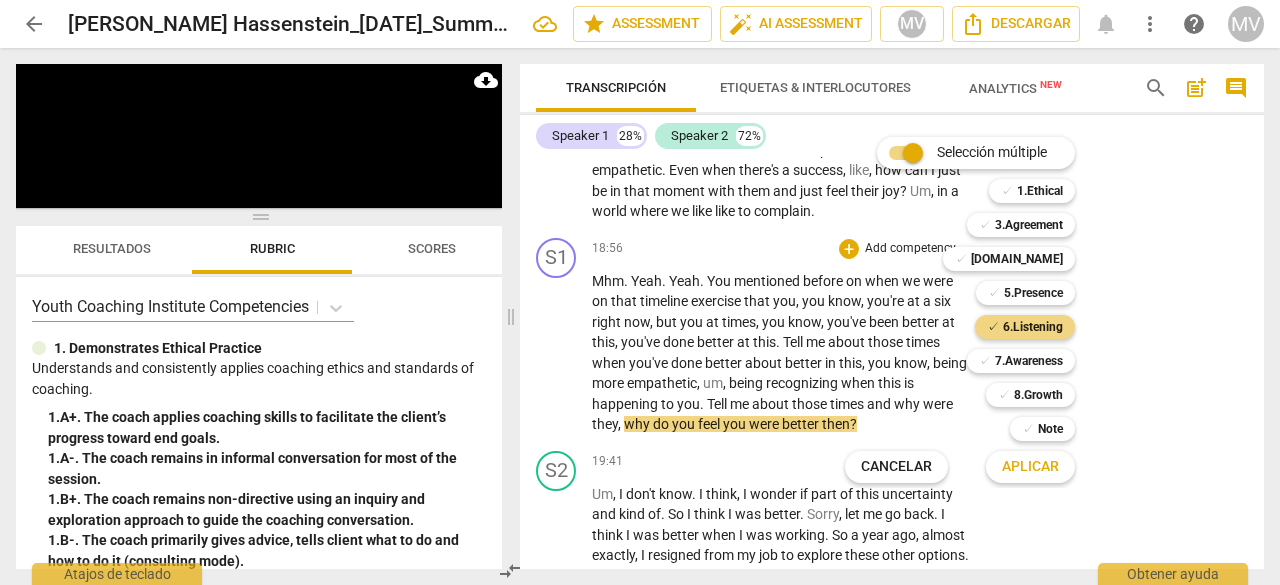 click on "Aplicar" at bounding box center (1030, 467) 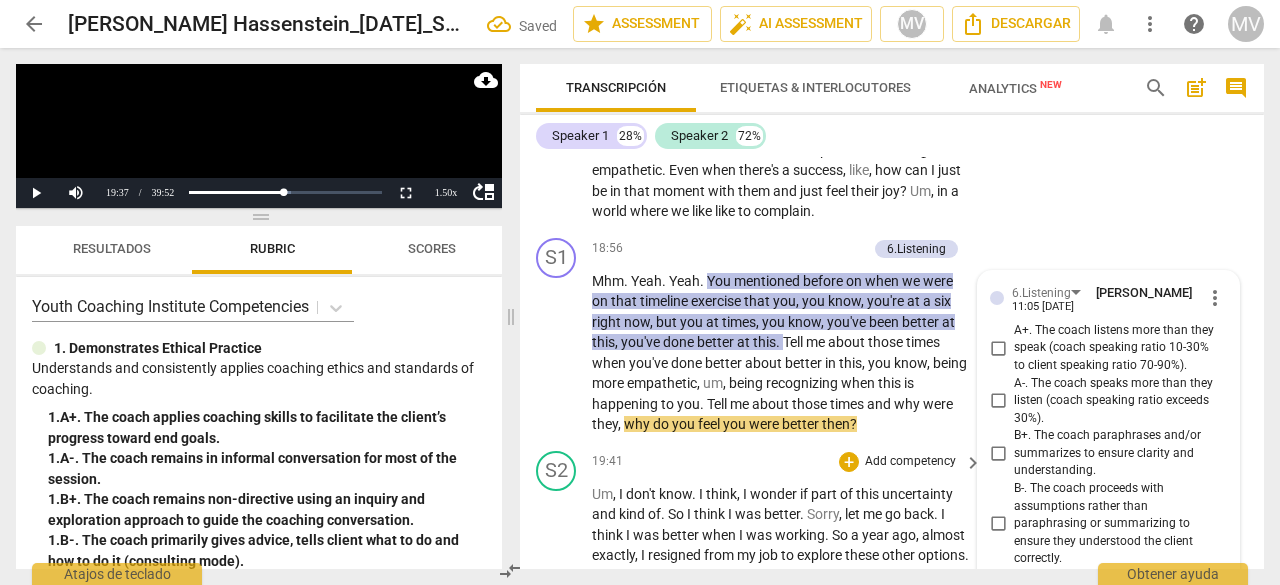 scroll, scrollTop: 8367, scrollLeft: 0, axis: vertical 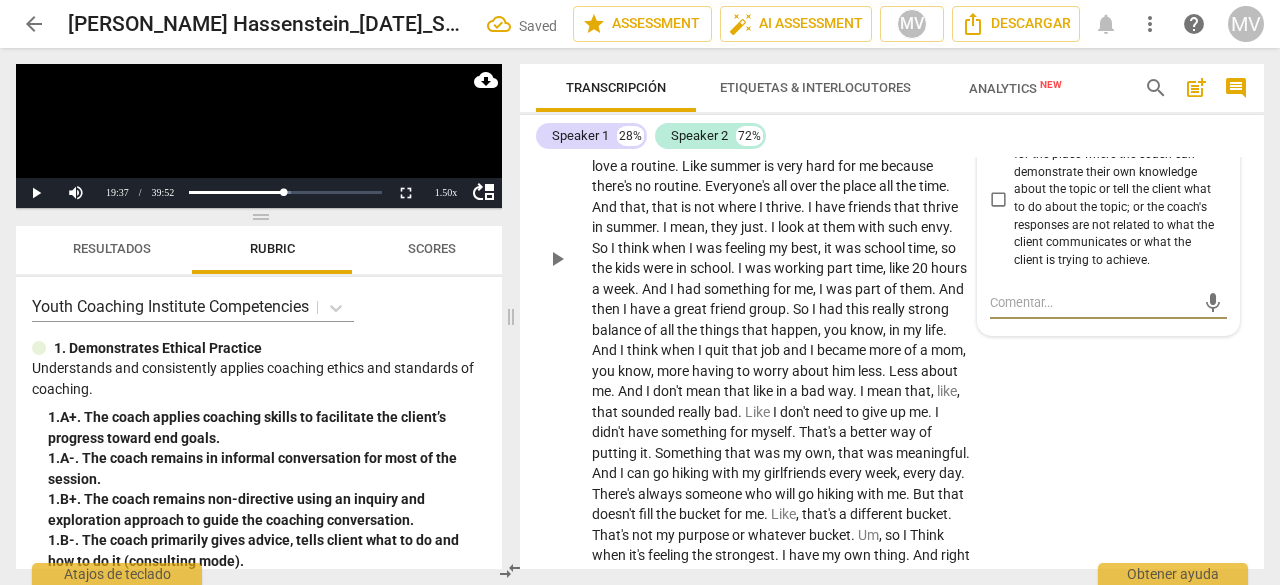 click on "S2 play_arrow pause 19:41 + Add competency keyboard_arrow_right Um ,   I   don't   know .   I   think ,   I   wonder   if   part   of   this   uncertainty   and   kind   of .   So   I   think   I   was   better .   Sorry ,   let   me   go   back .   I   think   I   was   better   when   I   was   working .   So   a   year   ago ,   almost   exactly ,   I   resigned   from   my   job   to   explore   these   other   options .   And   it's   taken   me   a   year   to   believe   in   myself   to   put   one   foot   in   front   of   the   other .   There   are   obviously   a   lot   of .   I   mean ,   I   have   three   kids ,   so   there's   a   lot   of   life   things   that   I   will   often   I'm   not   a   great   self   activator .   I   don't   just   jump   in .   I   feel   really ,   um ,   tied   to   my   mom   job .   Not   in   a   bad   way .   Like   I   want   to   take   it   seriously .   I   want   to   give   it   the   energy   that   it's   due .   And   um ,   some   seasons   to" at bounding box center (892, 242) 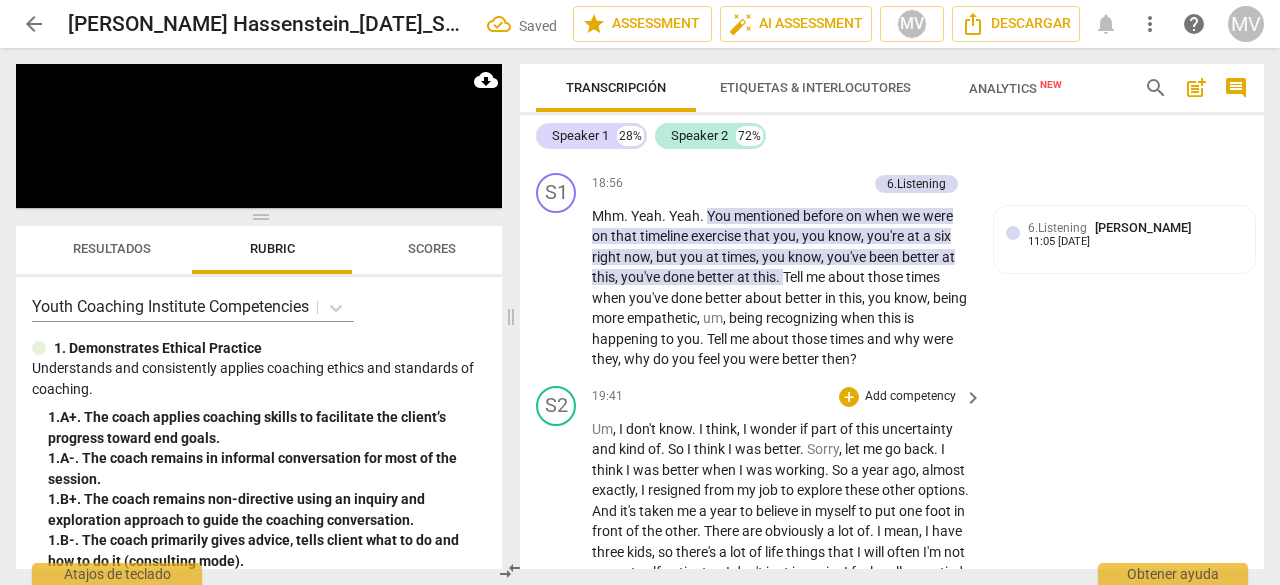 scroll, scrollTop: 7667, scrollLeft: 0, axis: vertical 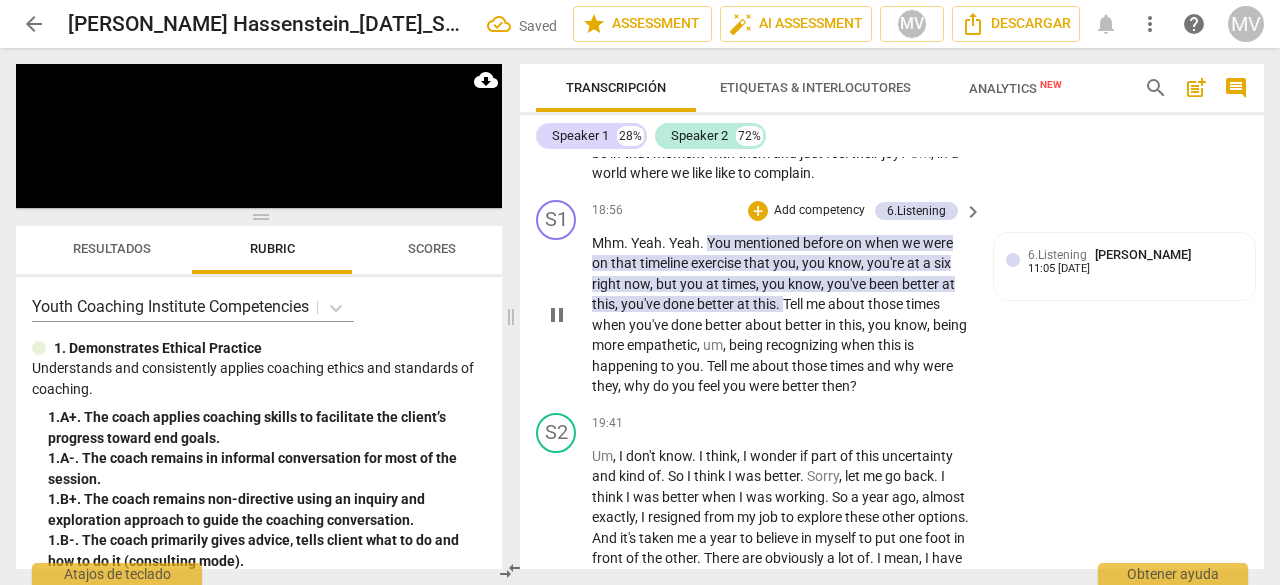 click on "." at bounding box center (779, 304) 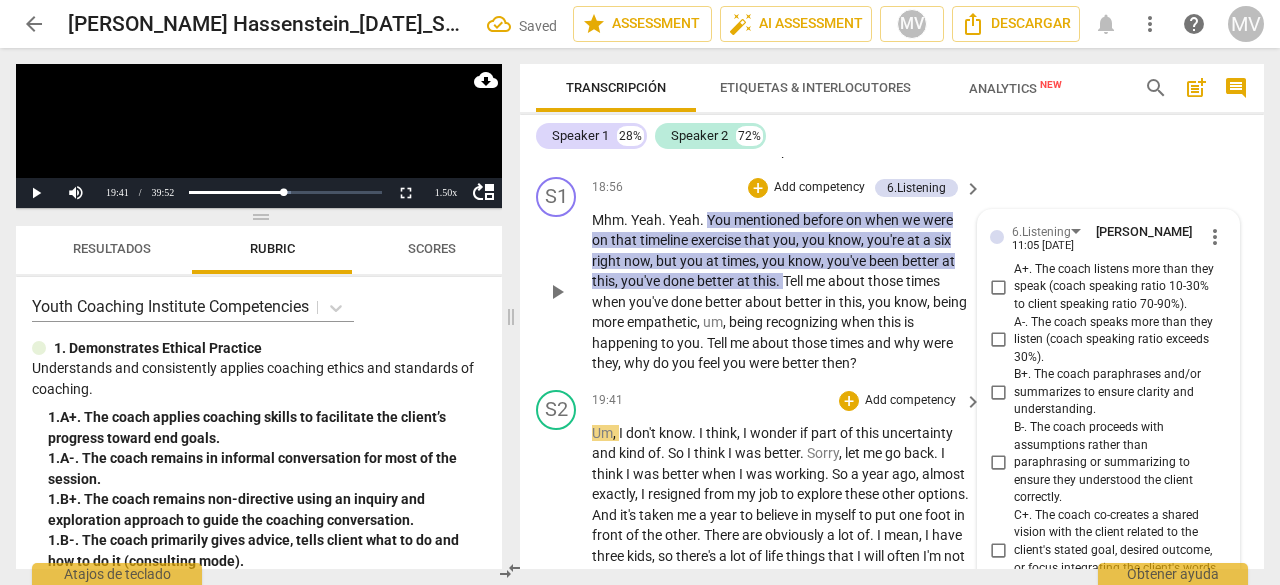 scroll, scrollTop: 7663, scrollLeft: 0, axis: vertical 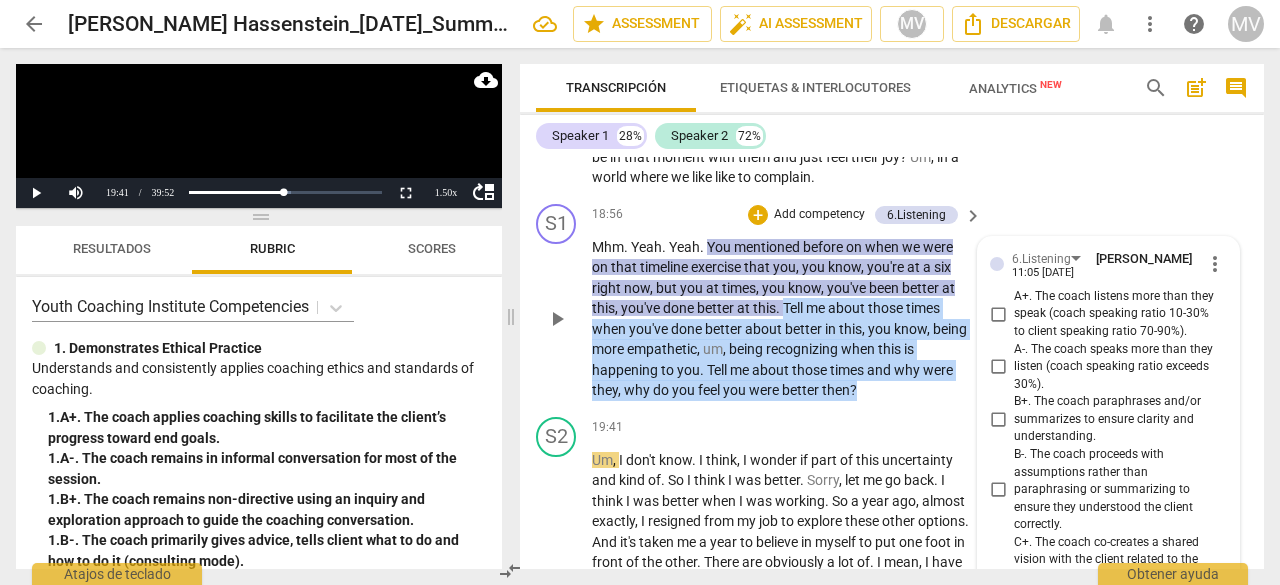 drag, startPoint x: 786, startPoint y: 369, endPoint x: 866, endPoint y: 452, distance: 115.27792 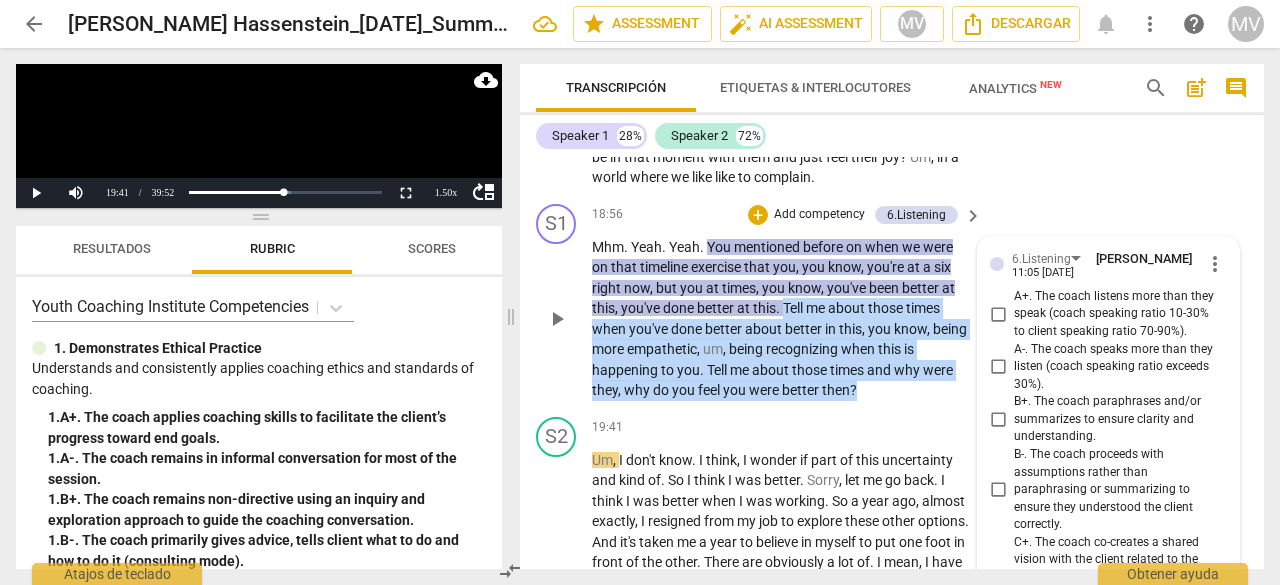 click on "Mhm .   Yeah .   Yeah .   You   mentioned   before   on   when   we   were   on   that   timeline   exercise   that   you ,   you   know ,   you're   at   a   six   right   now ,   but   you   at   times ,   you   know ,   you've   been   better   at   this ,   you've   done   better   at   this .   Tell   me   about   those   times   when   you've   done   better   about   better   in   this ,   you   know ,   being   more   empathetic ,   um ,   being   recognizing   when   this   is   happening   to   you .   Tell   me   about   those   times   and   why   were   they ,   why   do   you   feel   you   were   better   then ?" at bounding box center (782, 319) 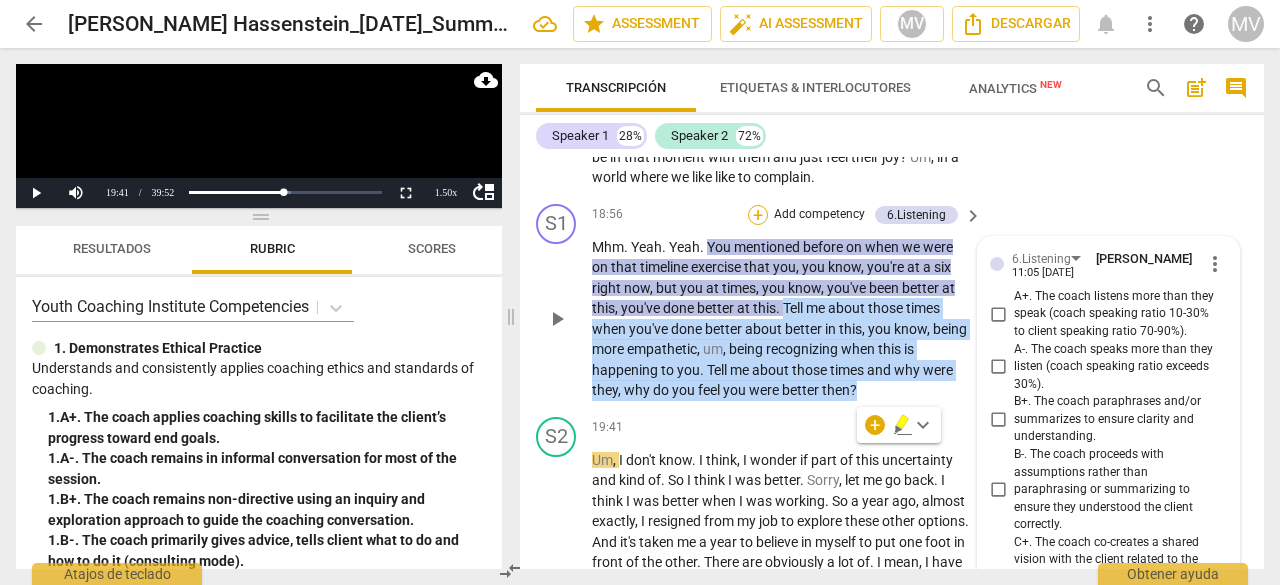 click on "+" at bounding box center [758, 215] 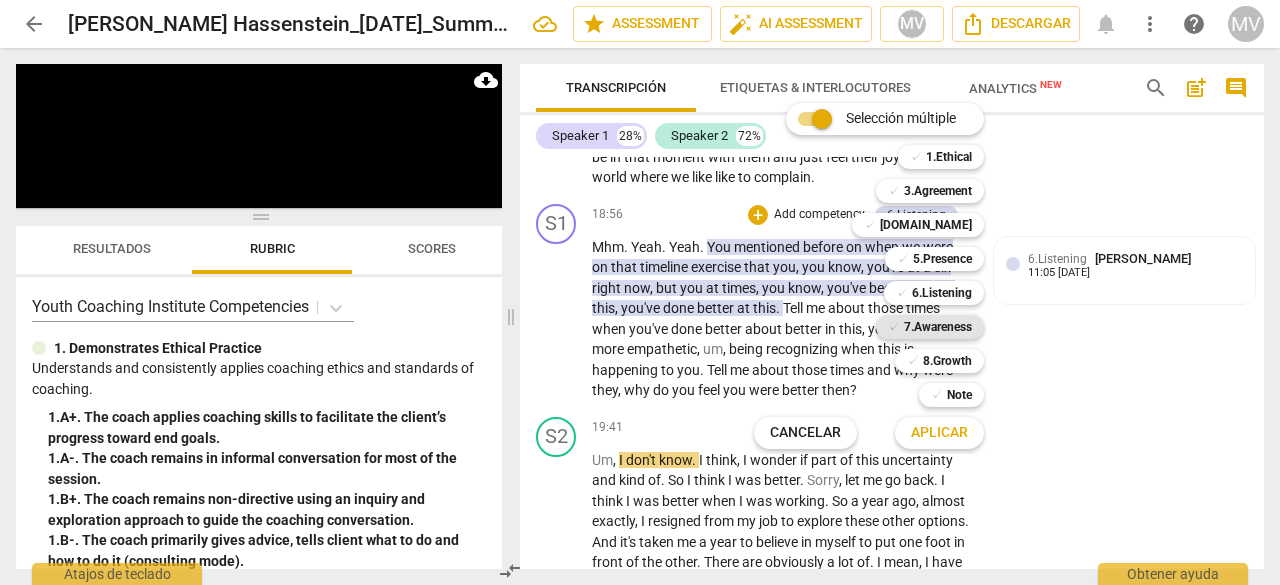 click on "7.Awareness" at bounding box center [938, 327] 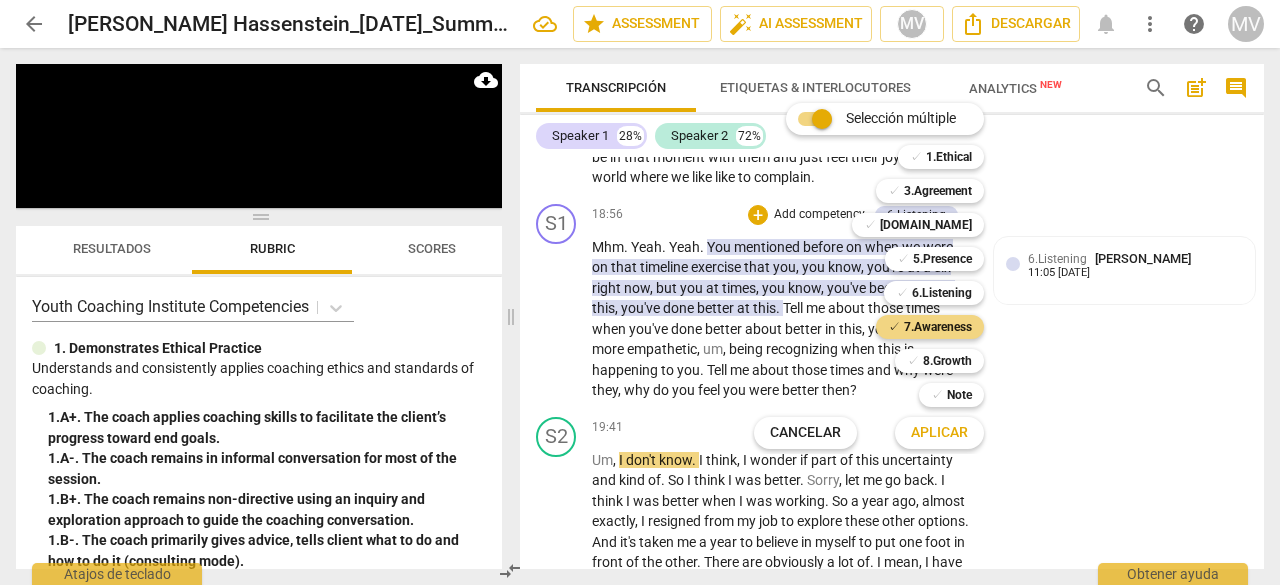 click on "Aplicar" at bounding box center [939, 433] 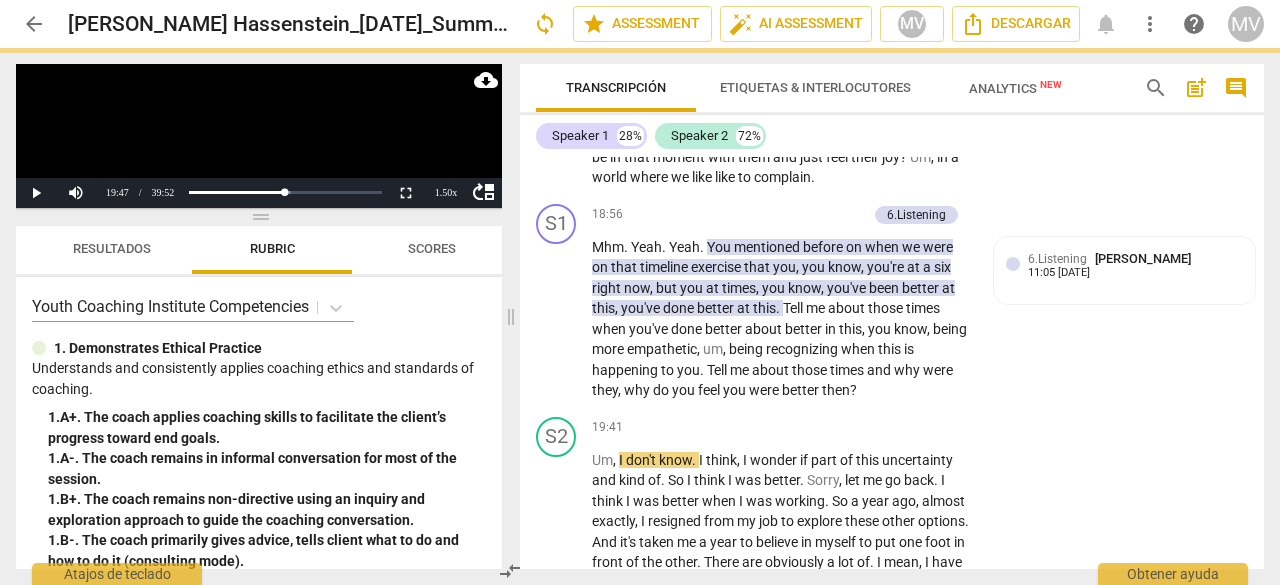 click on "S1 play_arrow pause 00:00 + Add competency keyboard_arrow_right To   this   computer .   Okay .   Okay ,   we're   recording . S2 play_arrow pause 00:05 + Add competency keyboard_arrow_right We   are . S1 play_arrow pause 00:06 + Add competency keyboard_arrow_right [PERSON_NAME] ,   how   are   you ? S2 play_arrow pause 00:07 + Add competency keyboard_arrow_right I'm   good .   How   are   you ? S1 play_arrow pause 00:09 + Add competency keyboard_arrow_right I'm   good . S2 play_arrow pause 00:09 + Add competency keyboard_arrow_right I'm   good . S1 play_arrow pause 00:10 + Add competency keyboard_arrow_right I'm   glad   to   be   back   together   with   you .   Um ,   I   have   my   little   pad ,   so   I'm   going   to   take   a   little   notes   through   the   session .   Um ,   so   to   start ,   let's .   I   always   try   to   think   of   an   interesting   question .   What .   Right   now ,   in   the   here   and   now ,   what   season   are   you . S2 play_arrow pause 00:35 + Add competency Um ." at bounding box center (892, 363) 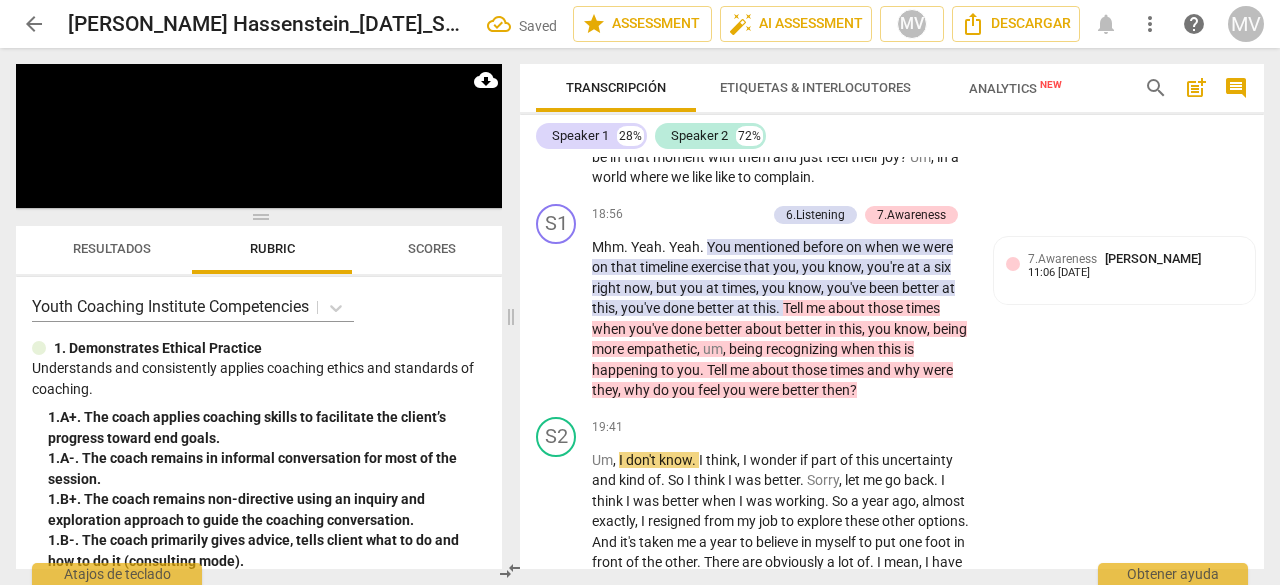 scroll, scrollTop: 8297, scrollLeft: 0, axis: vertical 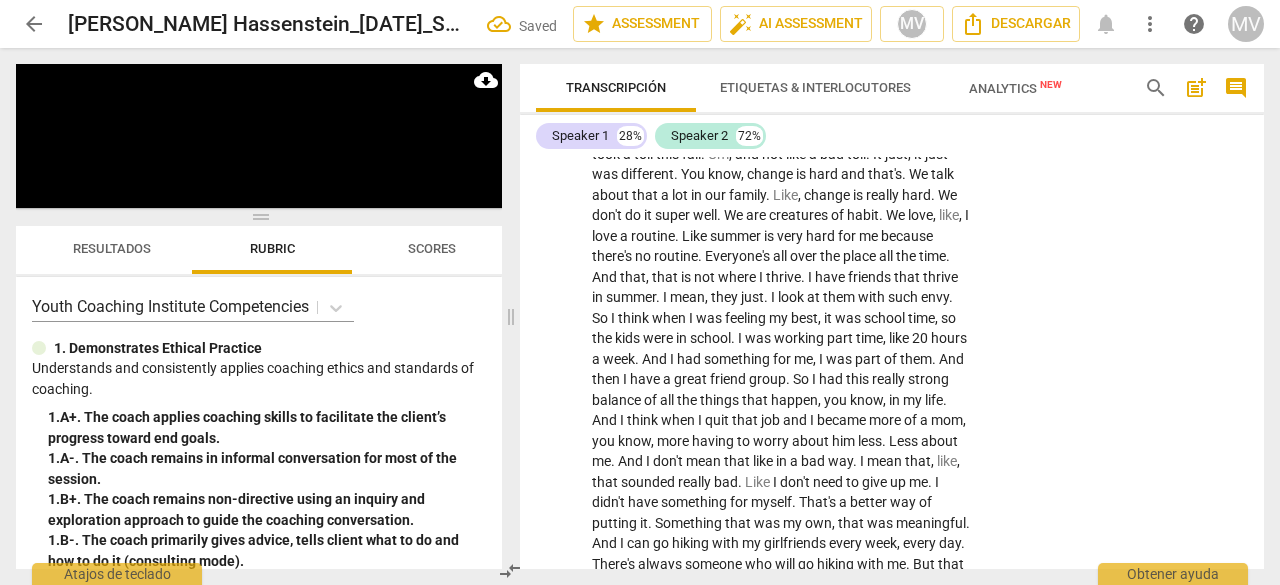 click on "S2 play_arrow pause 19:41 + Add competency keyboard_arrow_right Um ,   I   don't   know .   I   think ,   I   wonder   if   part   of   this   uncertainty   and   kind   of .   So   I   think   I   was   better .   Sorry ,   let   me   go   back .   I   think   I   was   better   when   I   was   working .   So   a   year   ago ,   almost   exactly ,   I   resigned   from   my   job   to   explore   these   other   options .   And   it's   taken   me   a   year   to   believe   in   myself   to   put   one   foot   in   front   of   the   other .   There   are   obviously   a   lot   of .   I   mean ,   I   have   three   kids ,   so   there's   a   lot   of   life   things   that   I   will   often   I'm   not   a   great   self   activator .   I   don't   just   jump   in .   I   feel   really ,   um ,   tied   to   my   mom   job .   Not   in   a   bad   way .   Like   I   want   to   take   it   seriously .   I   want   to   give   it   the   energy   that   it's   due .   And   um ,   some   seasons   to" at bounding box center (892, 312) 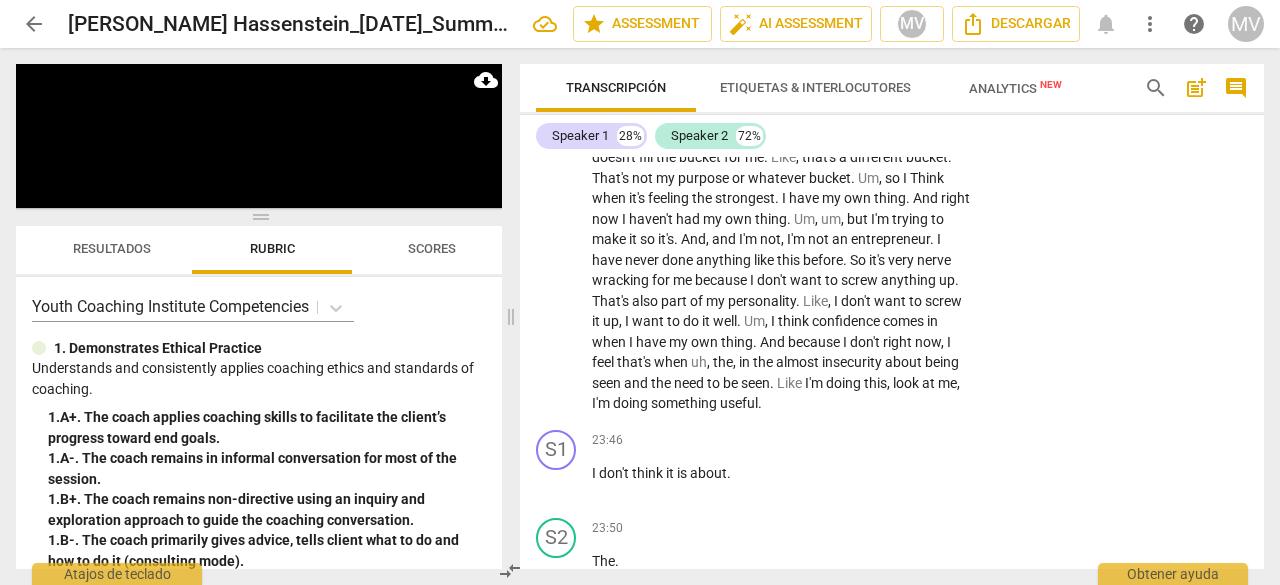 scroll, scrollTop: 9112, scrollLeft: 0, axis: vertical 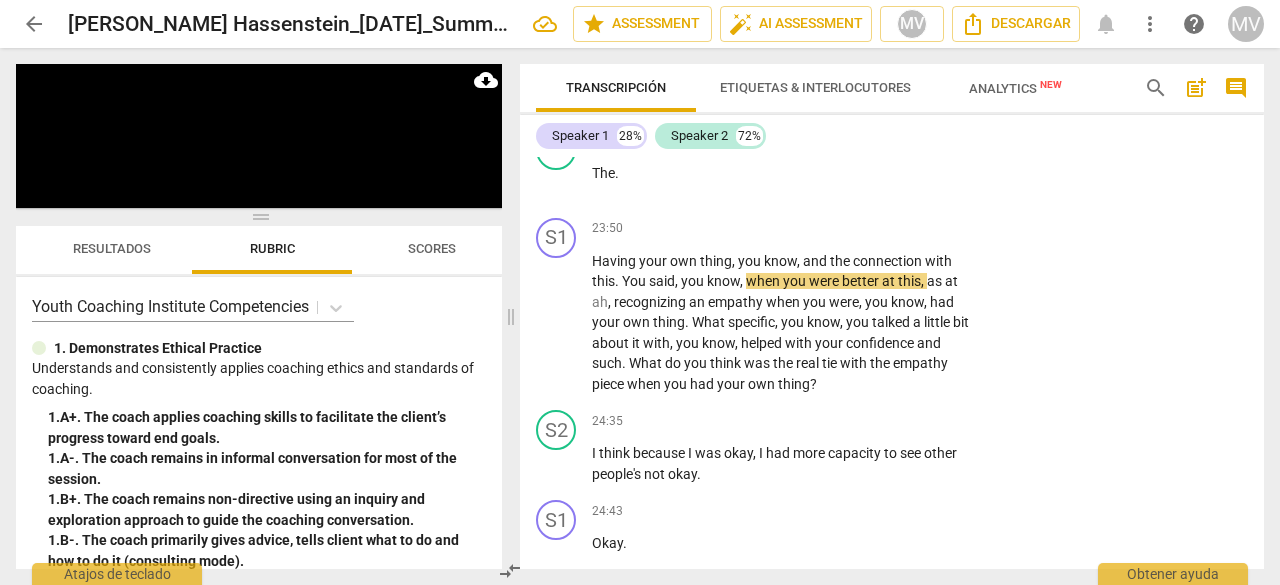 click on "Resultados" at bounding box center (112, 250) 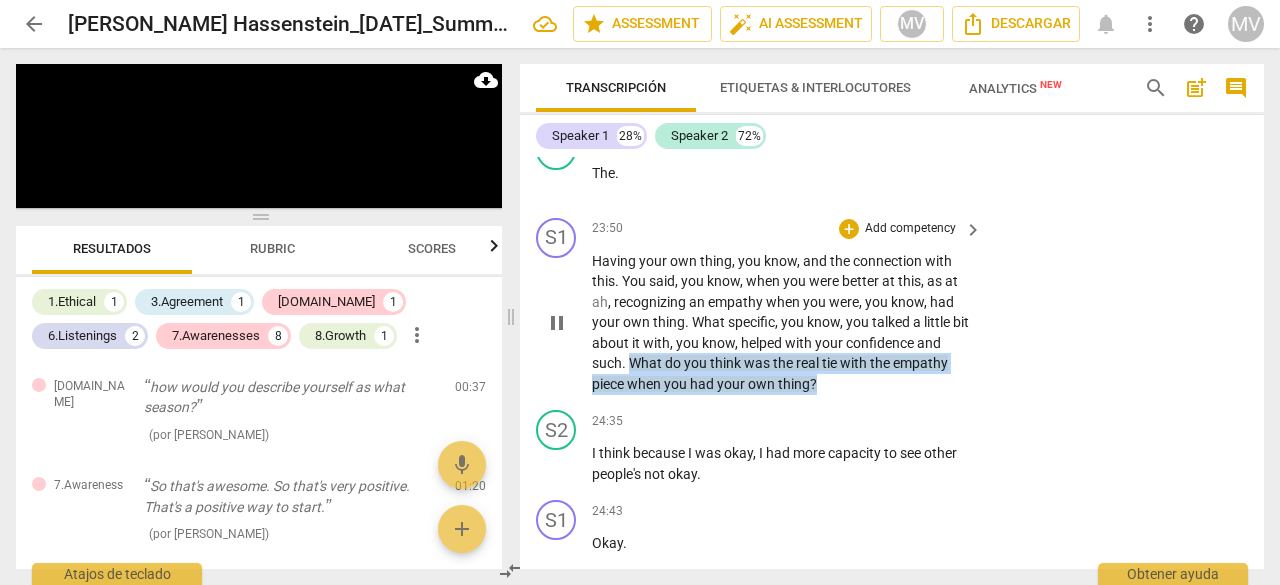 drag, startPoint x: 630, startPoint y: 446, endPoint x: 831, endPoint y: 467, distance: 202.09404 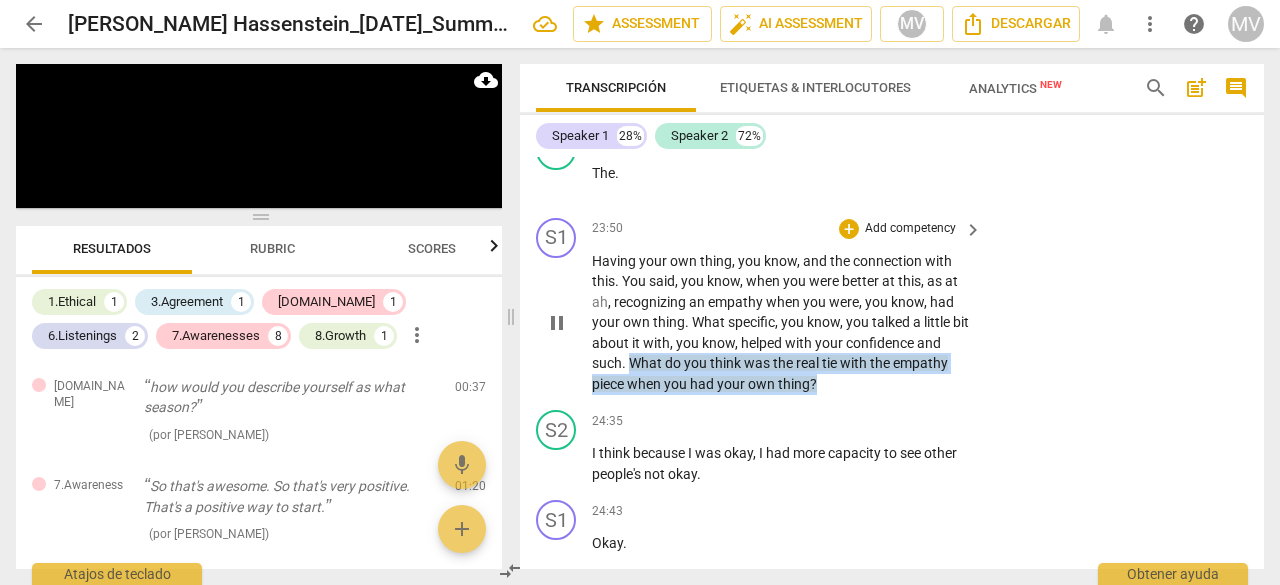 click on "Having   your   own   thing ,   you   know ,   and   the   connection   with   this .   You   said ,   you   know ,   when   you   were   better   at   this ,   as   at   ah ,   recognizing   an   empathy   when   you   were ,   you   know ,   had   your   own   thing .   What   specific ,   you   know ,   you   talked   a   little   bit   about   it   with ,   you   know ,   helped   with   your   confidence   and   such .   What   do   you   think   was   the   real   tie   with   the   empathy   piece   when   you   had   your   own   thing ?" at bounding box center [782, 323] 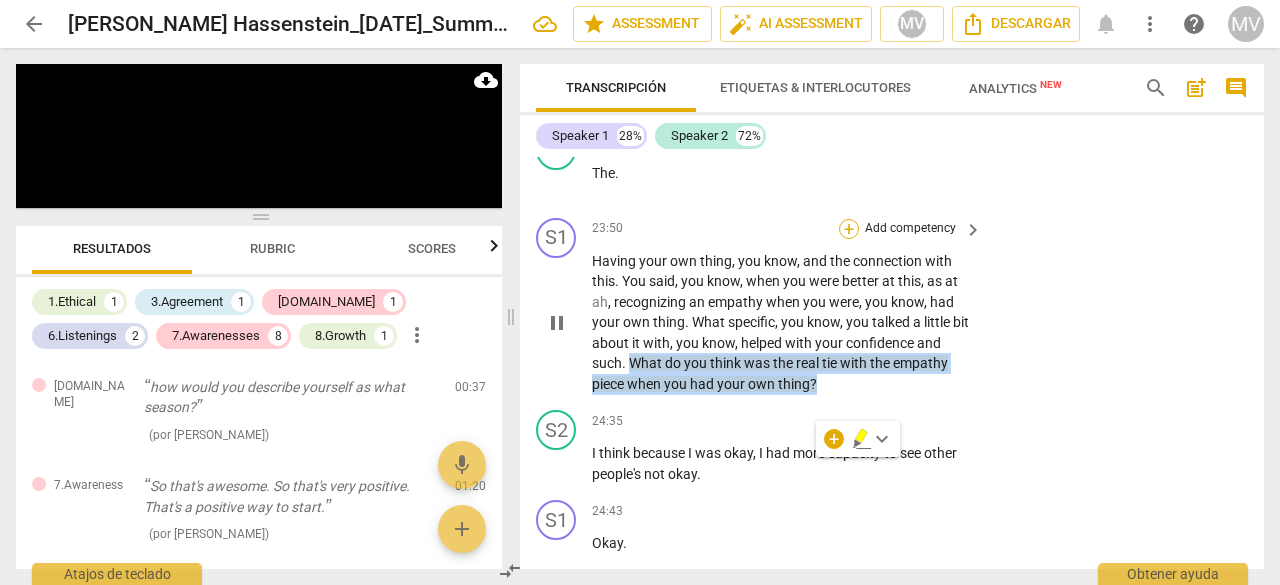 click on "+" at bounding box center (849, 229) 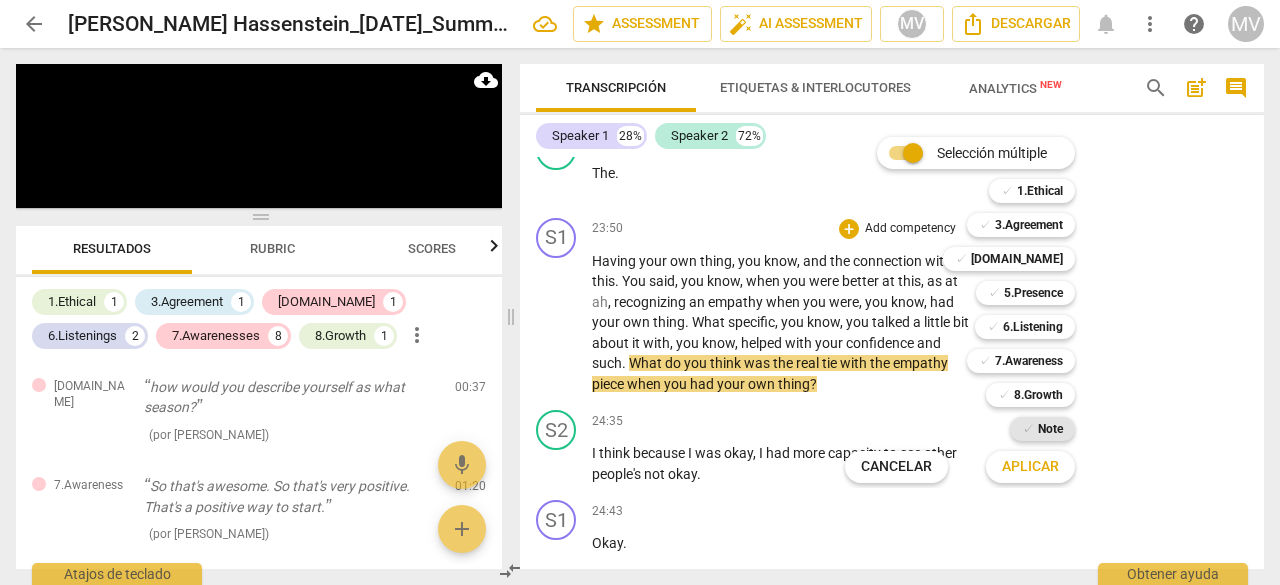 drag, startPoint x: 1038, startPoint y: 355, endPoint x: 1046, endPoint y: 433, distance: 78.40918 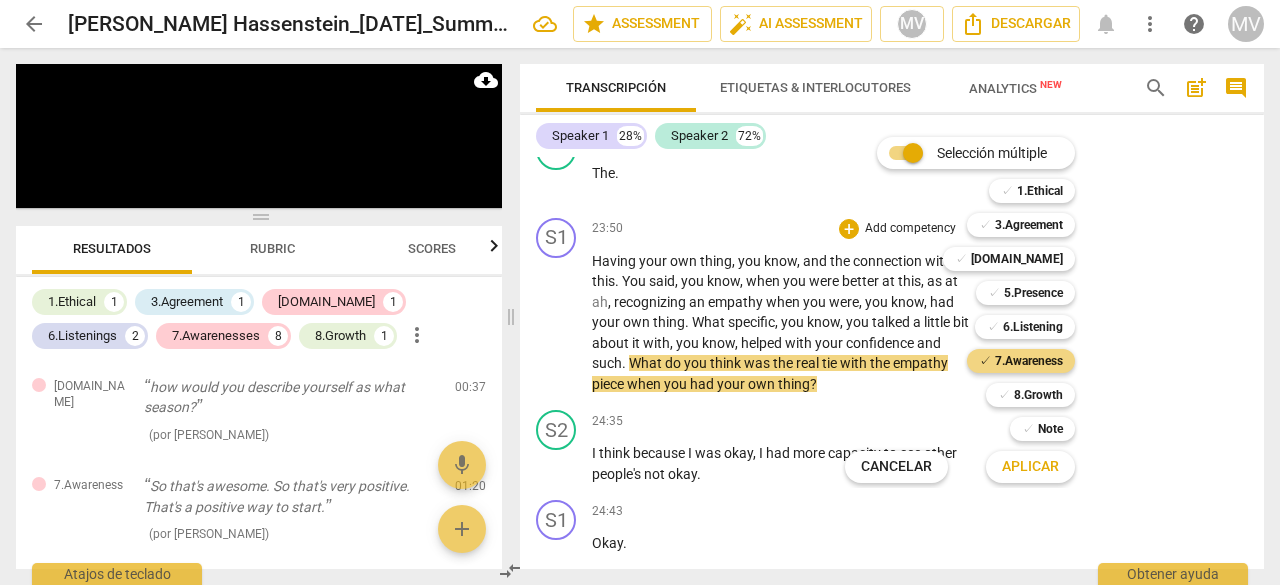 click on "Aplicar" at bounding box center (1030, 467) 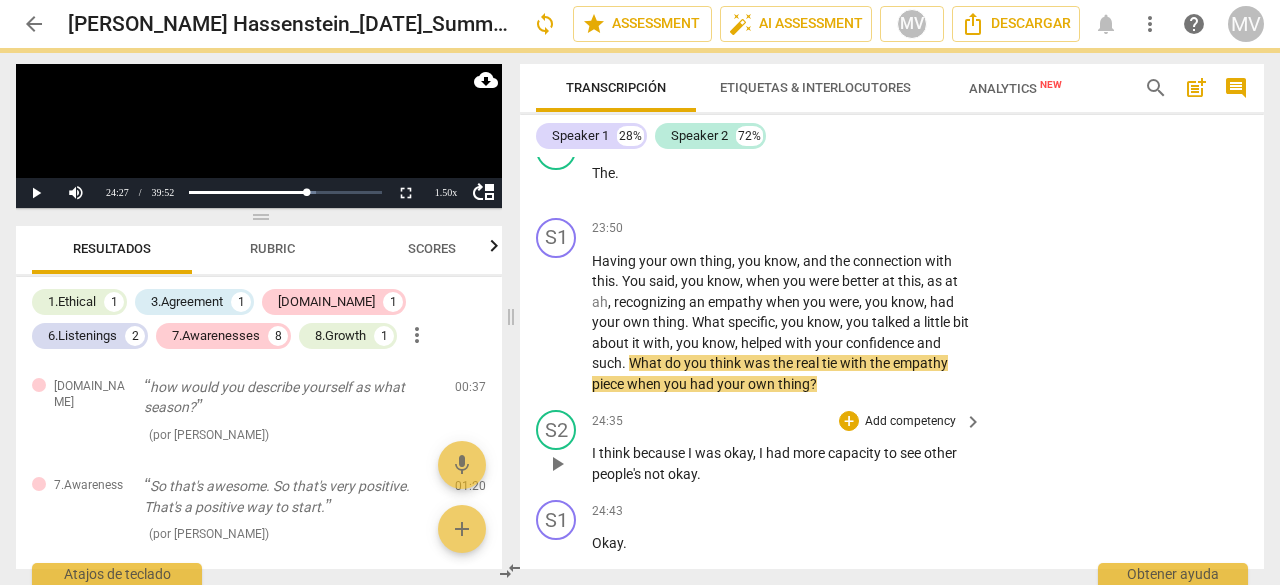 click on "S2 play_arrow pause 24:35 + Add competency keyboard_arrow_right I   think   because   I   was   okay ,   I   had   more   capacity   to   see   other   people's   not   okay ." at bounding box center (892, 447) 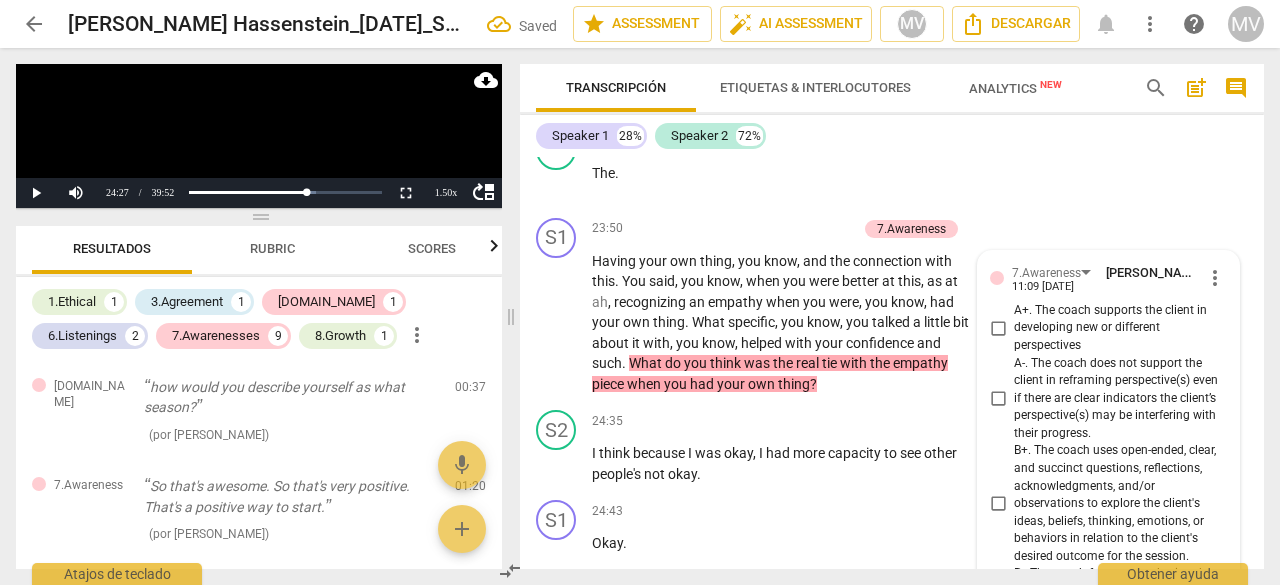 scroll, scrollTop: 9780, scrollLeft: 0, axis: vertical 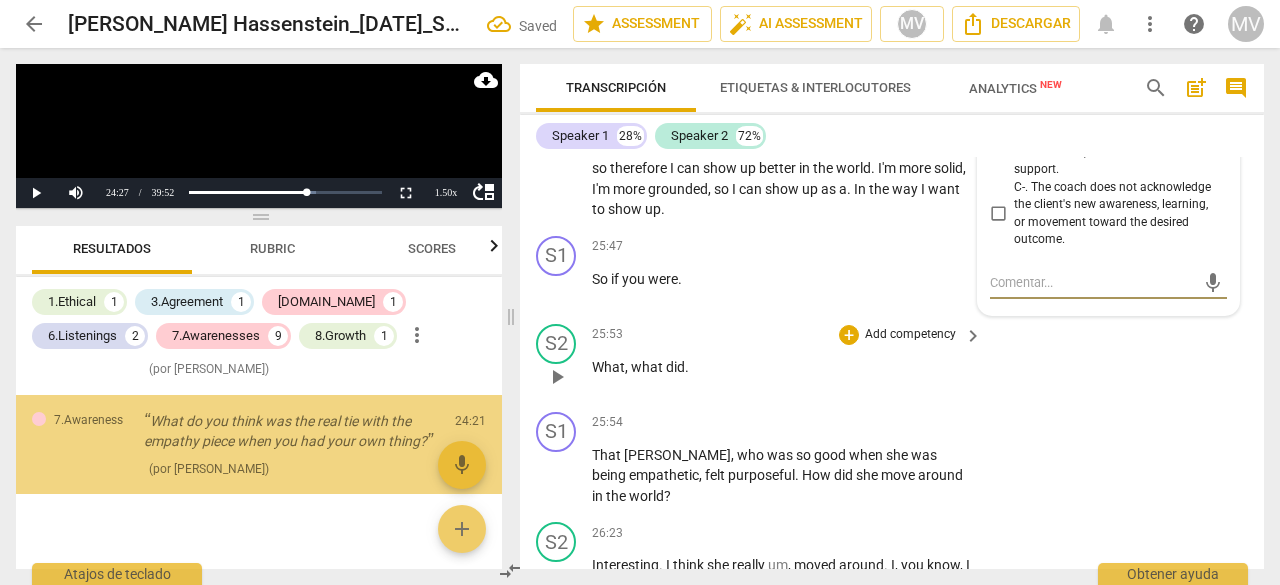 click on "S2 play_arrow pause 25:53 + Add competency keyboard_arrow_right What ,   what   did ." at bounding box center (892, 360) 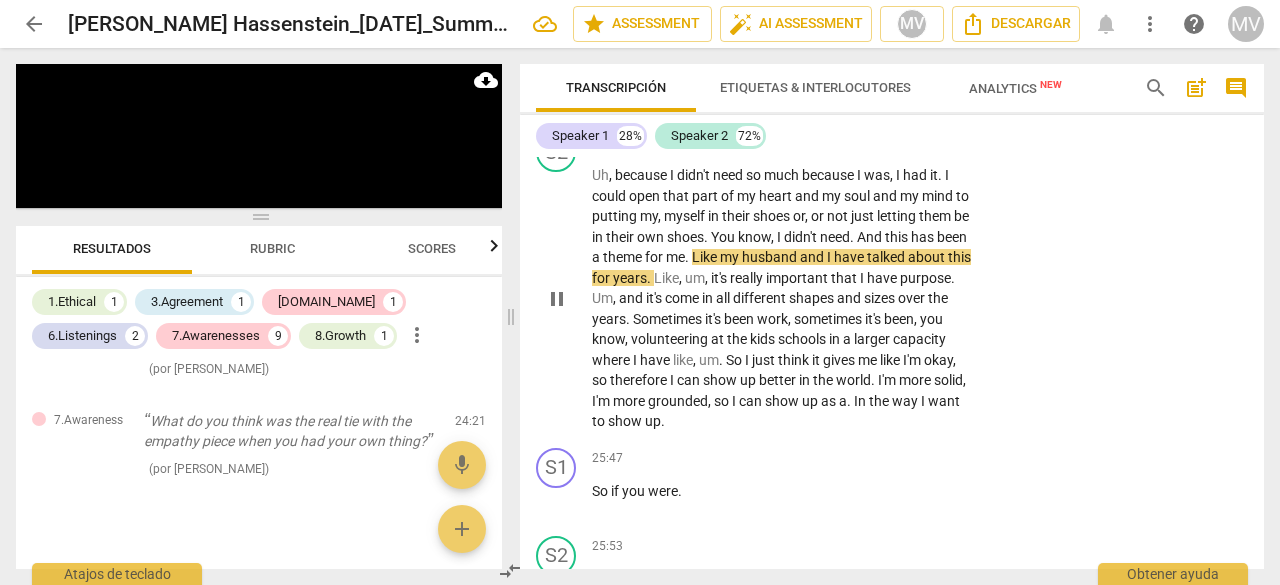 scroll, scrollTop: 9580, scrollLeft: 0, axis: vertical 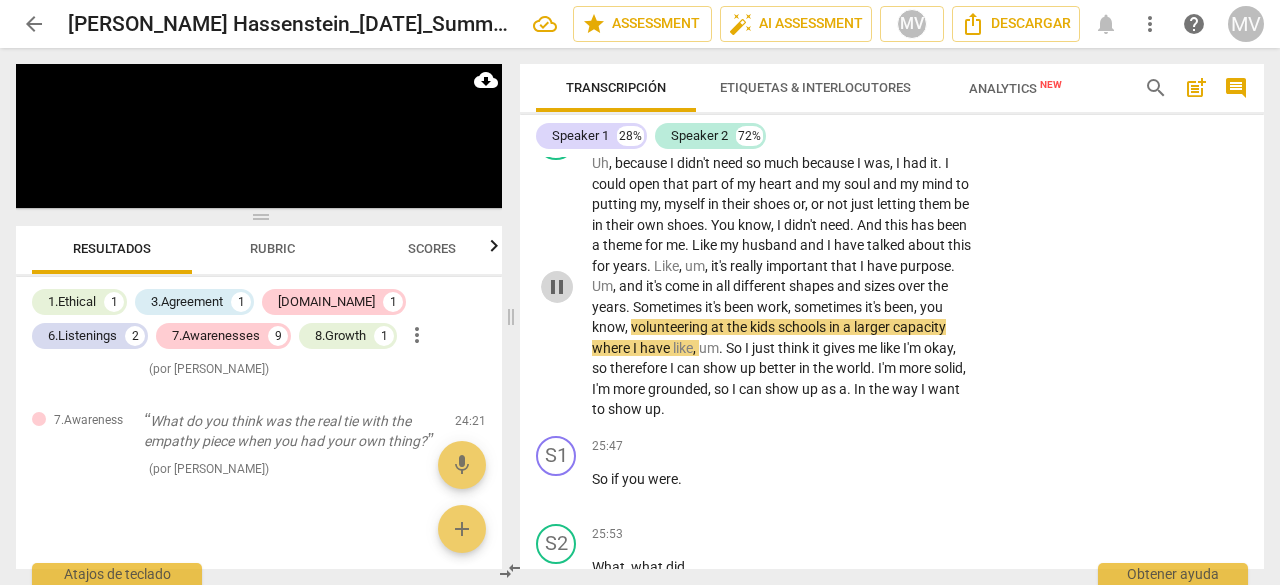 click on "pause" at bounding box center [557, 287] 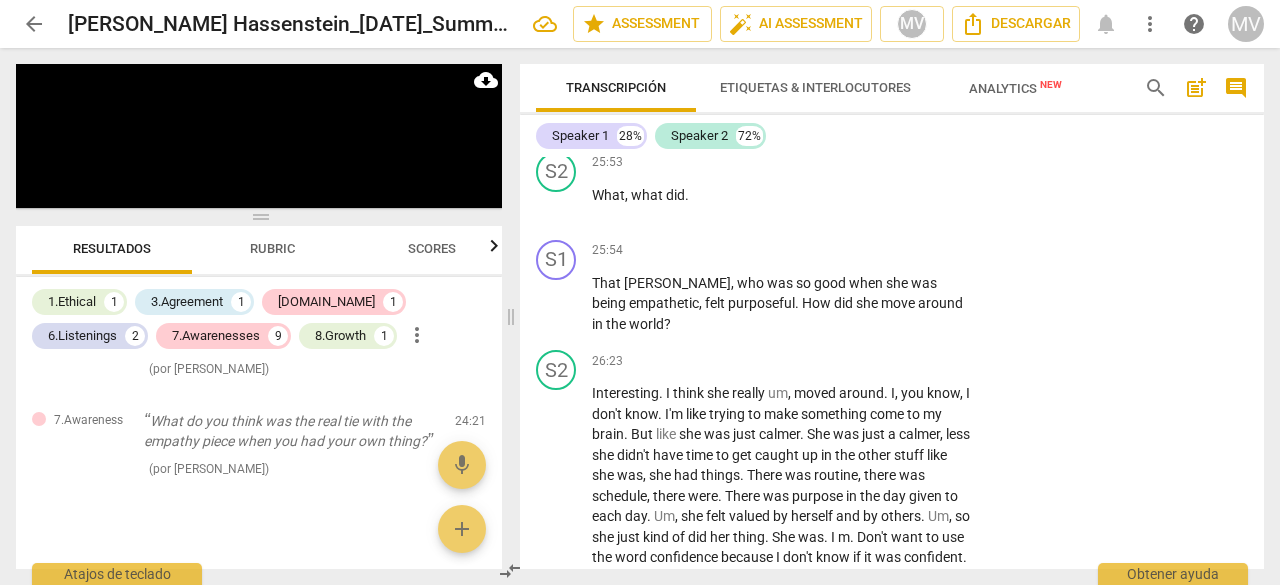 scroll, scrollTop: 9980, scrollLeft: 0, axis: vertical 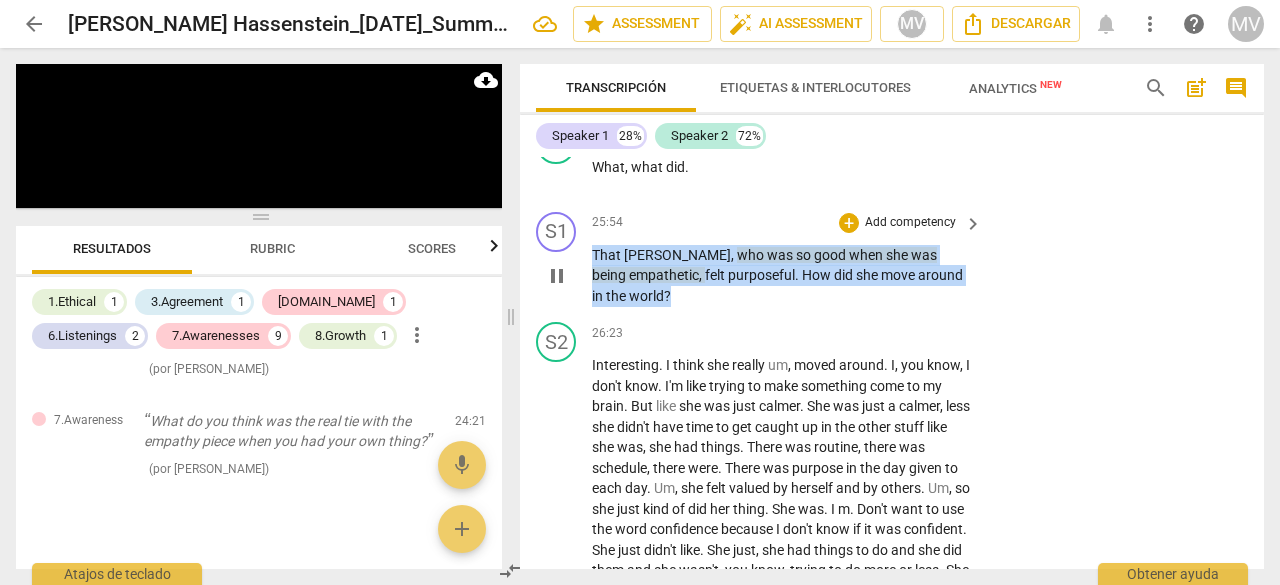 drag, startPoint x: 592, startPoint y: 331, endPoint x: 647, endPoint y: 387, distance: 78.492035 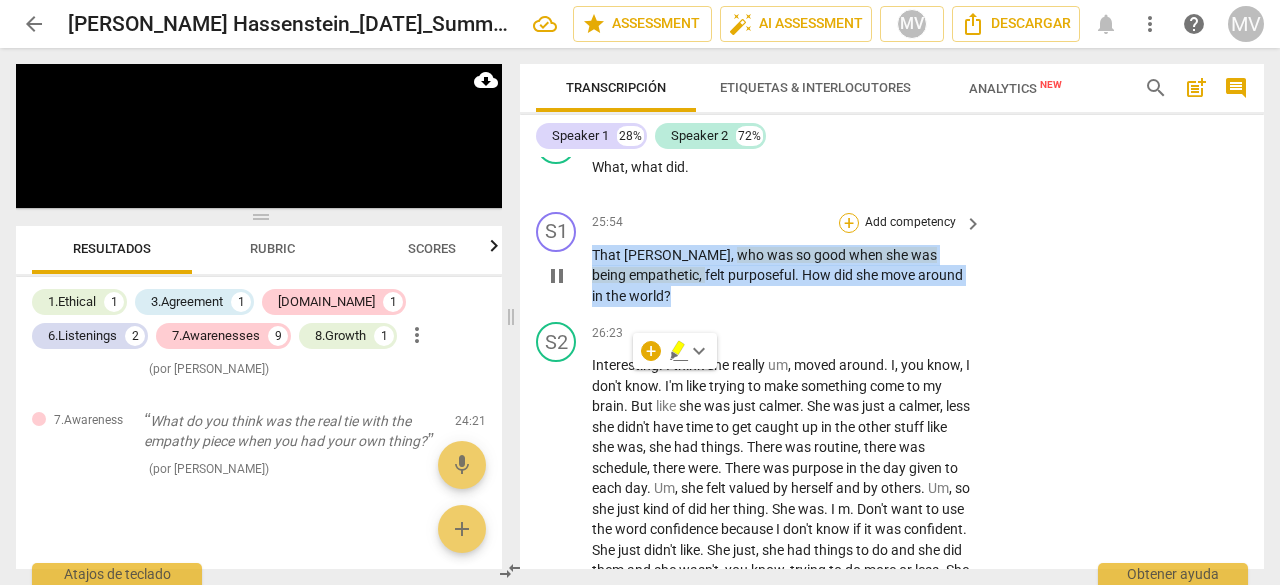 click on "+" at bounding box center (849, 223) 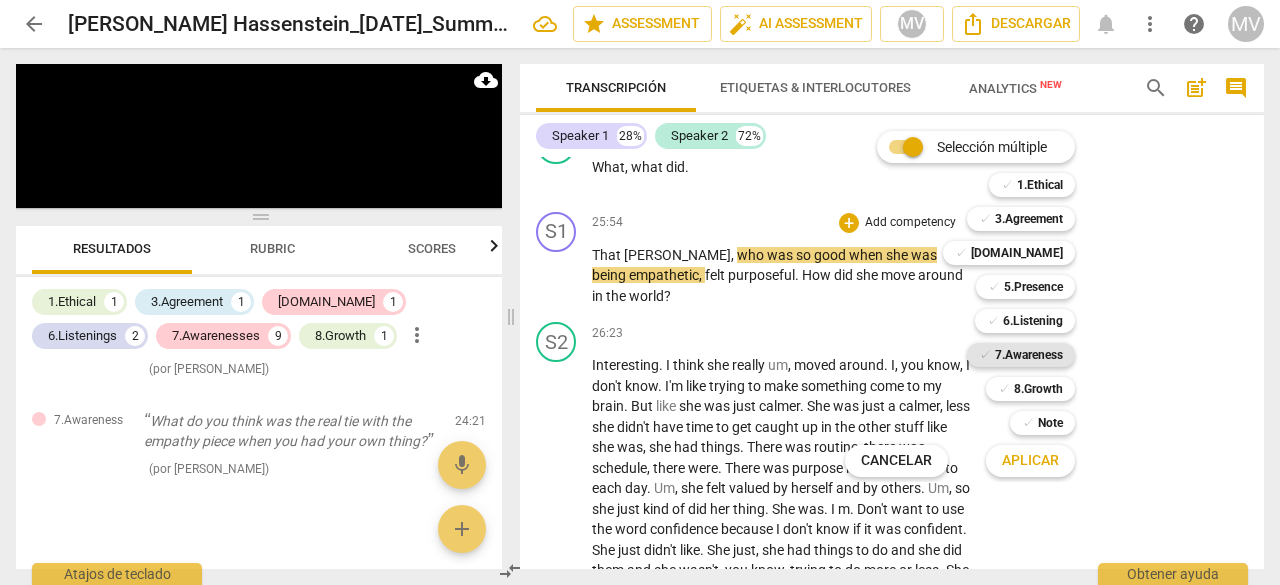 click on "7.Awareness" at bounding box center [1029, 355] 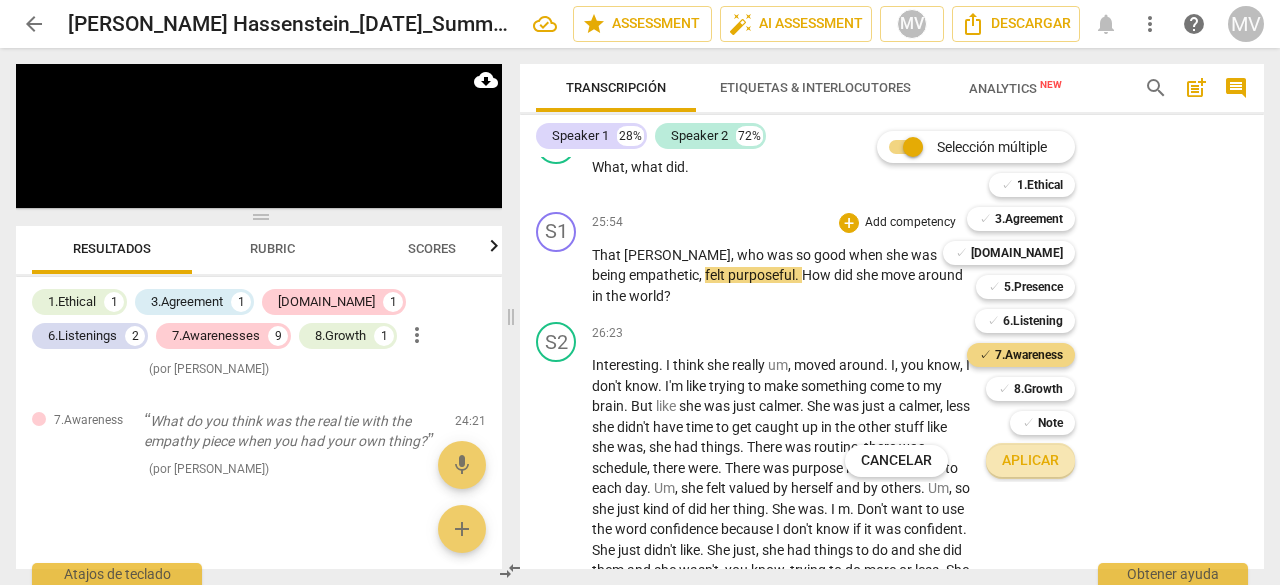 click on "Aplicar" at bounding box center [1030, 461] 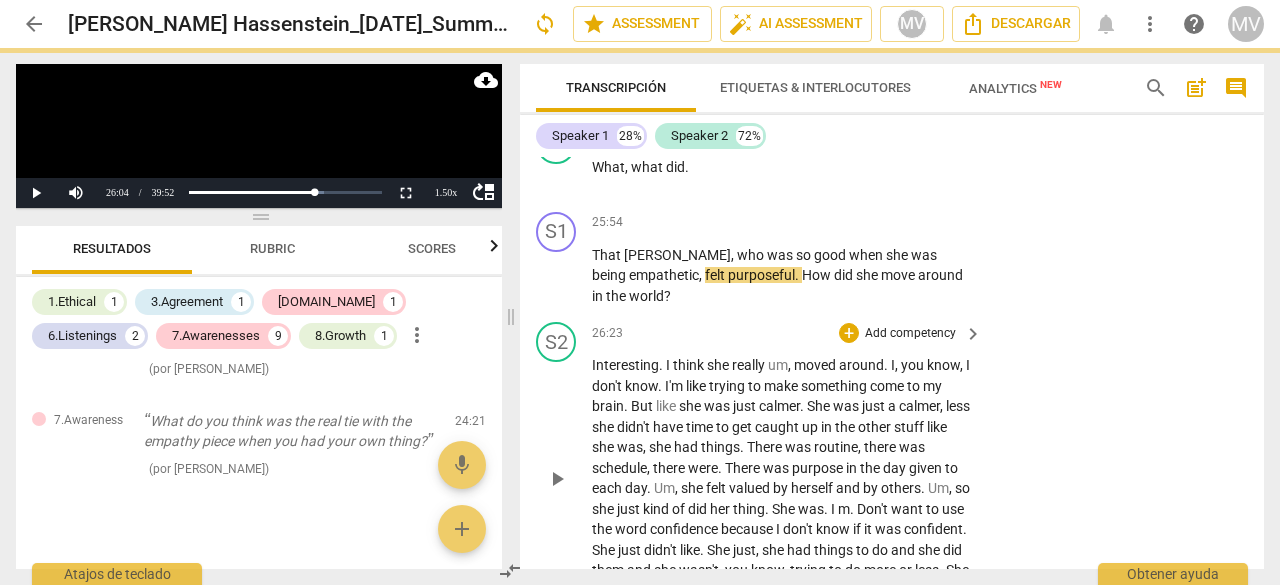 drag, startPoint x: 1157, startPoint y: 458, endPoint x: 1140, endPoint y: 467, distance: 19.235384 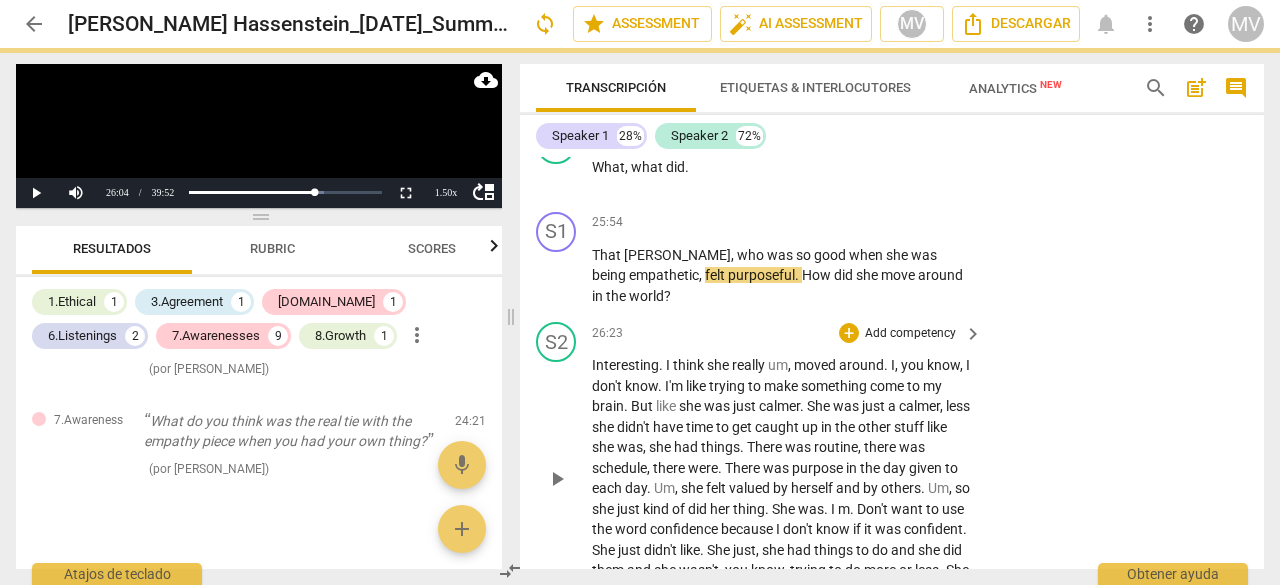 click on "S2 play_arrow pause 26:23 + Add competency keyboard_arrow_right Interesting .   I   think   she   really   um ,   moved   around .   I ,   you   know ,   I   don't   know .   I'm   like   trying   to   make   something   come   to   my   brain .   But   like   she   was   just   calmer .   She   was   just   a   calmer ,   less   she   didn't   have   time   to   get   caught   up   in   the   other   stuff   like   she   was ,   she   had   things .   There   was   routine ,   there   was   schedule ,   there   were .   There   was   purpose   in   the   day   given   to   each   day .   Um ,   she   felt   valued   by   herself   and   by   others .   Um ,   so   she   just   kind   of   did   her   thing .   She   was .   I   m .   Don't   want   to   use   the   word   confidence   because   I   don't   know   if   it   was   confident .   She   just   didn't   like .   She   just ,   she   had   things   to   do   and   she   did   them   and   she   wasn't ,   you   know ,   trying   to   do   more   or" at bounding box center (892, 461) 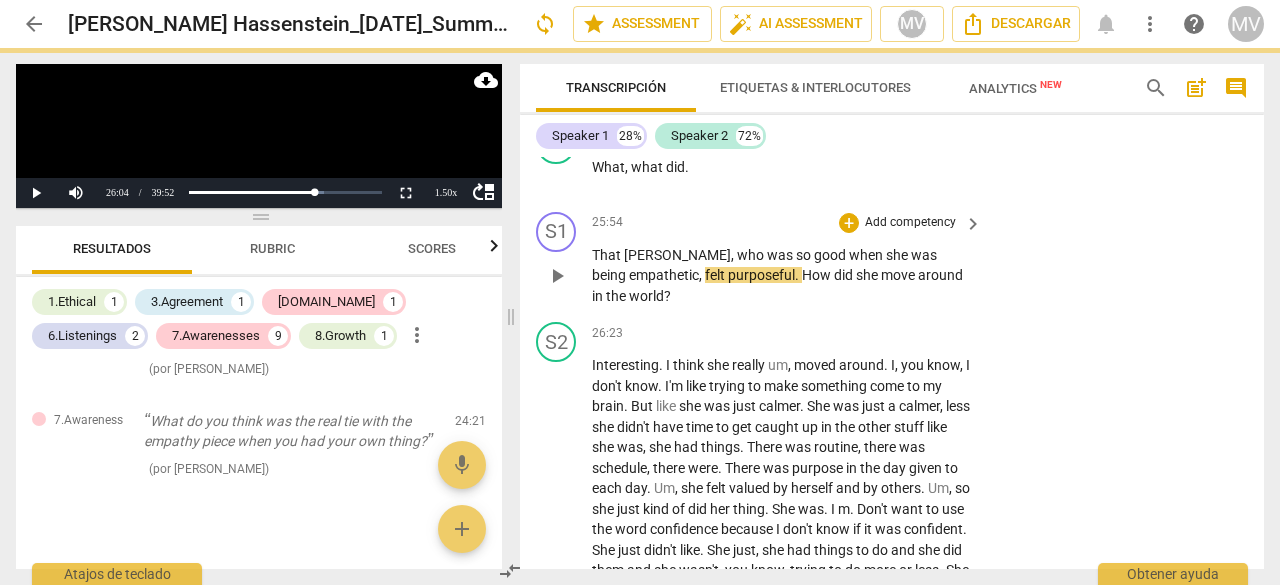 click on "play_arrow" at bounding box center [557, 276] 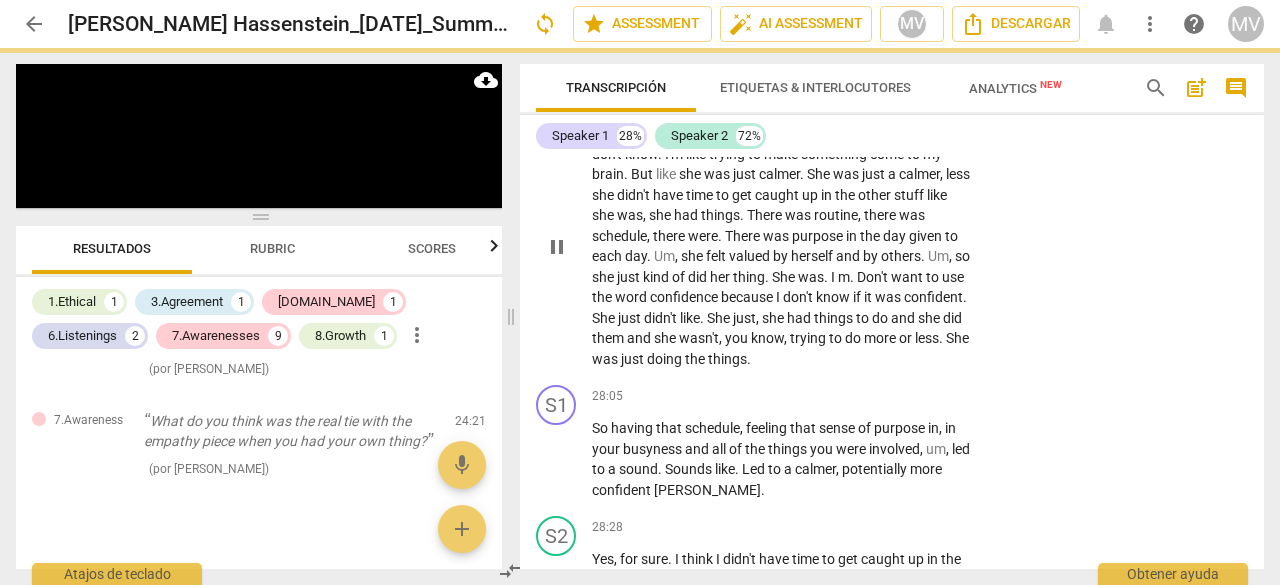 scroll, scrollTop: 10180, scrollLeft: 0, axis: vertical 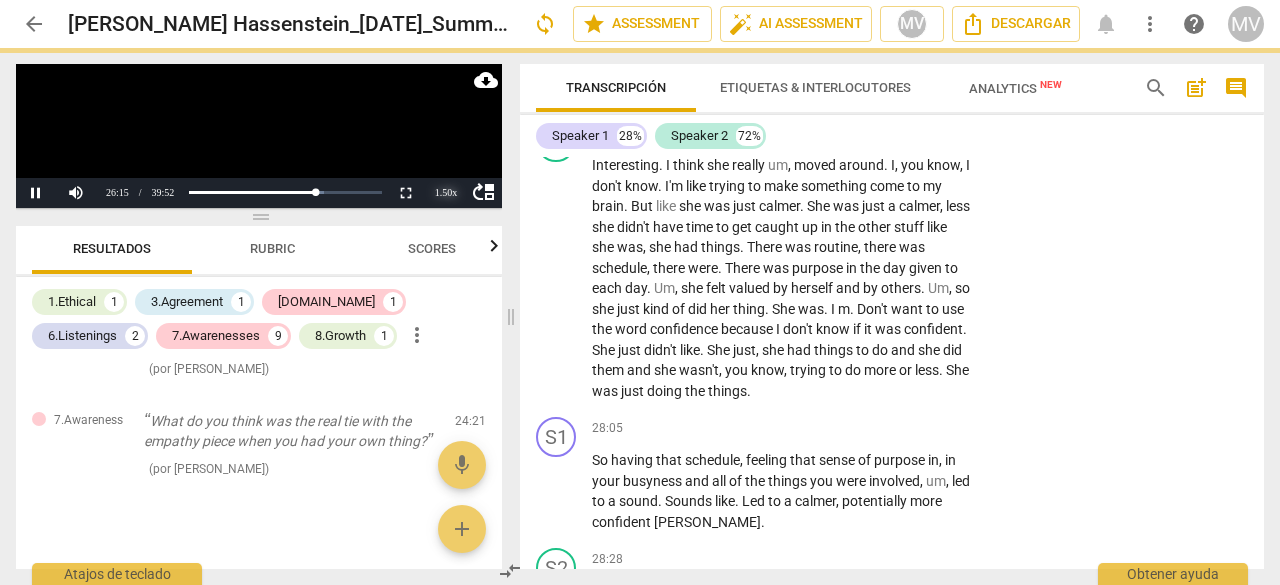 click on "1.50 x" at bounding box center (446, 193) 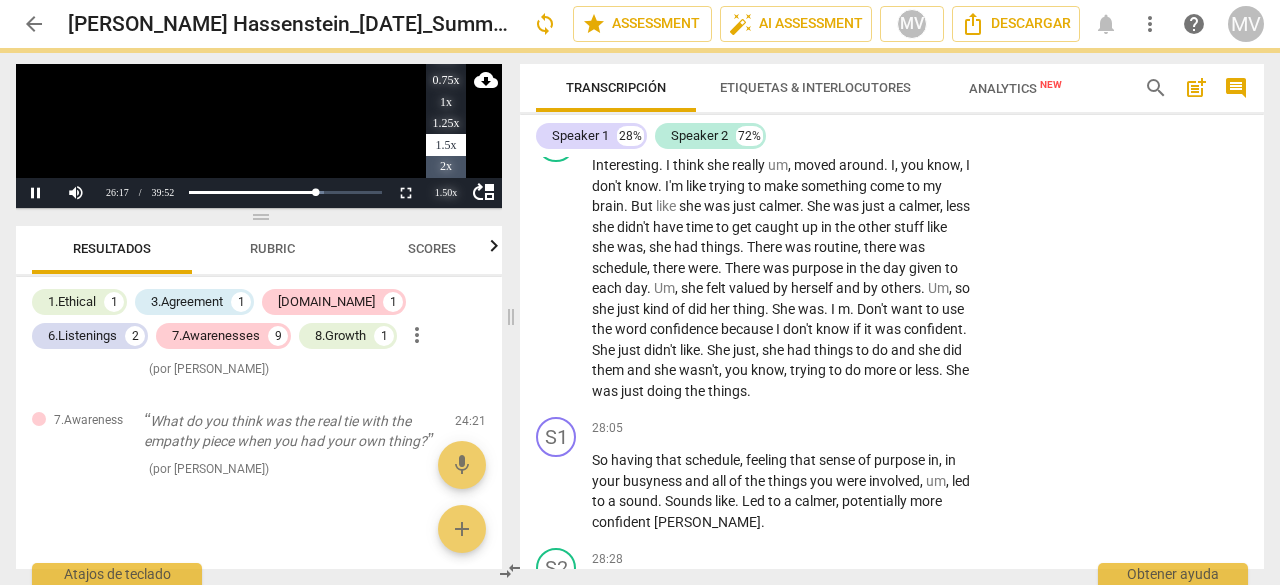 click on "2x" at bounding box center (446, 167) 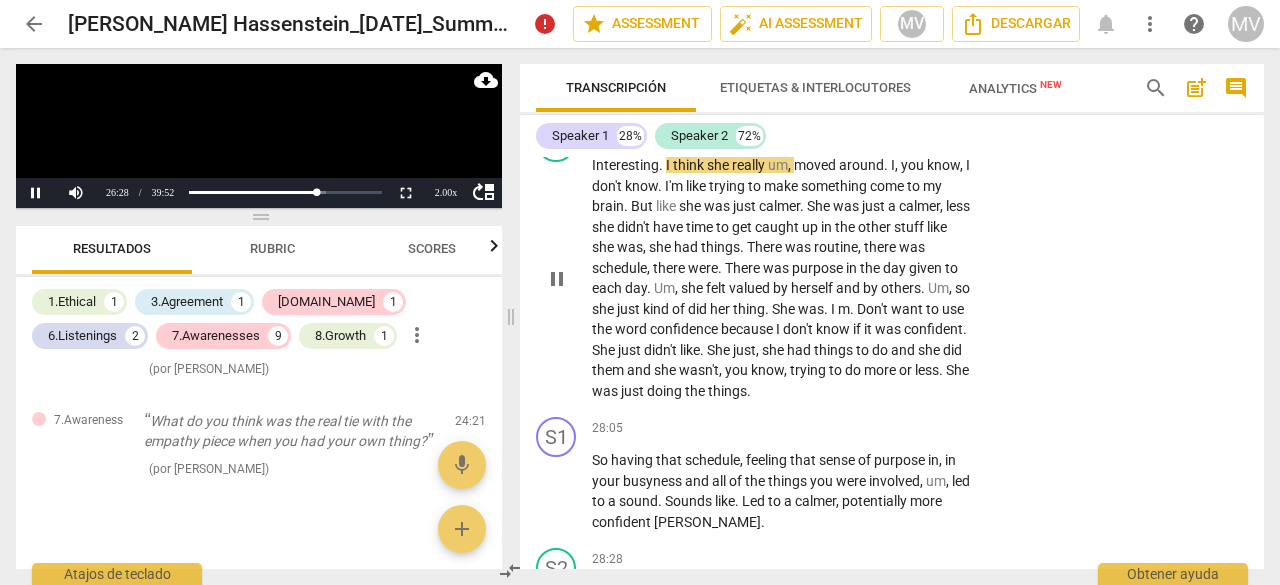 click on "S2 play_arrow pause 26:23 + Add competency keyboard_arrow_right Interesting .   I   think   she   really   um ,   moved   around .   I ,   you   know ,   I   don't   know .   I'm   like   trying   to   make   something   come   to   my   brain .   But   like   she   was   just   calmer .   She   was   just   a   calmer ,   less   she   didn't   have   time   to   get   caught   up   in   the   other   stuff   like   she   was ,   she   had   things .   There   was   routine ,   there   was   schedule ,   there   were .   There   was   purpose   in   the   day   given   to   each   day .   Um ,   she   felt   valued   by   herself   and   by   others .   Um ,   so   she   just   kind   of   did   her   thing .   She   was .   I   m .   Don't   want   to   use   the   word   confidence   because   I   don't   know   if   it   was   confident .   She   just   didn't   like .   She   just ,   she   had   things   to   do   and   she   did   them   and   she   wasn't ,   you   know ,   trying   to   do   more   or" at bounding box center (892, 261) 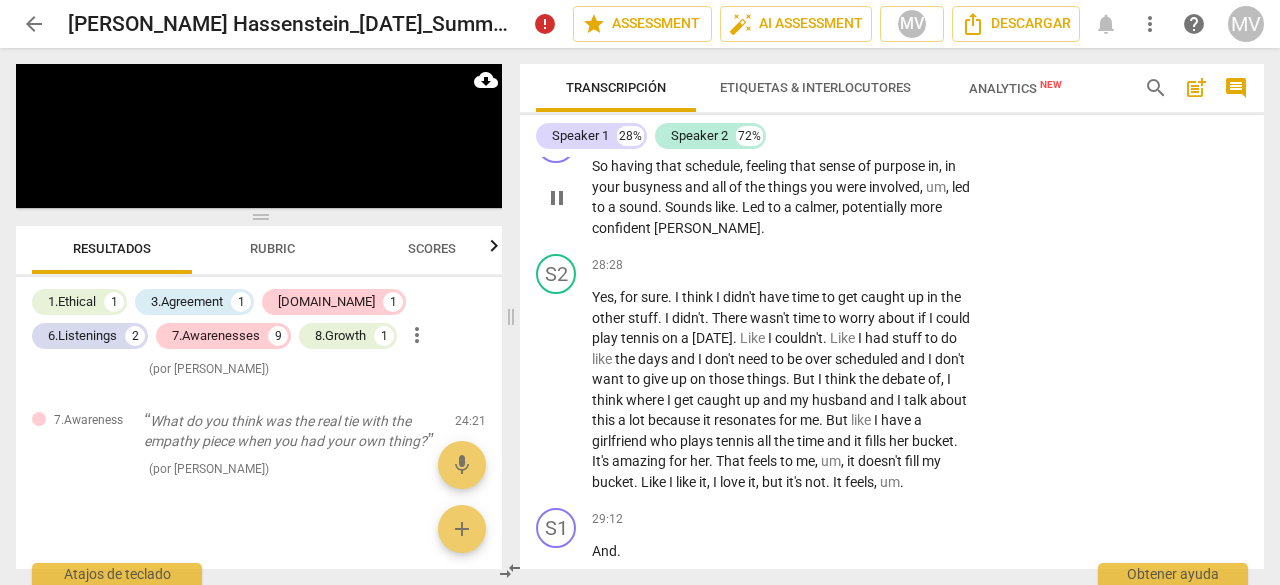 scroll, scrollTop: 10480, scrollLeft: 0, axis: vertical 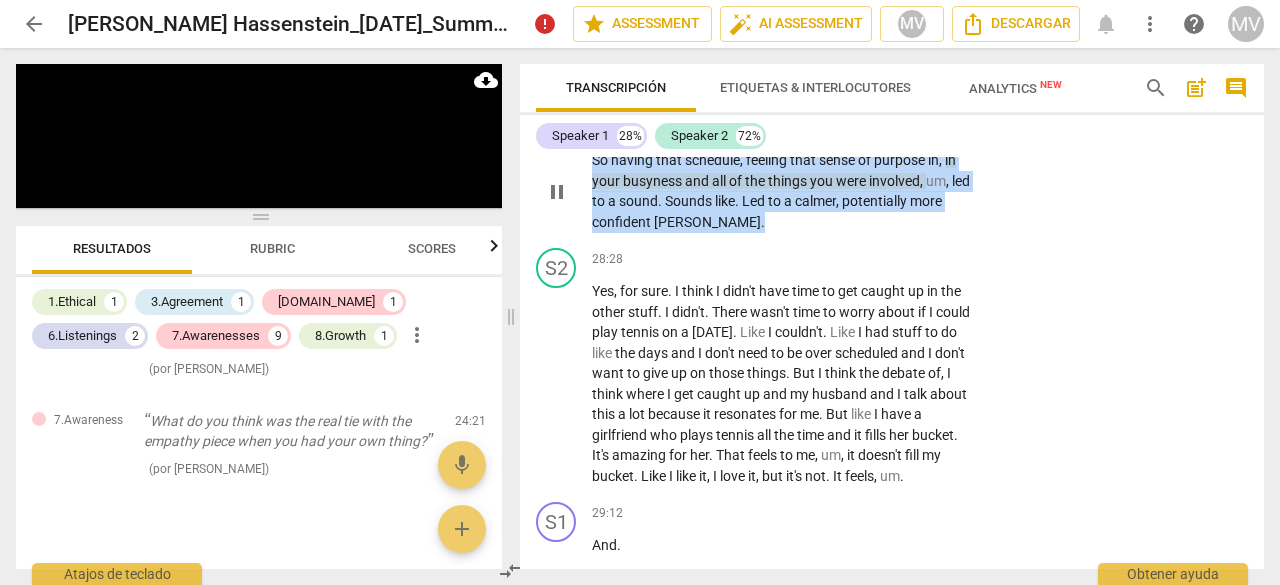 drag, startPoint x: 594, startPoint y: 236, endPoint x: 720, endPoint y: 300, distance: 141.32233 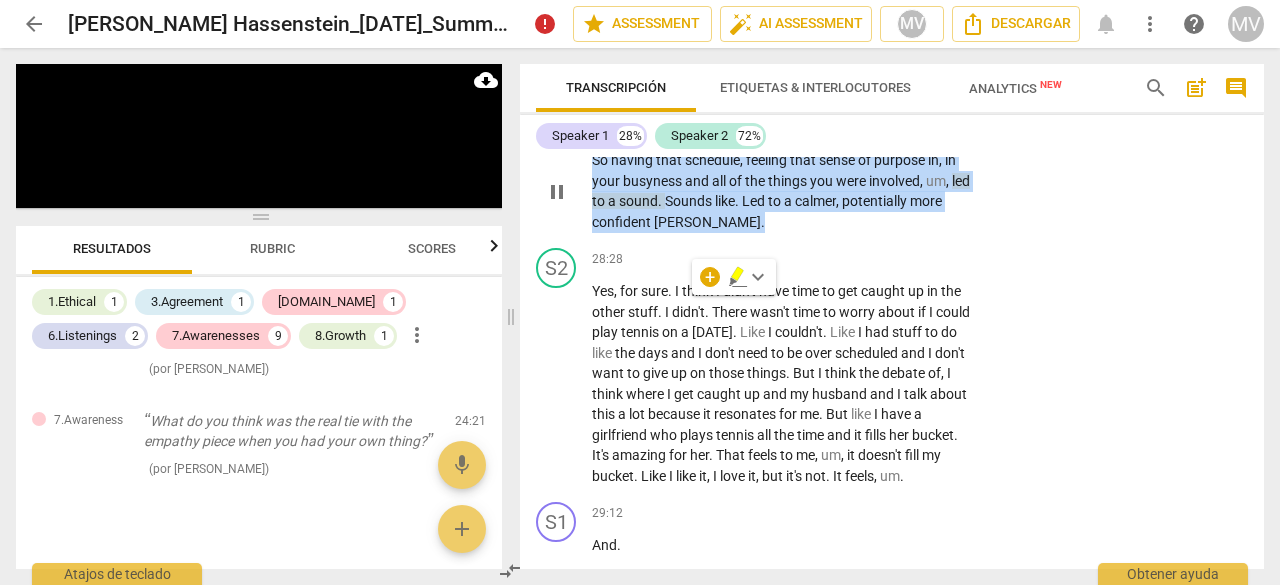 click on "+" at bounding box center (849, 128) 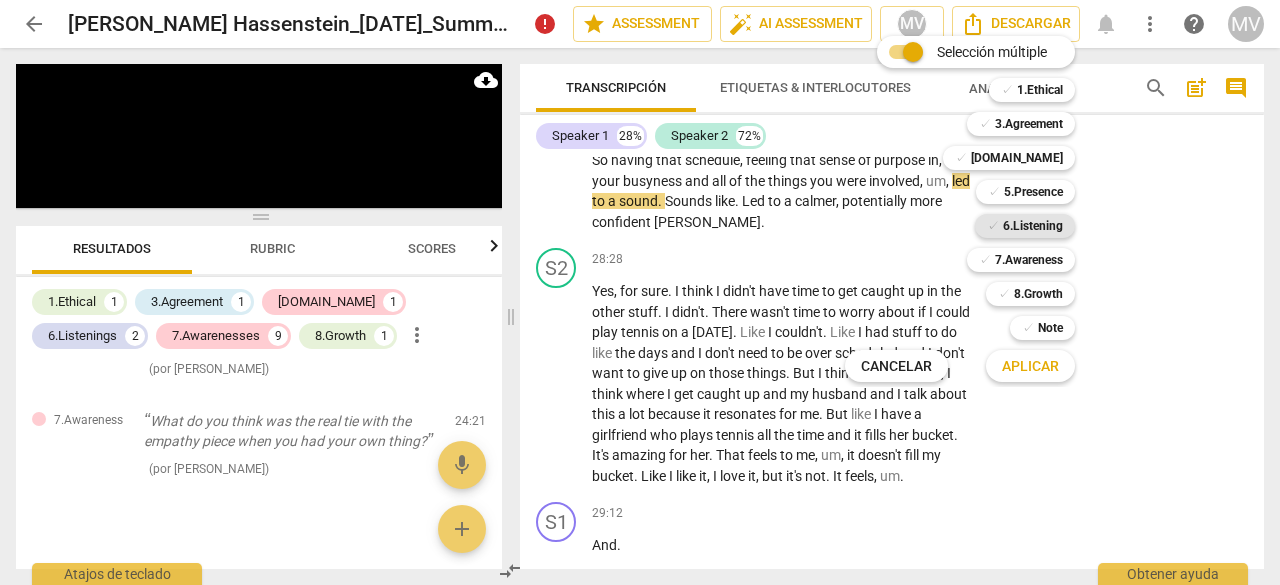 click on "6.Listening" at bounding box center [1033, 226] 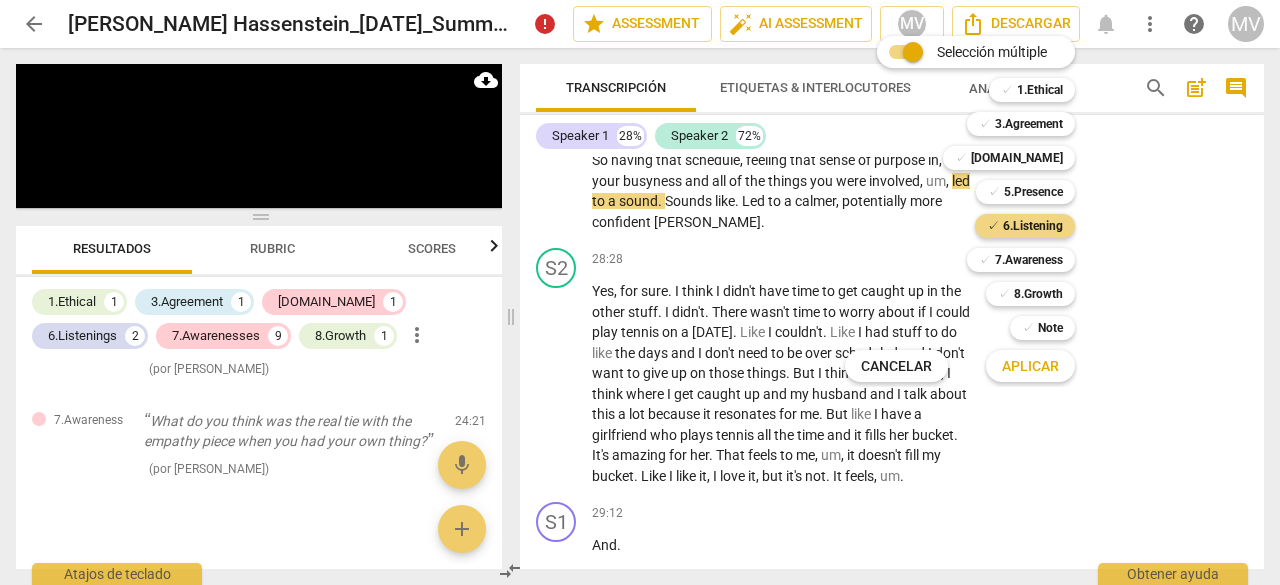 click on "Aplicar" at bounding box center [1030, 367] 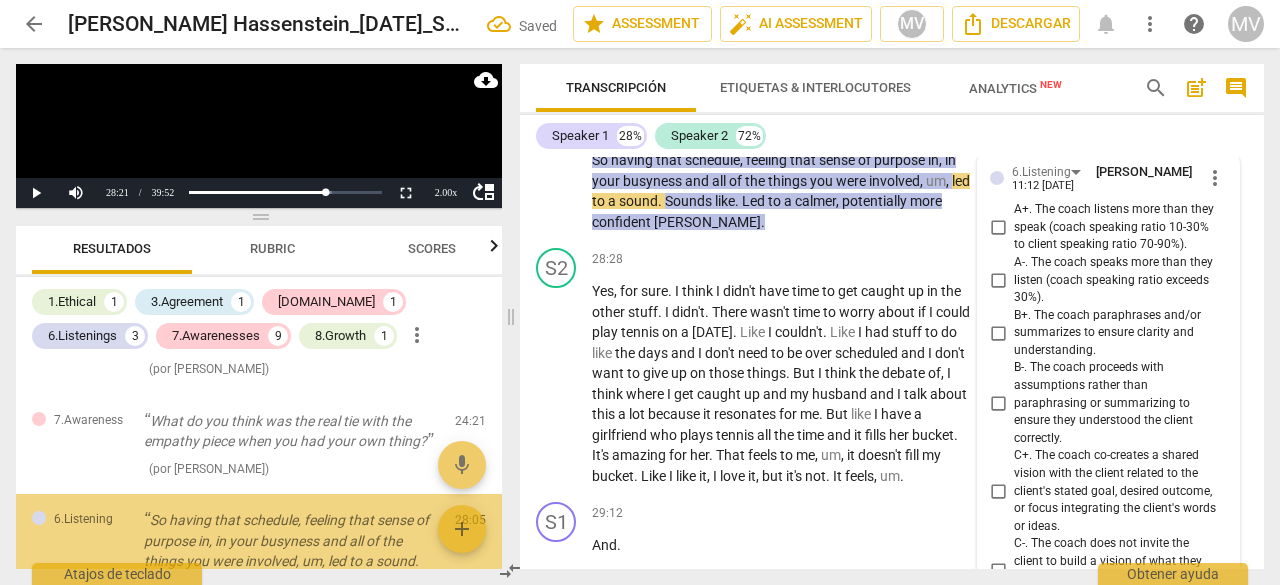 scroll, scrollTop: 11118, scrollLeft: 0, axis: vertical 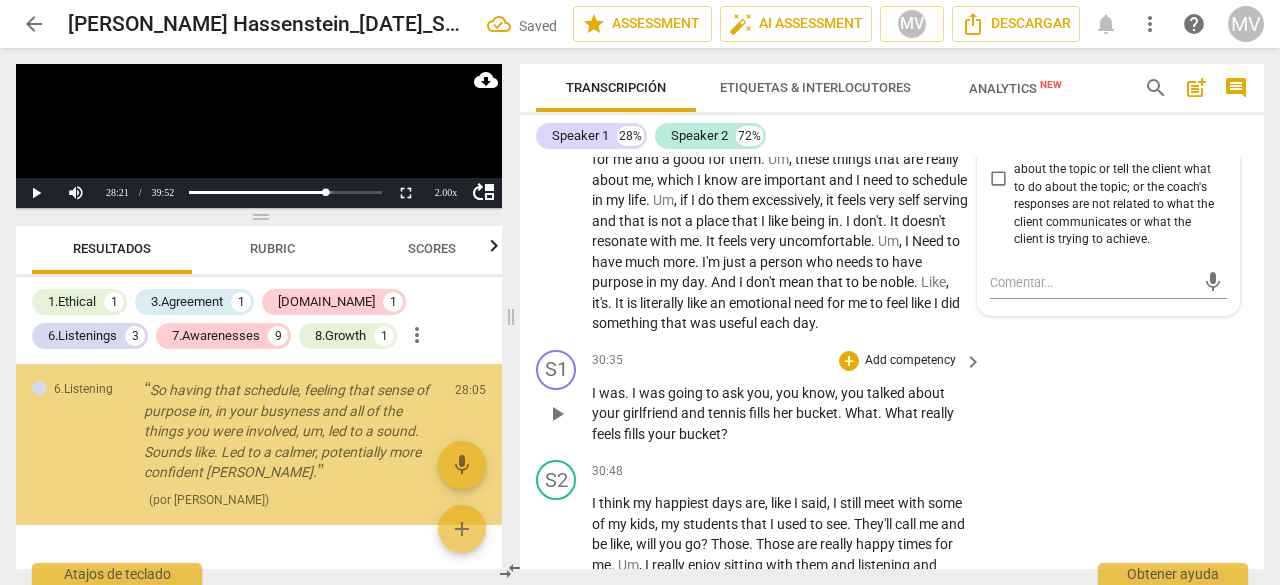 click on "S1 play_arrow pause 30:35 + Add competency keyboard_arrow_right I   was .   I   was   going   to   ask   you ,   you   know ,   you   talked   about   your   girlfriend   and   tennis   fills   her   bucket .   What .   What   really   feels   fills   your   bucket ?" at bounding box center [892, 397] 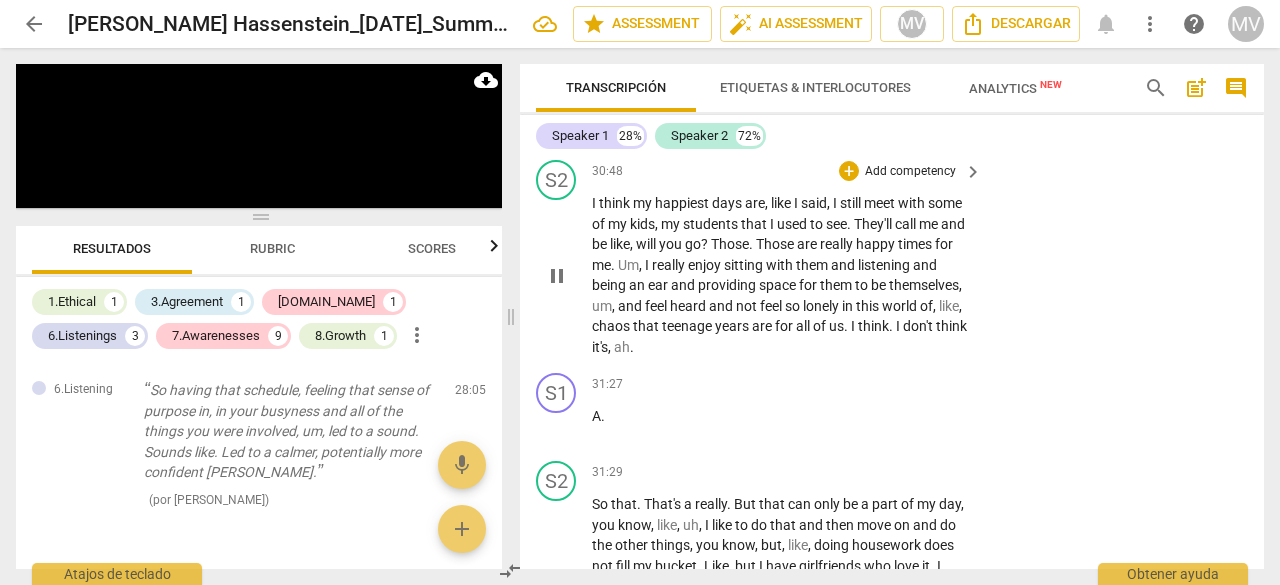 scroll, scrollTop: 11318, scrollLeft: 0, axis: vertical 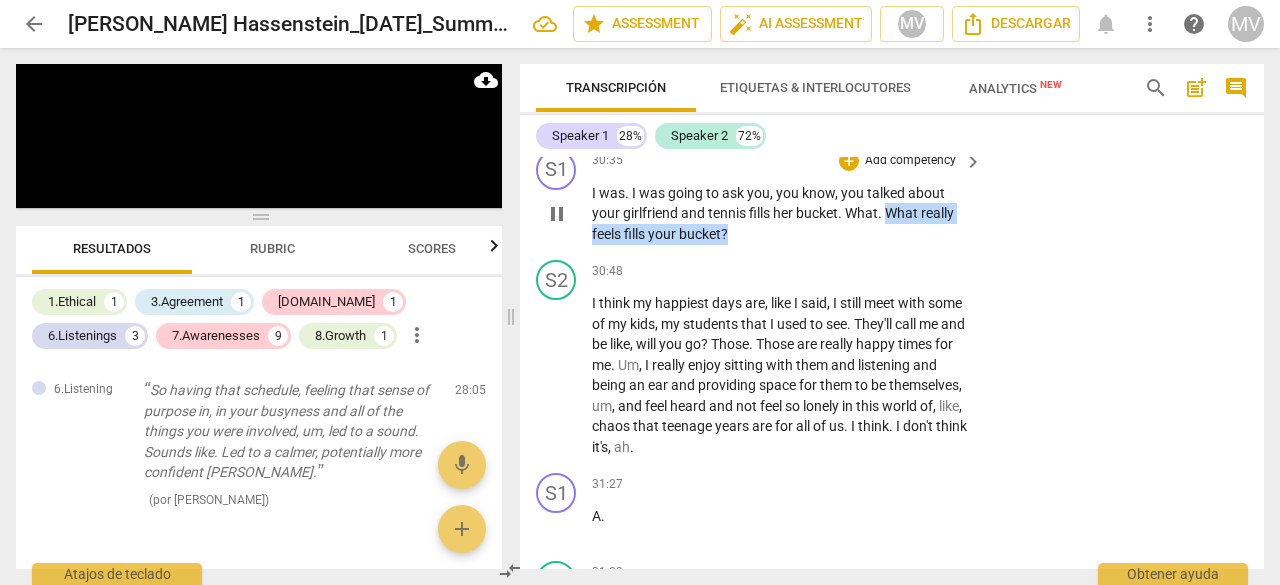 drag, startPoint x: 886, startPoint y: 294, endPoint x: 893, endPoint y: 312, distance: 19.313208 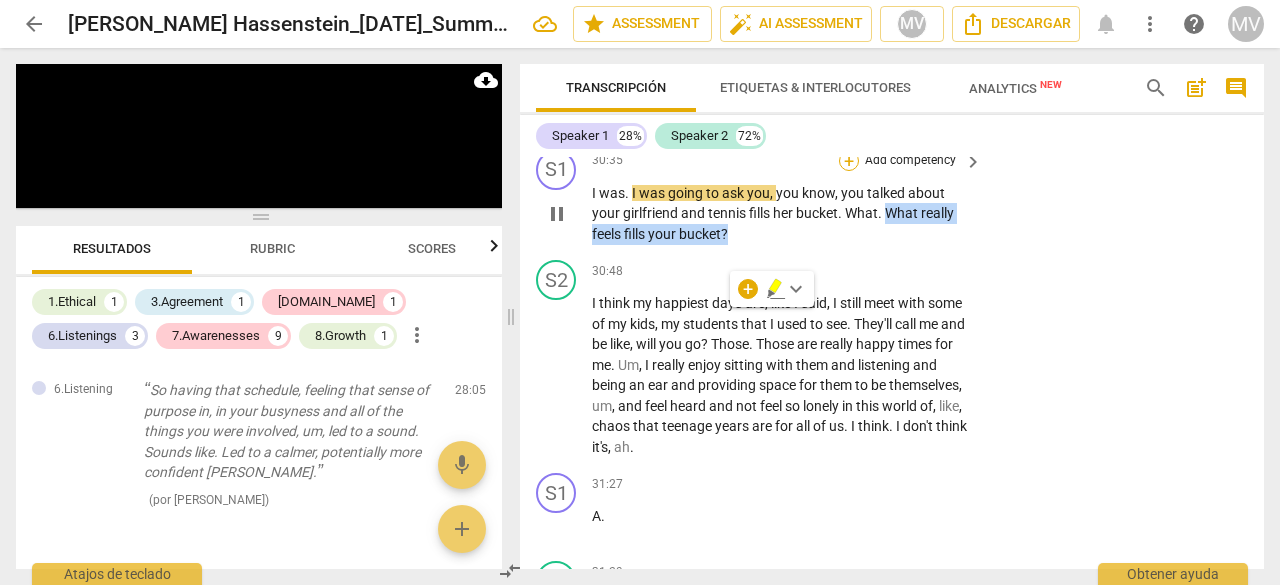 click on "+" at bounding box center [849, 161] 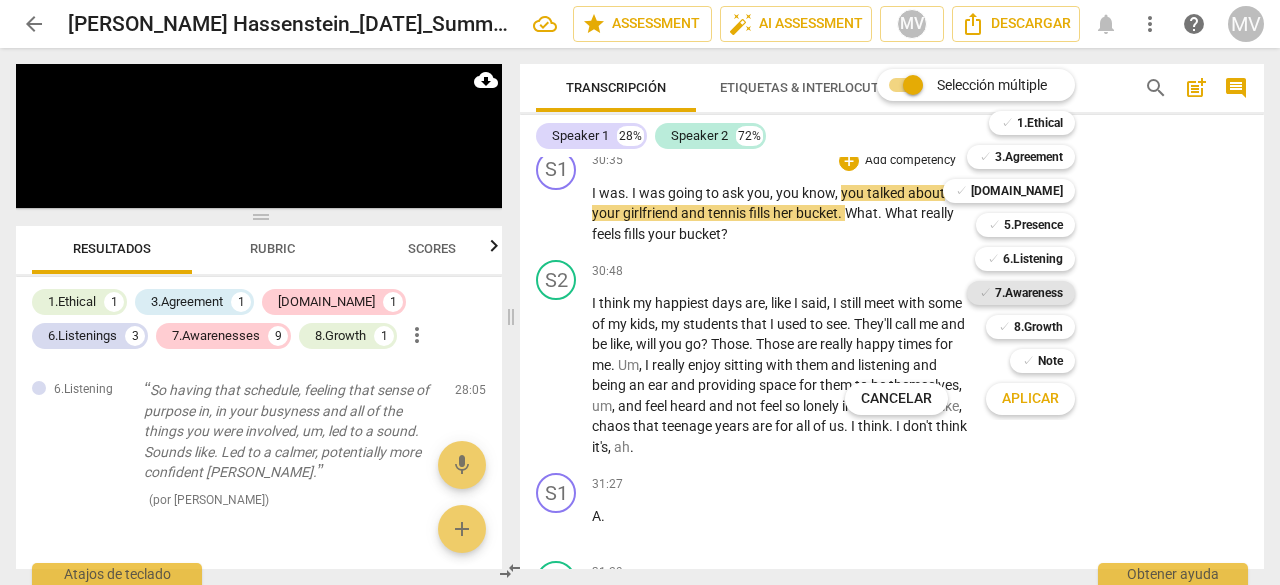 click on "7.Awareness" at bounding box center (1029, 293) 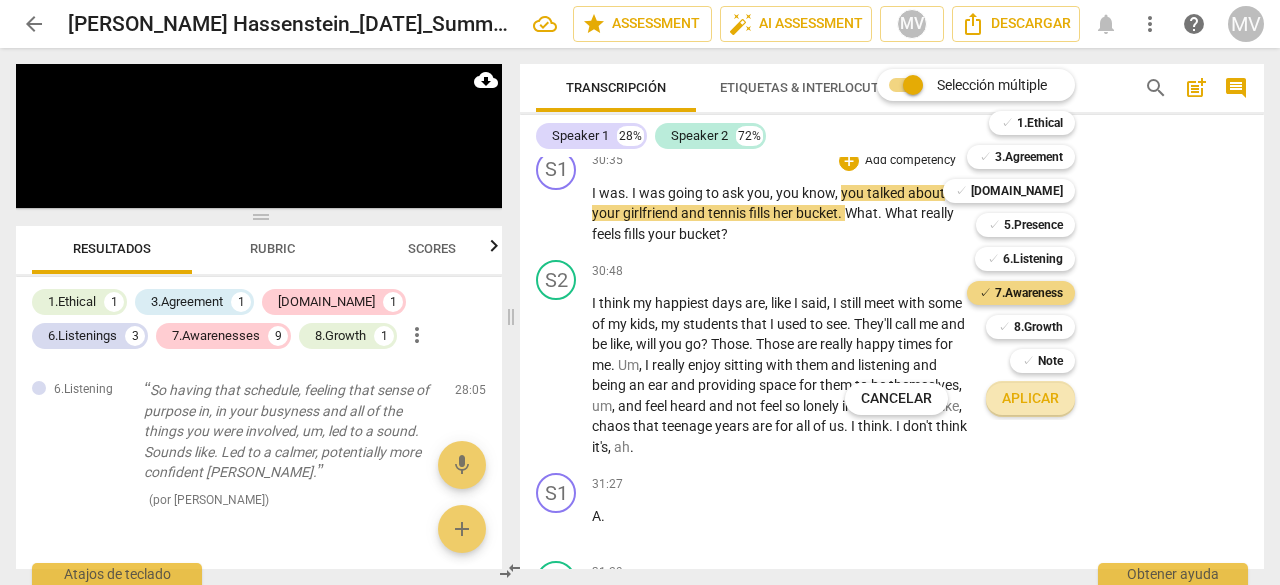click on "Aplicar" at bounding box center (1030, 399) 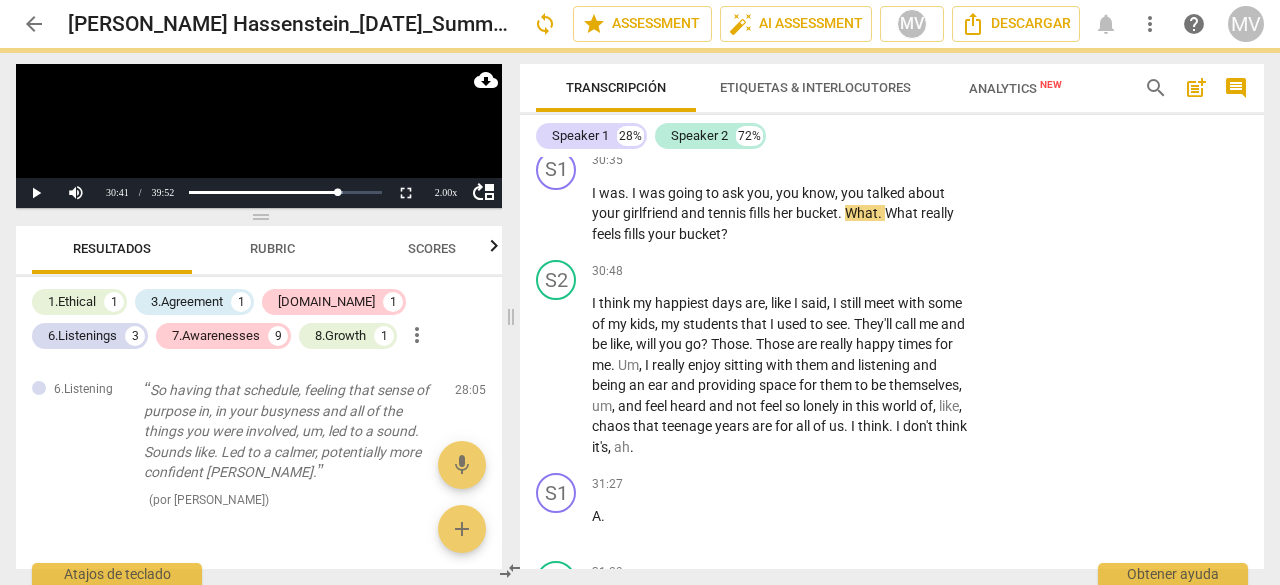 click on "S1 play_arrow pause 32:09 + Add competency keyboard_arrow_right I'm   noticing   that   a   lot   when   you're   talking   about   filling   the   bucket   and   your   purpose   and   your .   The   importance   you   place   on   purpose ,   um ,   is ,   you   know ,   there's   a   lot   there   with   those   connections   and   relationships   with   people .   And   even   back   to   your   original   goal   for   [DATE] ,   the   desire   to ,   you   know ,   better   connect ,   better   empathize ,   better   understand   your ,   you   know ,   your   connections   with   people .   Um ,   I   want   to   be   cognizant   of   our   time .   I   don't   even   know   if   we've   gone   over ,   but ,   um ,   going .   Looking   ahead .   As   you   look   ahead   for   this   week ,   what   are   some   things   that   you   can   do   that   would   build   off   of ,   you   know ,   some   of   the   important   things   you've   said   about   these   connections   and   building   the" at bounding box center (892, 945) 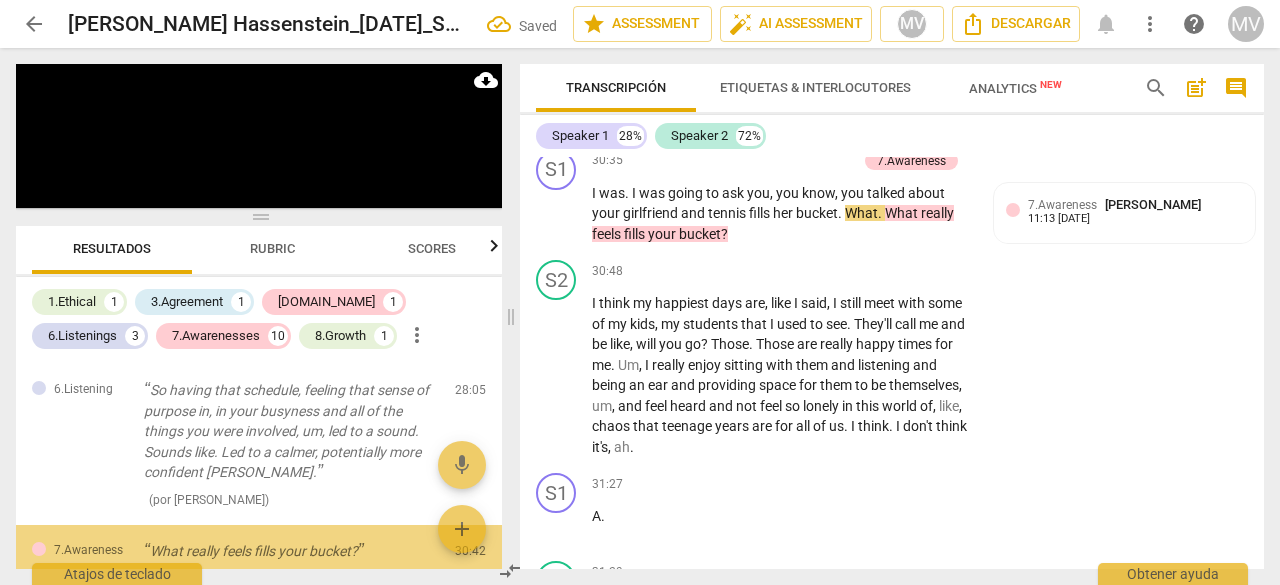 scroll, scrollTop: 11918, scrollLeft: 0, axis: vertical 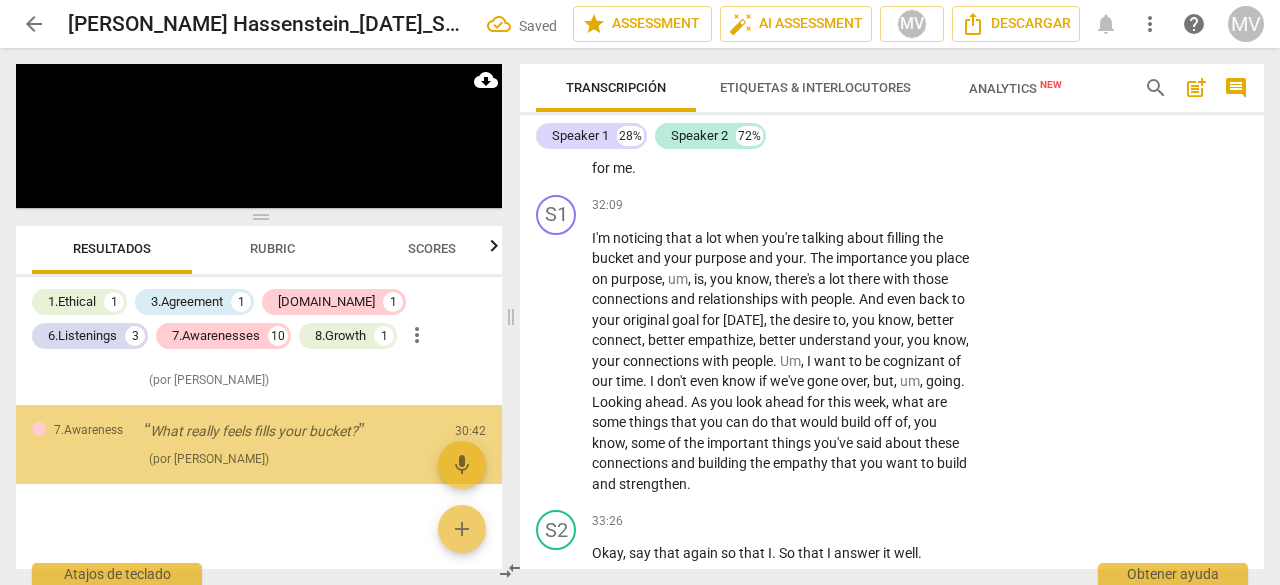 click on "S1 play_arrow pause 32:09 + Add competency keyboard_arrow_right I'm   noticing   that   a   lot   when   you're   talking   about   filling   the   bucket   and   your   purpose   and   your .   The   importance   you   place   on   purpose ,   um ,   is ,   you   know ,   there's   a   lot   there   with   those   connections   and   relationships   with   people .   And   even   back   to   your   original   goal   for   [DATE] ,   the   desire   to ,   you   know ,   better   connect ,   better   empathize ,   better   understand   your ,   you   know ,   your   connections   with   people .   Um ,   I   want   to   be   cognizant   of   our   time .   I   don't   even   know   if   we've   gone   over ,   but ,   um ,   going .   Looking   ahead .   As   you   look   ahead   for   this   week ,   what   are   some   things   that   you   can   do   that   would   build   off   of ,   you   know ,   some   of   the   important   things   you've   said   about   these   connections   and   building   the" at bounding box center [892, 345] 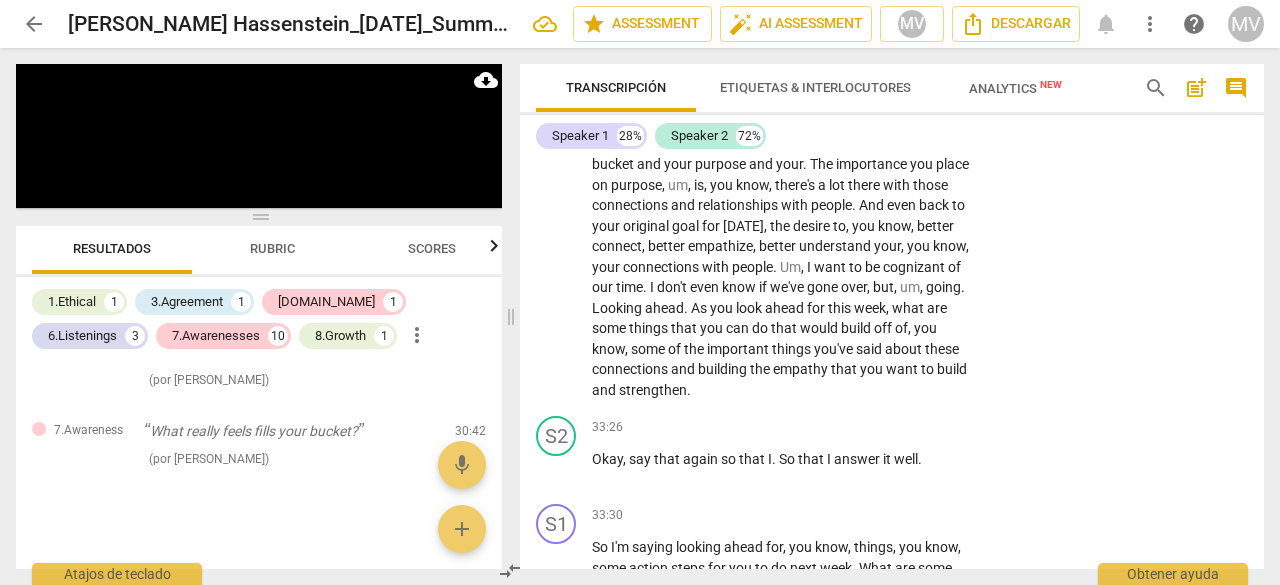 scroll, scrollTop: 12018, scrollLeft: 0, axis: vertical 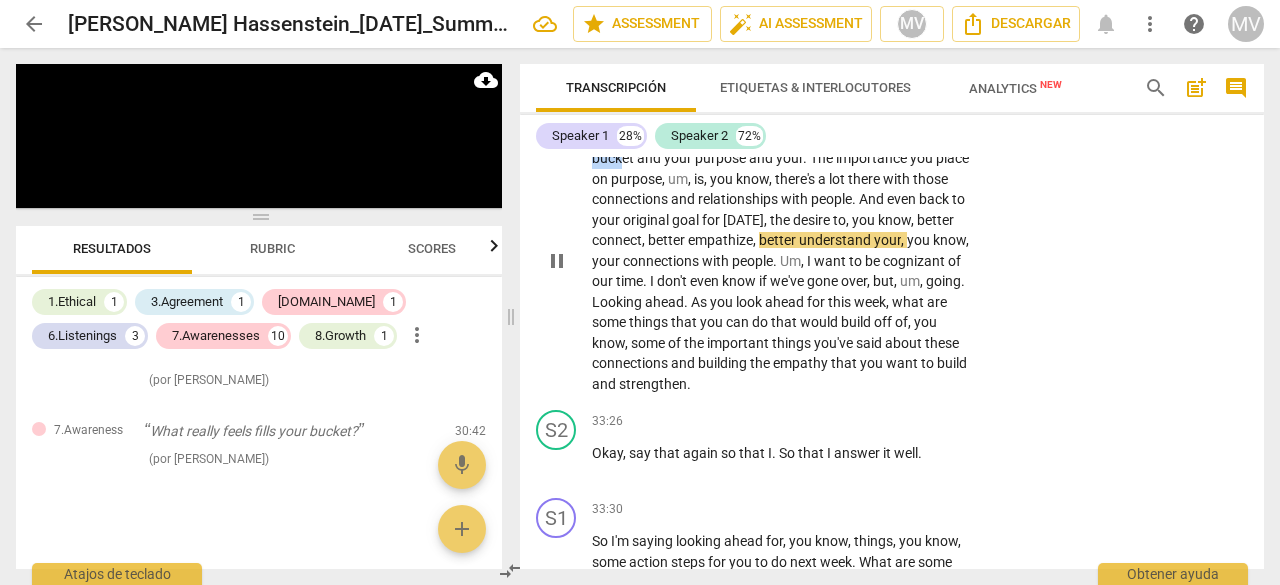 drag, startPoint x: 594, startPoint y: 219, endPoint x: 621, endPoint y: 236, distance: 31.906113 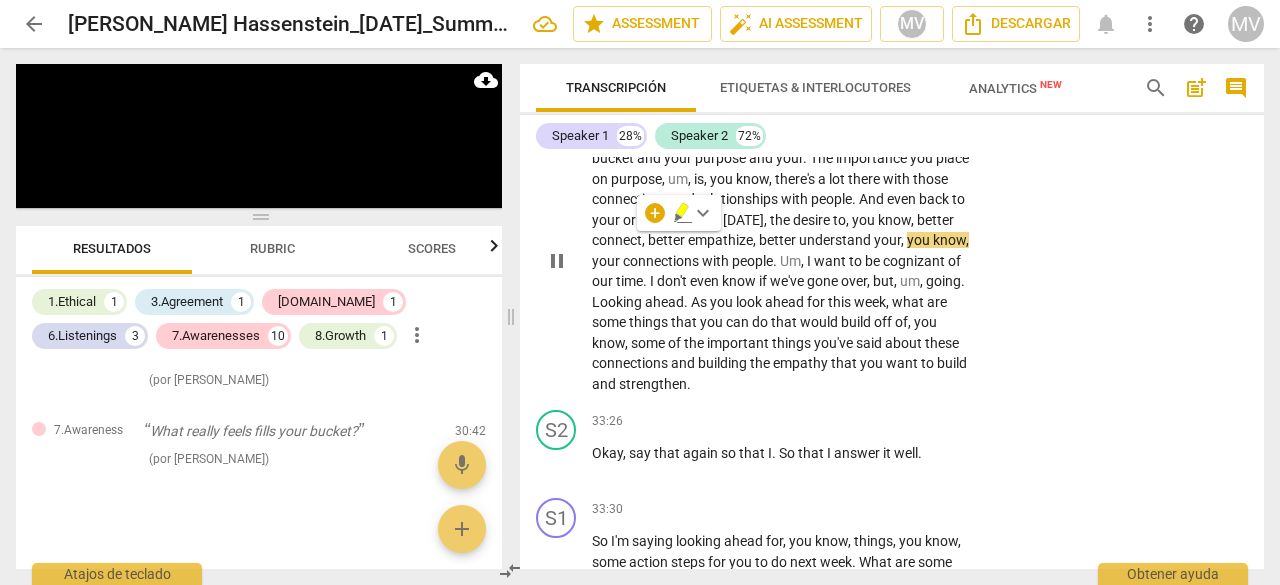 click on "play_arrow pause" at bounding box center [566, 262] 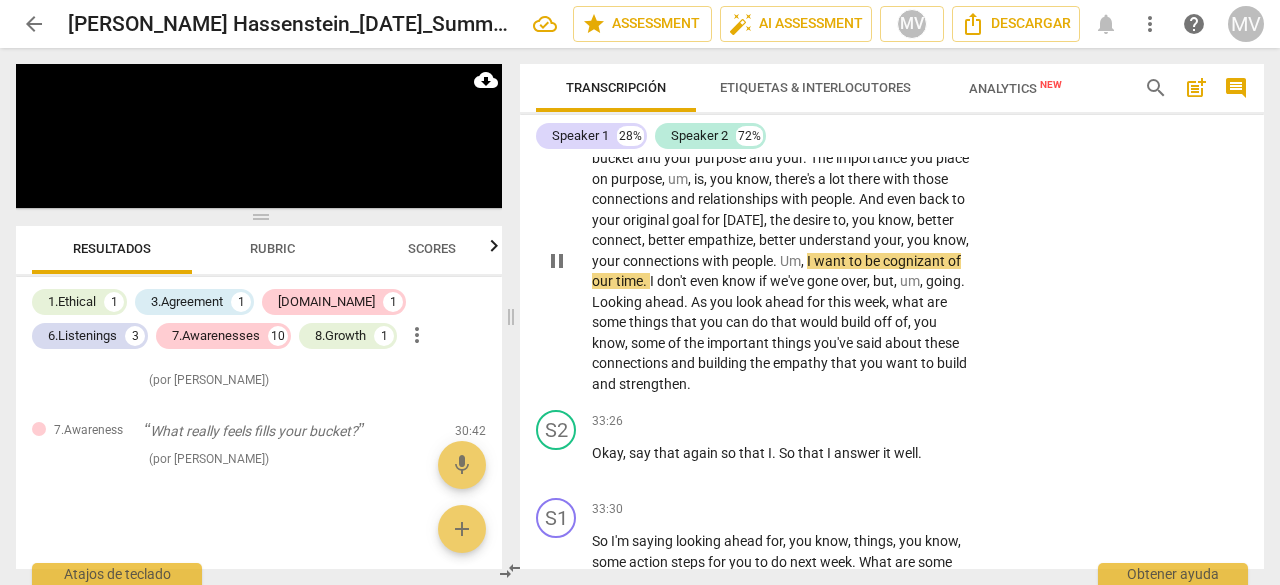 drag, startPoint x: 590, startPoint y: 210, endPoint x: 622, endPoint y: 242, distance: 45.254833 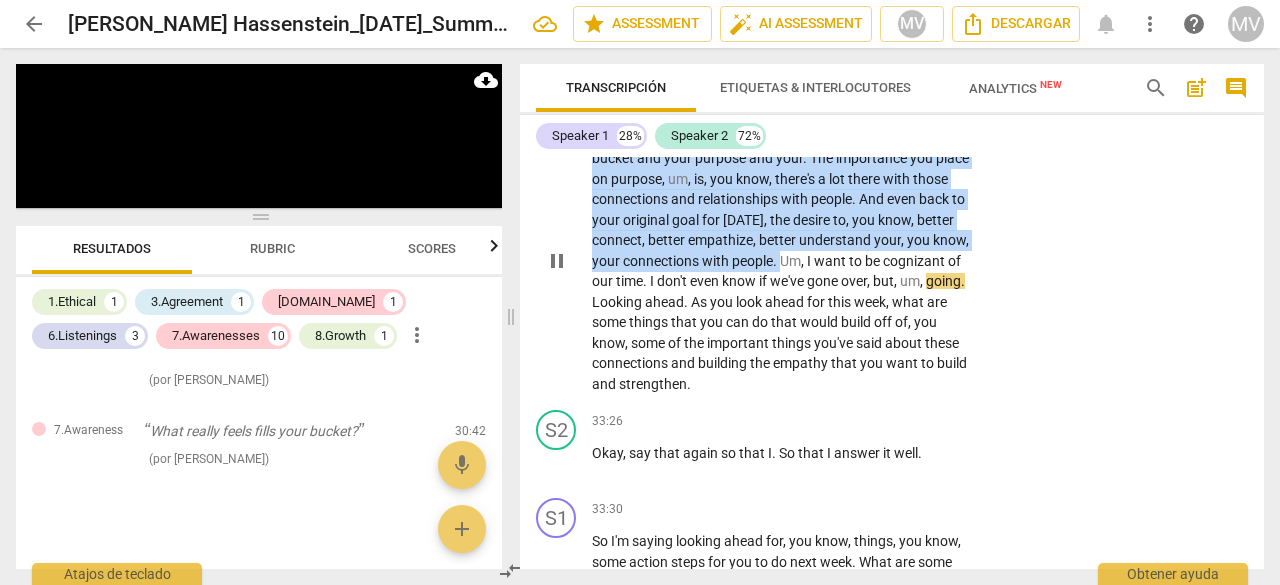 drag, startPoint x: 593, startPoint y: 216, endPoint x: 849, endPoint y: 332, distance: 281.05515 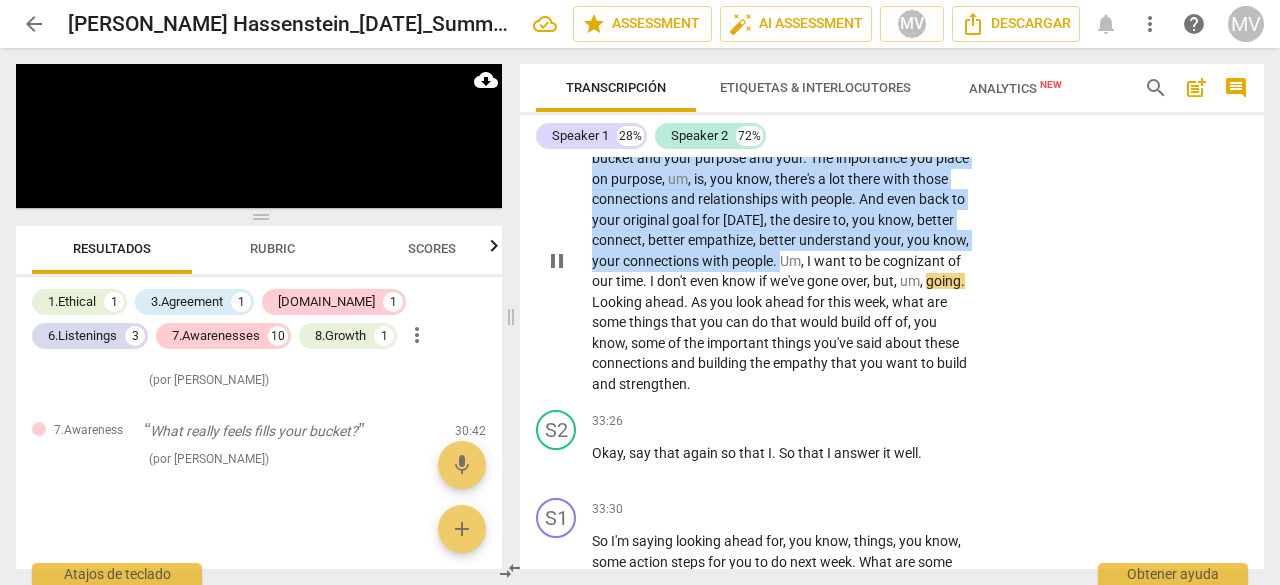 click on "I'm   noticing   that   a   lot   when   you're   talking   about   filling   the   bucket   and   your   purpose   and   your .   The   importance   you   place   on   purpose ,   um ,   is ,   you   know ,   there's   a   lot   there   with   those   connections   and   relationships   with   people .   And   even   back   to   your   original   goal   for   [DATE] ,   the   desire   to ,   you   know ,   better   connect ,   better   empathize ,   better   understand   your ,   you   know ,   your   connections   with   people .   Um ,   I   want   to   be   cognizant   of   our   time .   I   don't   even   know   if   we've   gone   over ,   but ,   um ,   going .   Looking   ahead .   As   you   look   ahead   for   this   week ,   what   are   some   things   that   you   can   do   that   would   build   off   of ,   you   know ,   some   of   the   important   things   you've   said   about   these   connections   and   building   the   empathy   that   you   want   to   build   and   strengthen ." at bounding box center (782, 261) 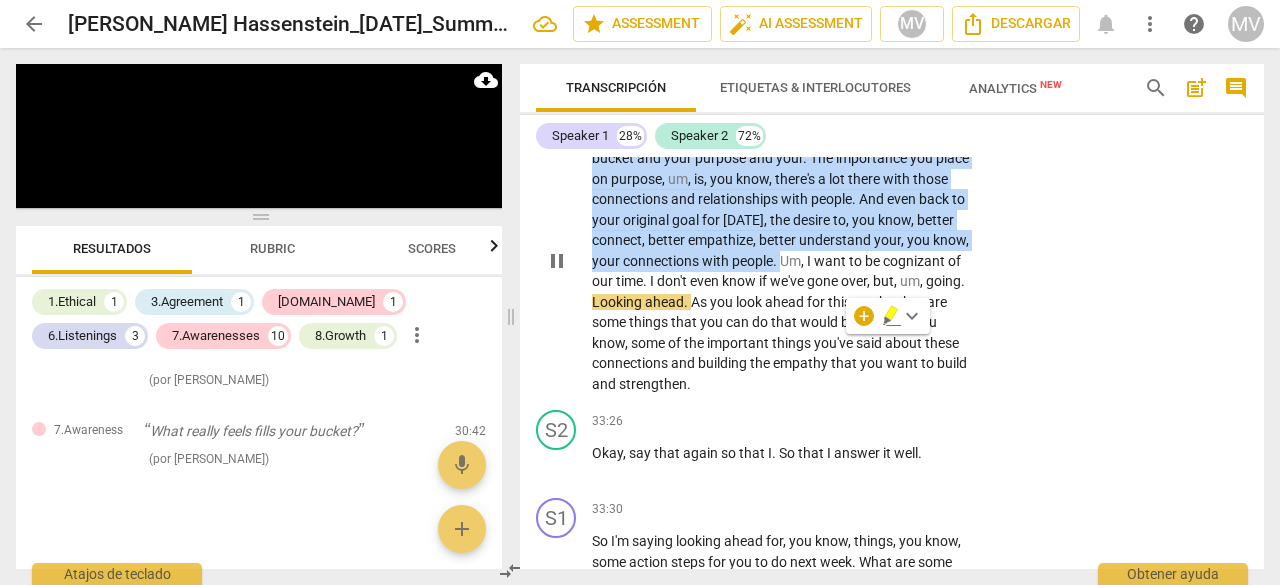 click on "+" at bounding box center [849, 106] 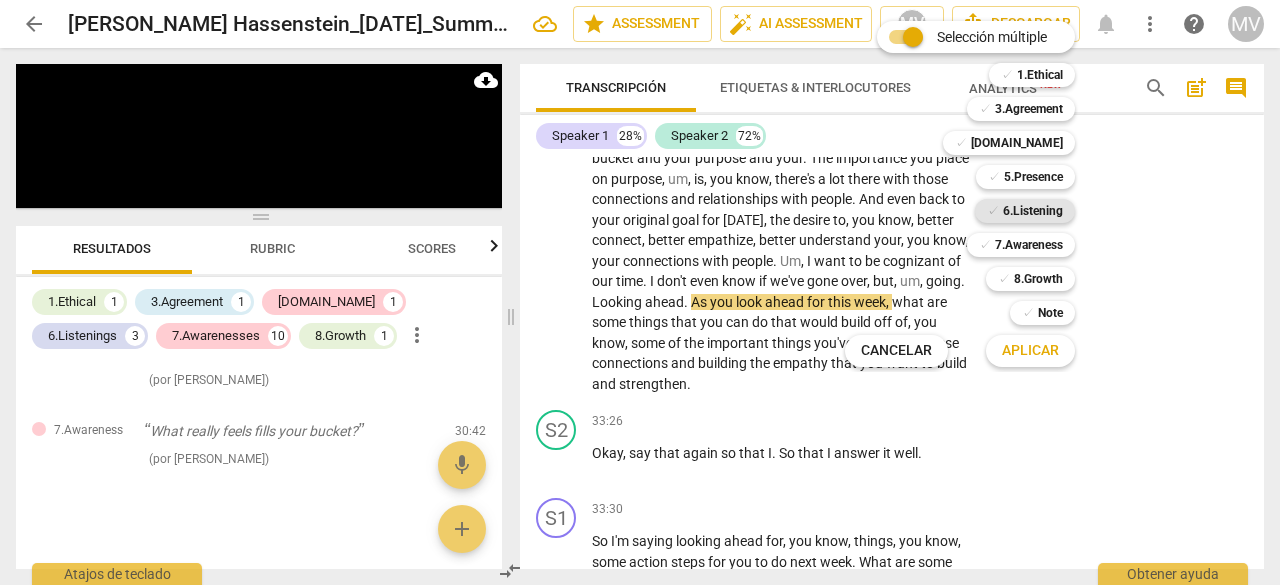 click on "6.Listening" at bounding box center [1033, 211] 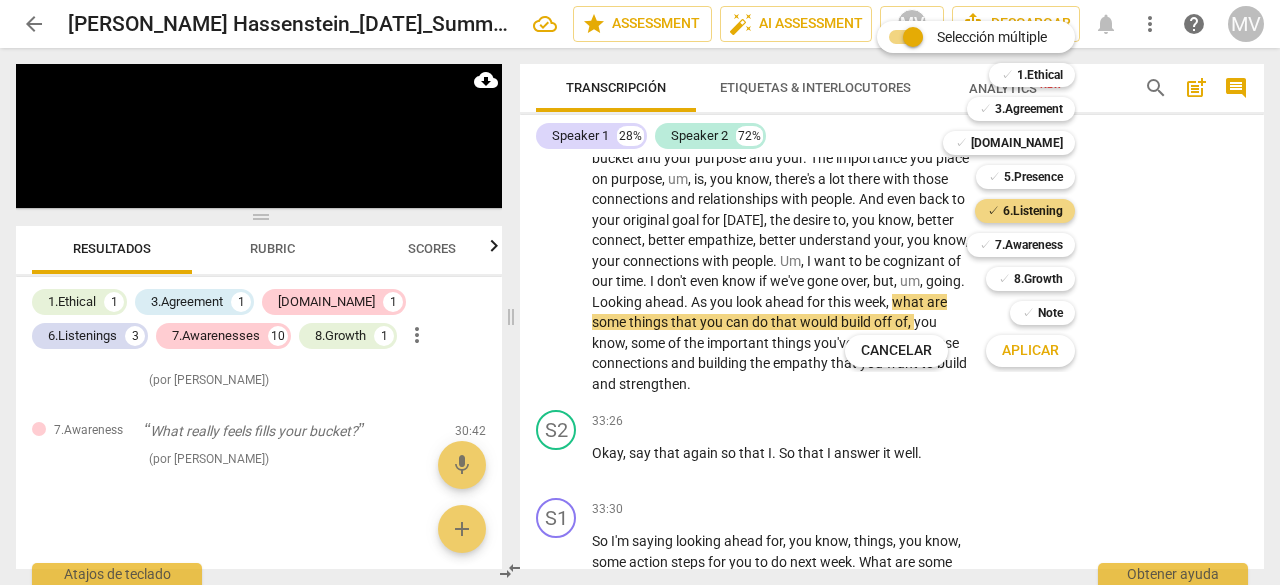 drag, startPoint x: 1040, startPoint y: 345, endPoint x: 1071, endPoint y: 413, distance: 74.73286 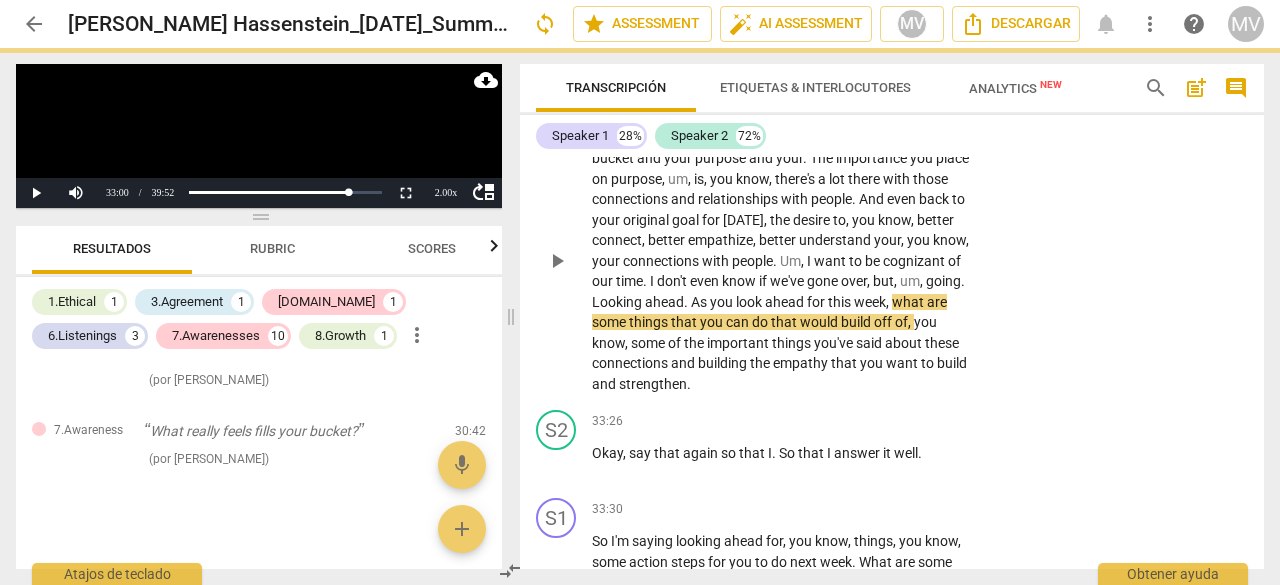 click on "S1 play_arrow pause 32:09 + Add competency keyboard_arrow_right I'm   noticing   that   a   lot   when   you're   talking   about   filling   the   bucket   and   your   purpose   and   your .   The   importance   you   place   on   purpose ,   um ,   is ,   you   know ,   there's   a   lot   there   with   those   connections   and   relationships   with   people .   And   even   back   to   your   original   goal   for   [DATE] ,   the   desire   to ,   you   know ,   better   connect ,   better   empathize ,   better   understand   your ,   you   know ,   your   connections   with   people .   Um ,   I   want   to   be   cognizant   of   our   time .   I   don't   even   know   if   we've   gone   over ,   but ,   um ,   going .   Looking   ahead .   As   you   look   ahead   for   this   week ,   what   are   some   things   that   you   can   do   that   would   build   off   of ,   you   know ,   some   of   the   important   things   you've   said   about   these   connections   and   building   the" at bounding box center [892, 245] 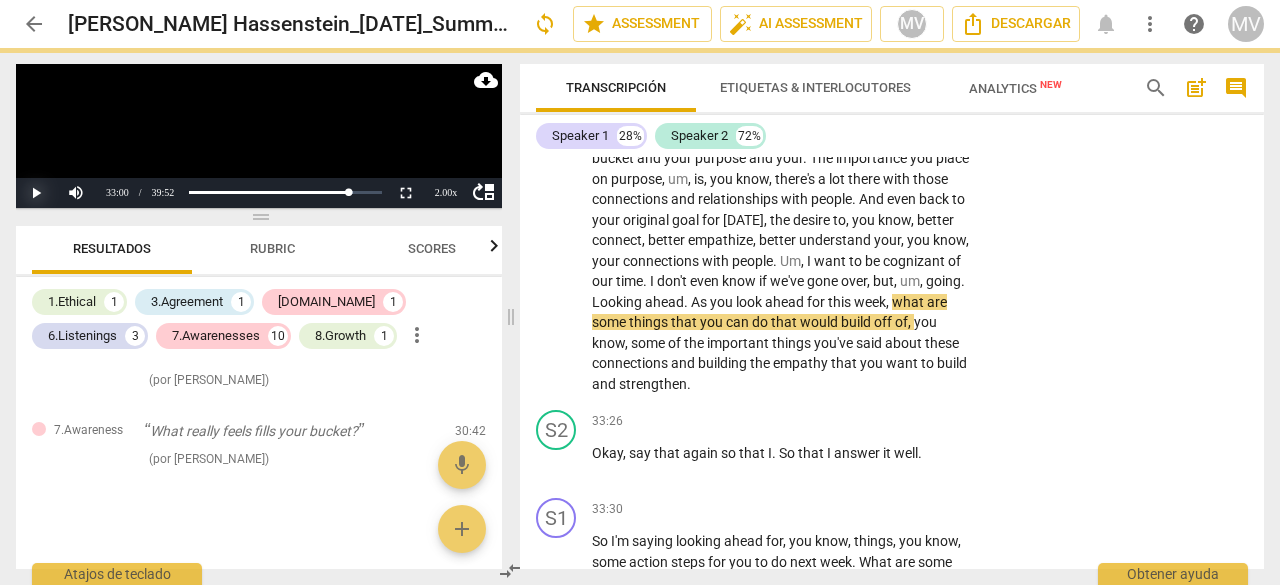 click on "Play" at bounding box center [36, 193] 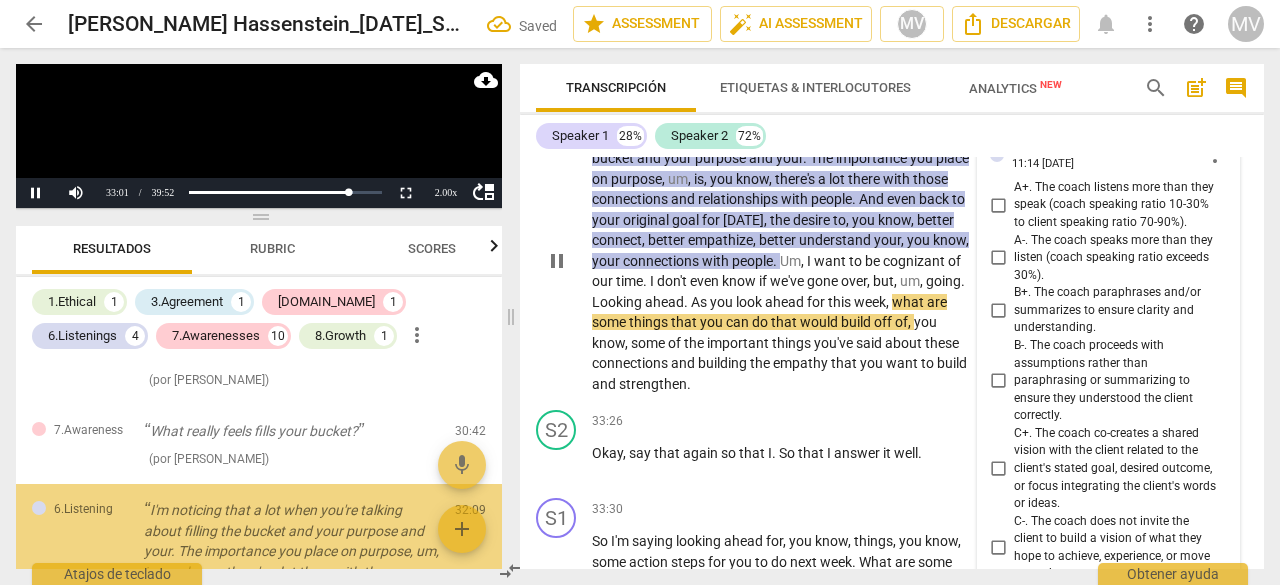 scroll, scrollTop: 12634, scrollLeft: 0, axis: vertical 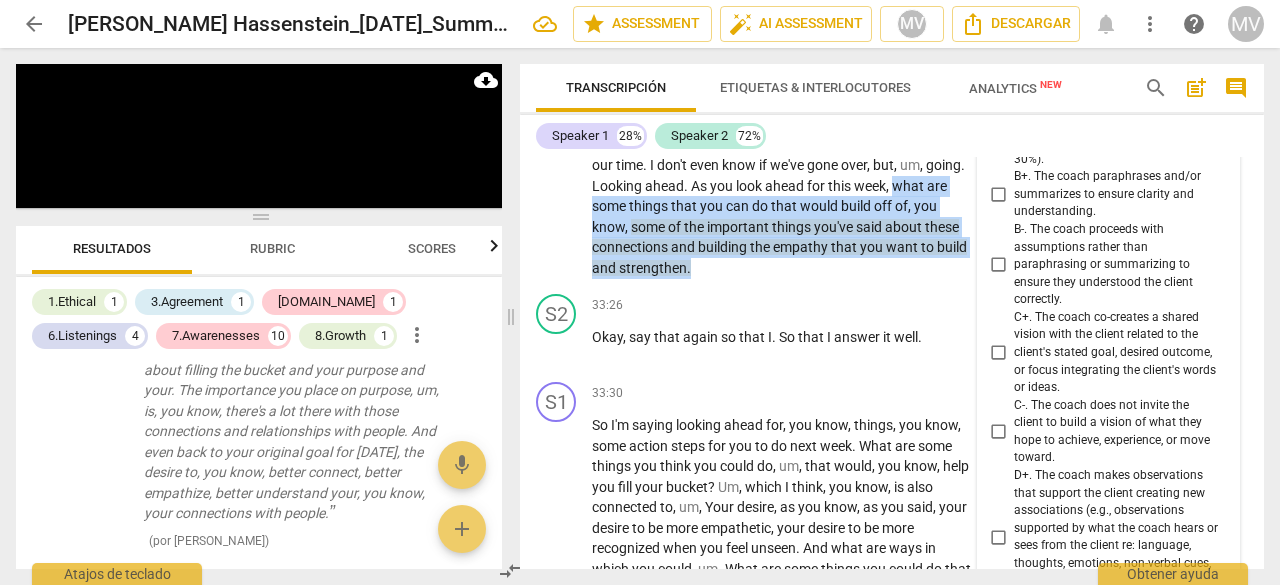 drag, startPoint x: 632, startPoint y: 291, endPoint x: 790, endPoint y: 349, distance: 168.30923 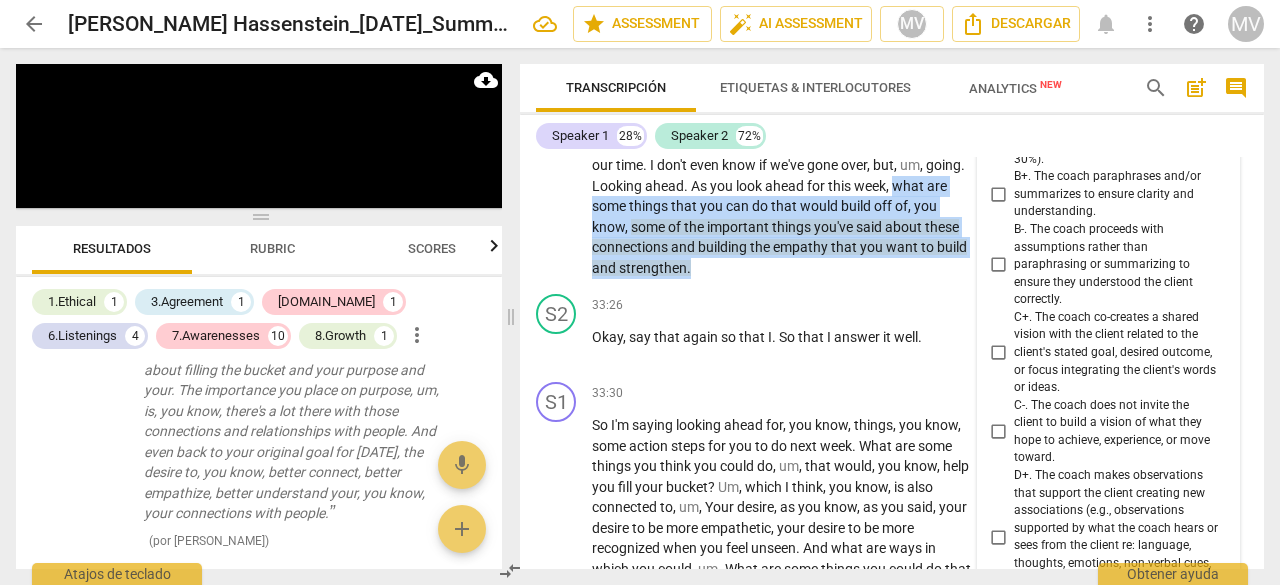 click on "I'm   noticing   that   a   lot   when   you're   talking   about   filling   the   bucket   and   your   purpose   and   your .   The   importance   you   place   on   purpose ,   um ,   is ,   you   know ,   there's   a   lot   there   with   those   connections   and   relationships   with   people .   And   even   back   to   your   original   goal   for   [DATE] ,   the   desire   to ,   you   know ,   better   connect ,   better   empathize ,   better   understand   your ,   you   know ,   your   connections   with   people .   Um ,   I   want   to   be   cognizant   of   our   time .   I   don't   even   know   if   we've   gone   over ,   but ,   um ,   going .   Looking   ahead .   As   you   look   ahead   for   this   week ,   what   are   some   things   that   you   can   do   that   would   build   off   of ,   you   know ,   some   of   the   important   things   you've   said   about   these   connections   and   building   the   empathy   that   you   want   to   build   and   strengthen ." at bounding box center [782, 145] 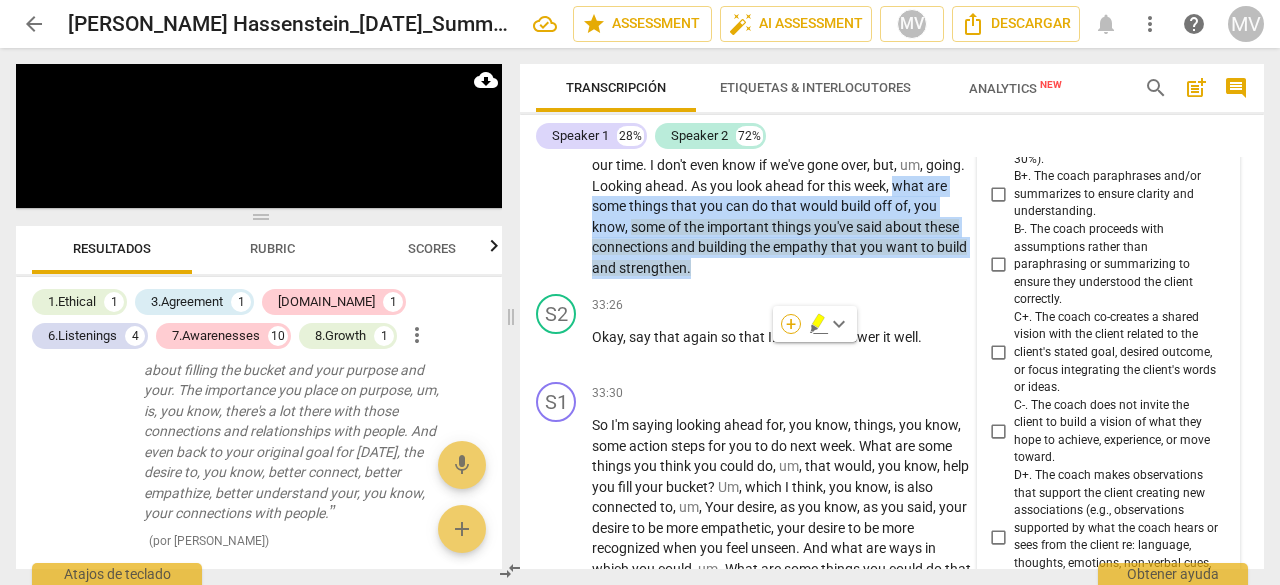 click on "+" at bounding box center (791, 324) 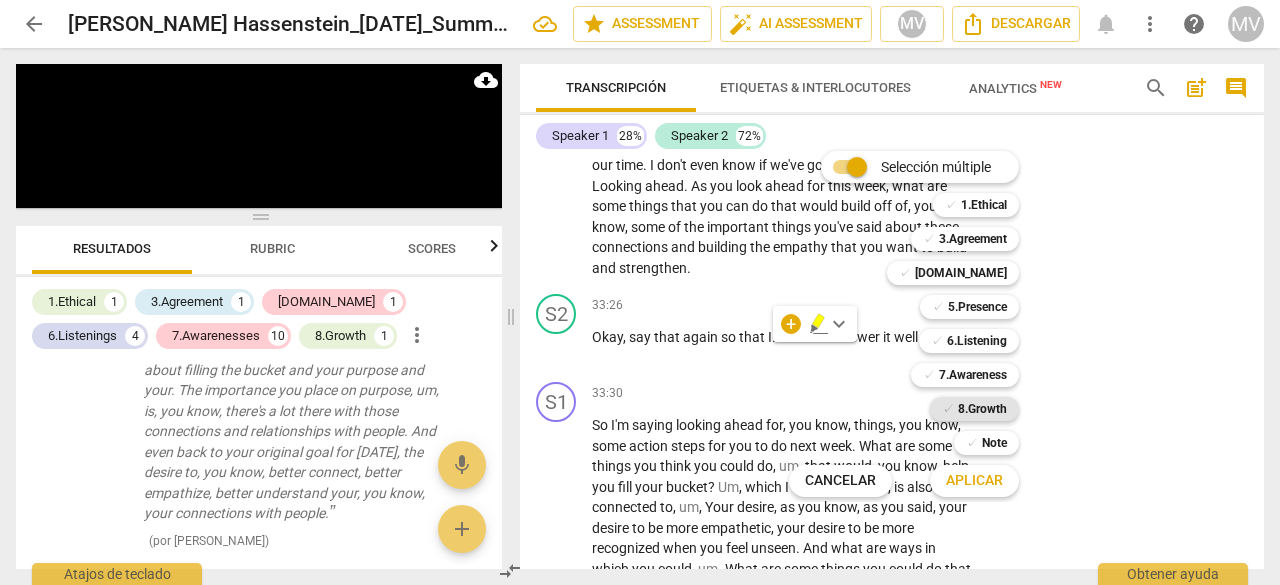 click on "8.Growth" at bounding box center (982, 409) 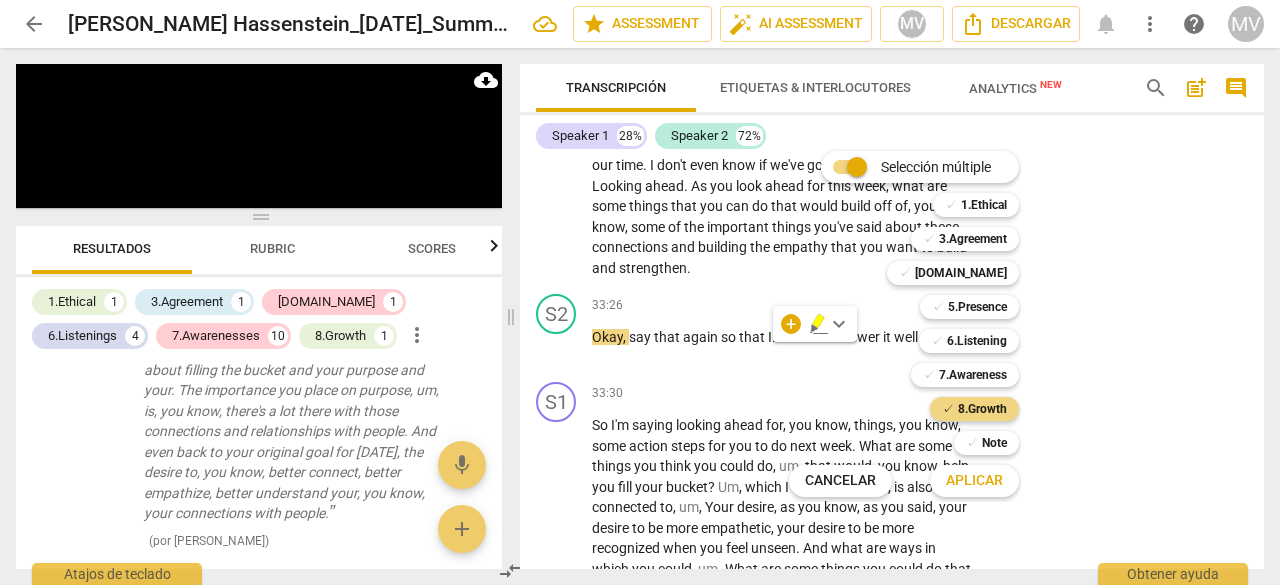 click on "Aplicar" at bounding box center (974, 481) 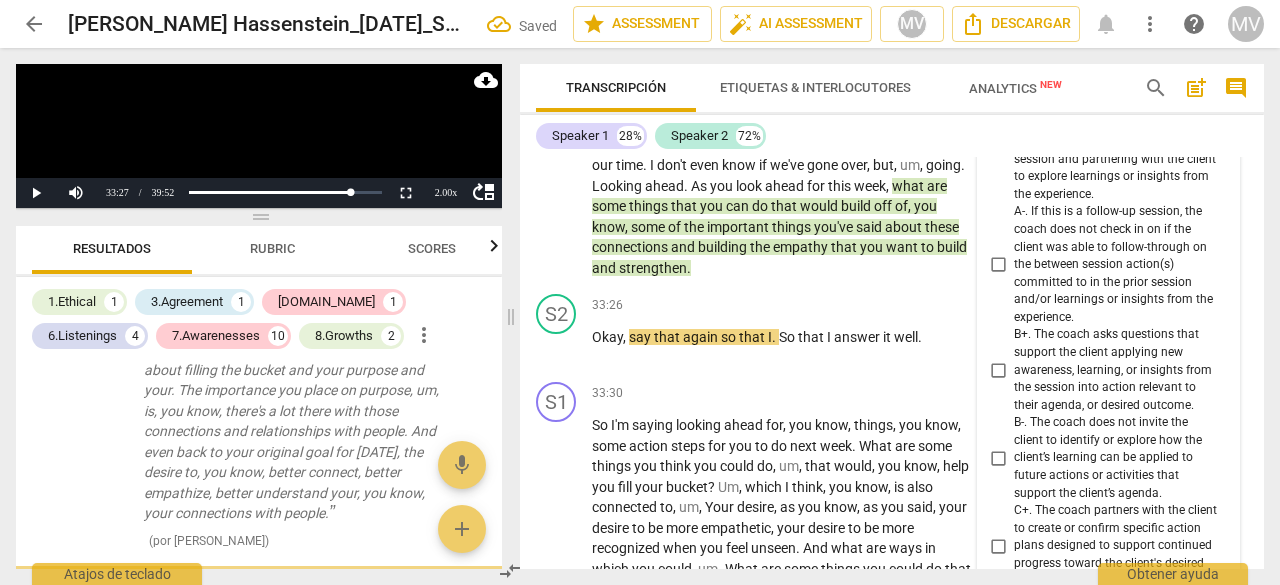 scroll, scrollTop: 12792, scrollLeft: 0, axis: vertical 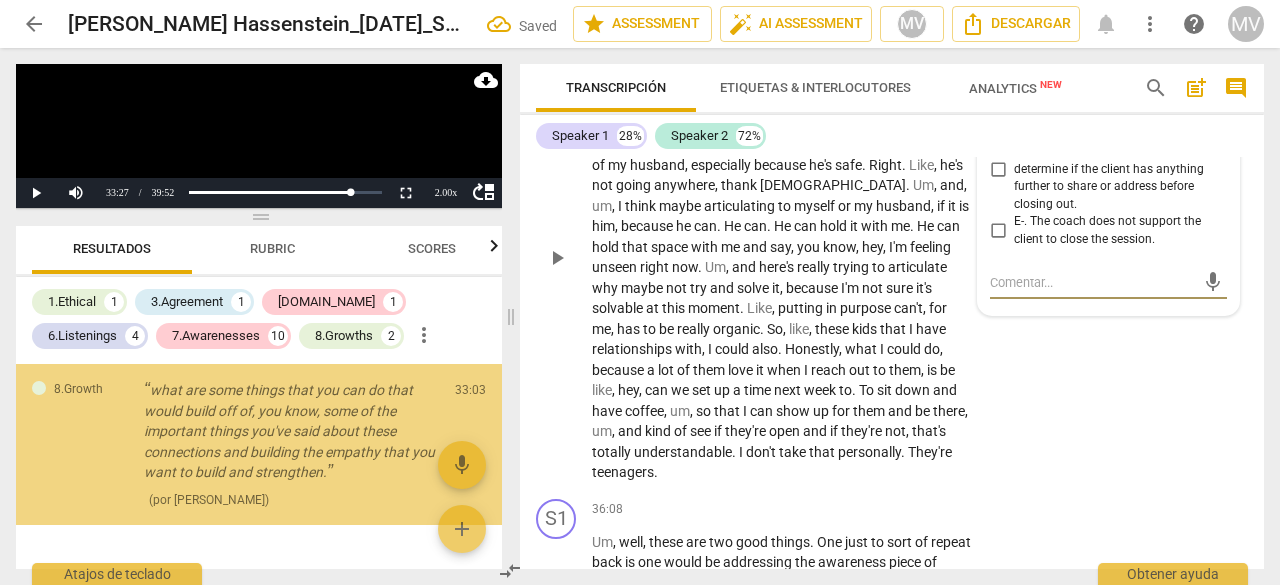 click on "S2 play_arrow pause 34:24 + Add competency keyboard_arrow_right I   think .   I   mean ,   looking .   Luckily ,   I   wrote   down   my   goal   because ,   as   I   told   you ,   I'm   a   visual   learner .   But   I   think .   I   think   not   really   noticing   the   unseen .   Like ,   here's   a   moment   you're   feeling ,   you're .   You're   reaching   out ,   like ,   and   what   the   behaviors   are   that   come   out   of   that .   So ,   for   instance ,   like ,   when   I   feel   unseen ,   I   can   get   critical .   Um ,   and   I   can   get   critical   of   my   husband ,   especially   because   he's   safe .   Right .   Like ,   he's   not   going   anywhere ,   thank   God .   Um ,   and ,   um ,   I   think   maybe   articulating   to   myself   or   my   husband ,   if   it   is   him ,   because   he   can .   He   can .   He   can   hold   it   with   me .   He   can   hold   that   space   with   me   and   say ,   you   know ,   hey ,   I'm   feeling   unseen   right" at bounding box center (892, 241) 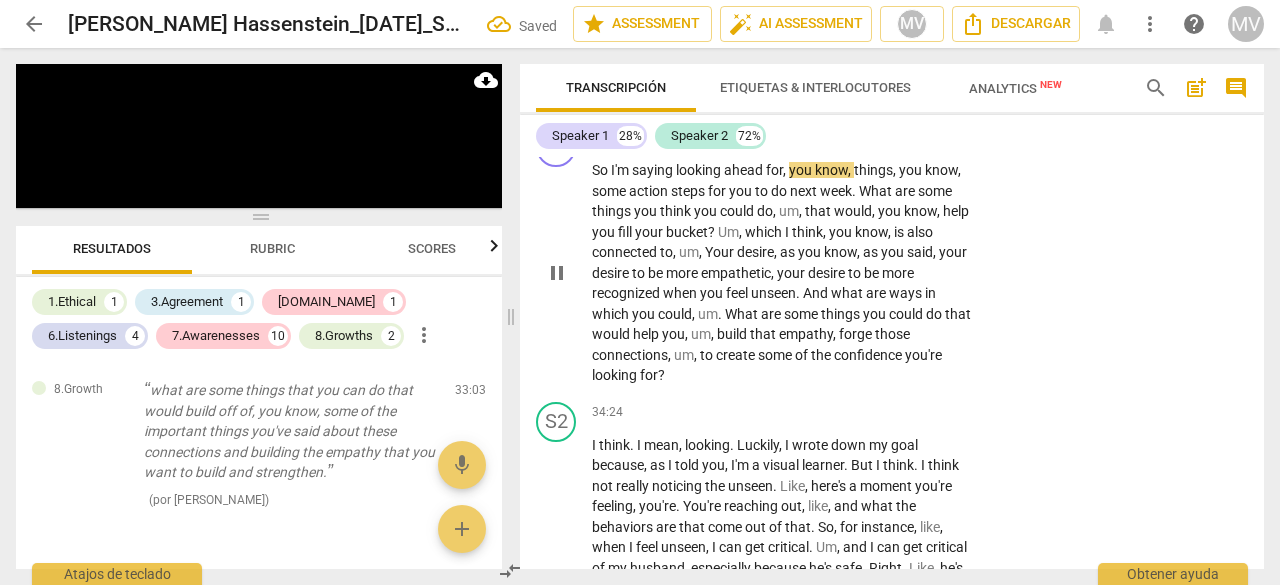 scroll, scrollTop: 12392, scrollLeft: 0, axis: vertical 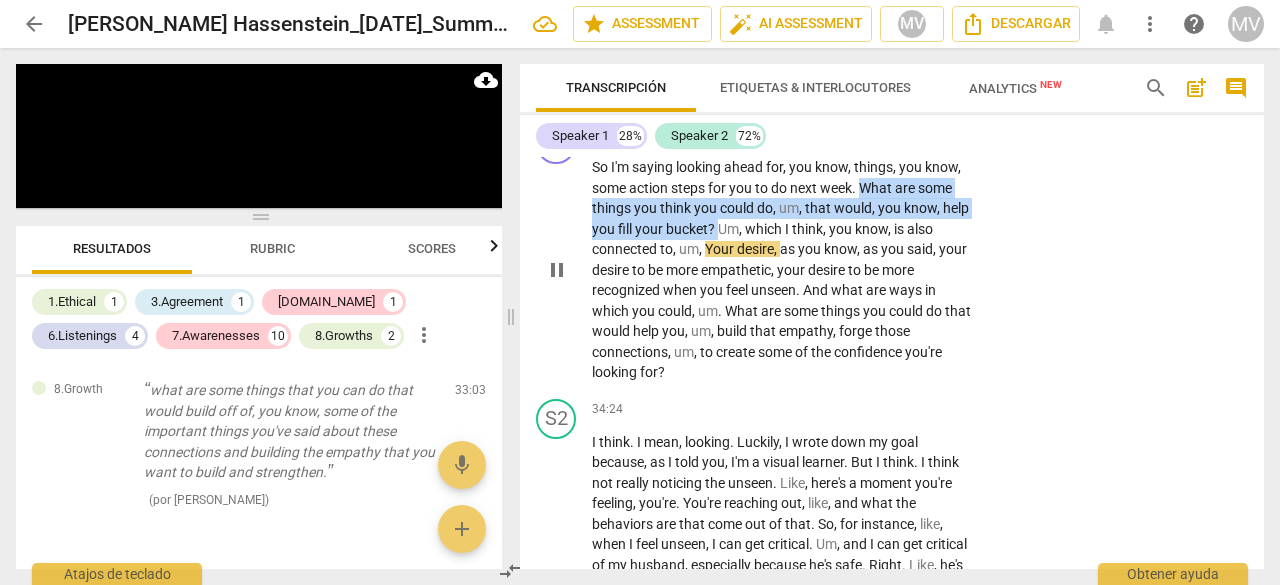 drag, startPoint x: 862, startPoint y: 269, endPoint x: 747, endPoint y: 309, distance: 121.75796 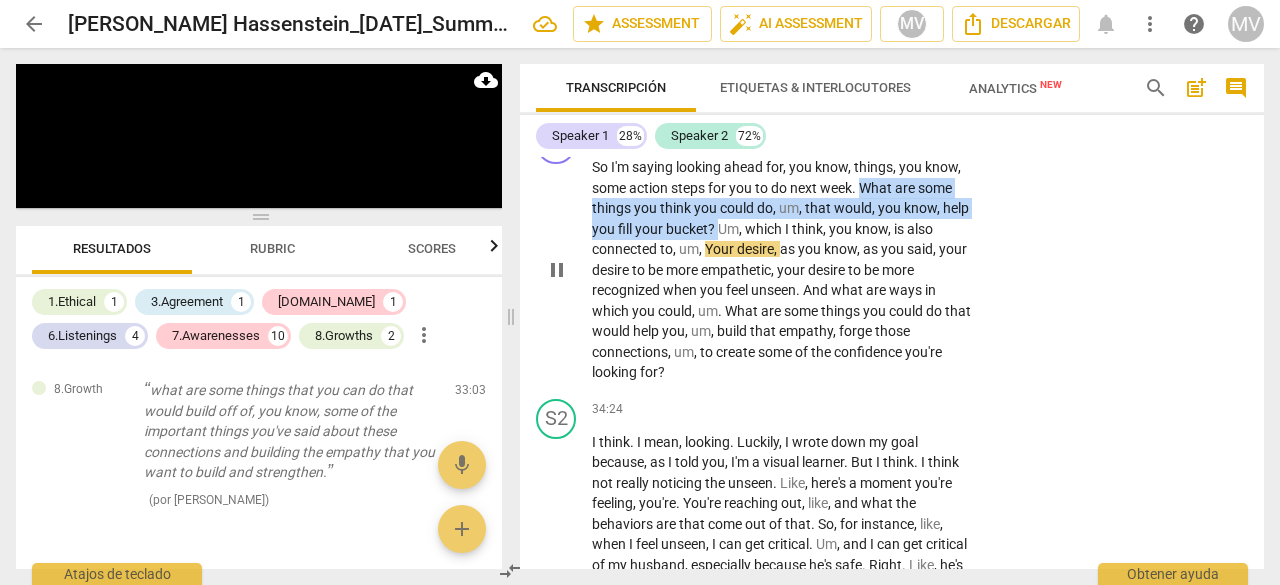 click on "So   I'm   saying   looking   ahead   for ,   you   know ,   things ,   you   know ,   some   action   steps   for   you   to   do   next   week .   What   are   some   things   you   think   you   could   do ,   um ,   that   would ,   you   know ,   help   you   fill   your   bucket ?   Um ,   which   I   think ,   you   know ,   is   also   connected   to ,   um ,   Your   desire ,   as   you   know ,   as   you   said ,   your   desire   to   be   more   empathetic ,   your   desire   to   be   more   recognized   when   you   feel   unseen .   And   what   are   ways   in   which   you   could ,   um .   What   are   some   things   you   could   do   that   would   help   you ,   um ,   build   that   empathy ,   forge   those   connections ,   um ,   to   create   some   of   the   confidence   you're   looking   for ?" at bounding box center (782, 270) 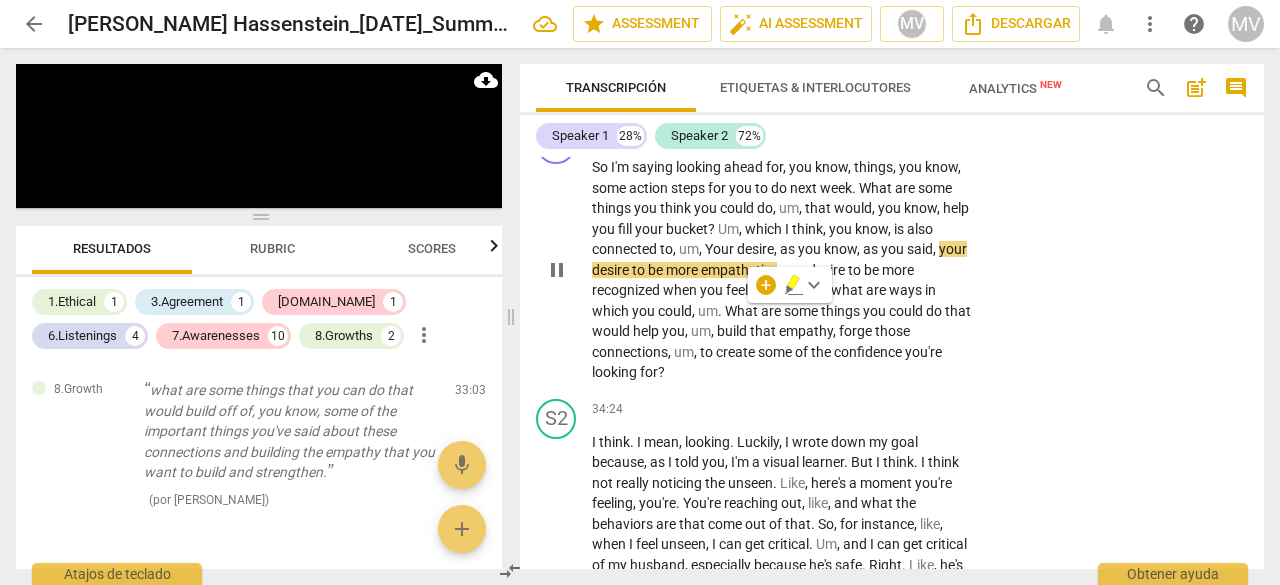 click on "S1 play_arrow pause 33:30 + Add competency keyboard_arrow_right So   I'm   saying   looking   ahead   for ,   you   know ,   things ,   you   know ,   some   action   steps   for   you   to   do   next   week .   What   are   some   things   you   think   you   could   do ,   um ,   that   would ,   you   know ,   help   you   fill   your   bucket ?   Um ,   which   I   think ,   you   know ,   is   also   connected   to ,   um ,   Your   desire ,   as   you   know ,   as   you   said ,   your   desire   to   be   more   empathetic ,   your   desire   to   be   more   recognized   when   you   feel   unseen .   And   what   are   ways   in   which   you   could ,   um .   What   are   some   things   you   could   do   that   would   help   you ,   um ,   build   that   empathy ,   forge   those   connections ,   um ,   to   create   some   of   the   confidence   you're   looking   for ?" at bounding box center (892, 253) 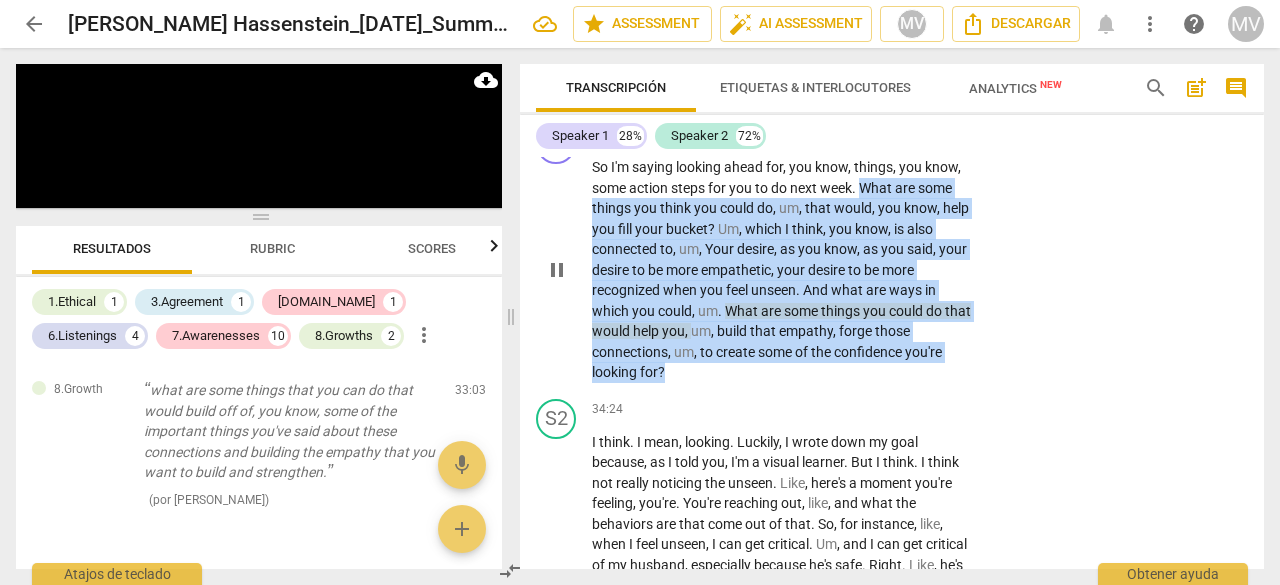 drag, startPoint x: 861, startPoint y: 267, endPoint x: 877, endPoint y: 451, distance: 184.69434 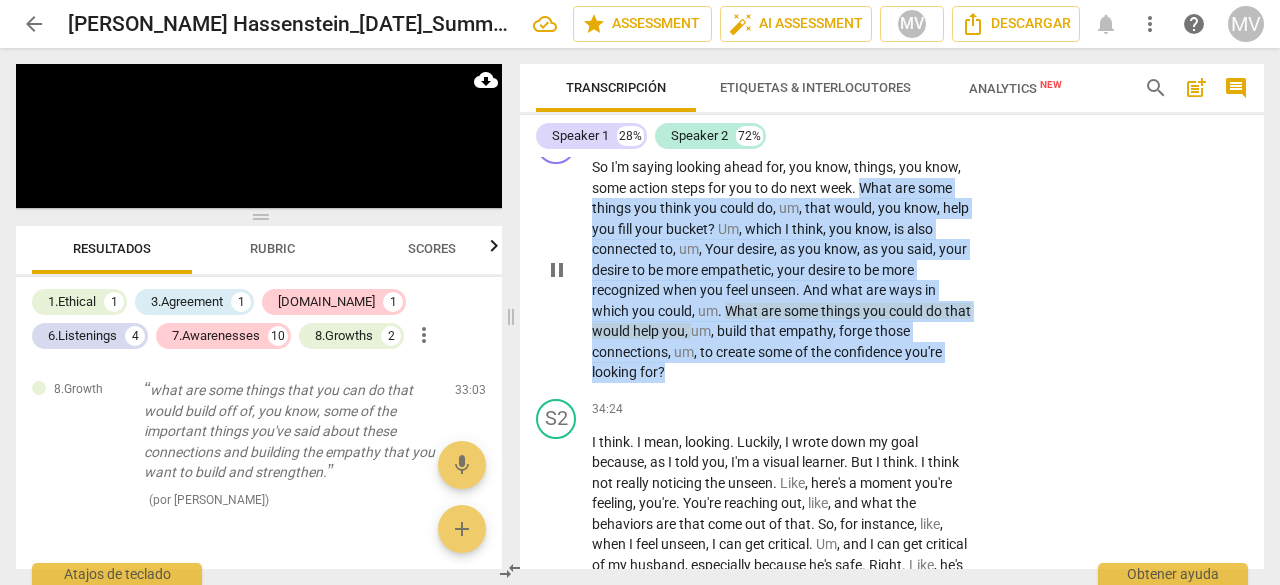 click on "So   I'm   saying   looking   ahead   for ,   you   know ,   things ,   you   know ,   some   action   steps   for   you   to   do   next   week .   What   are   some   things   you   think   you   could   do ,   um ,   that   would ,   you   know ,   help   you   fill   your   bucket ?   Um ,   which   I   think ,   you   know ,   is   also   connected   to ,   um ,   Your   desire ,   as   you   know ,   as   you   said ,   your   desire   to   be   more   empathetic ,   your   desire   to   be   more   recognized   when   you   feel   unseen .   And   what   are   ways   in   which   you   could ,   um .   What   are   some   things   you   could   do   that   would   help   you ,   um ,   build   that   empathy ,   forge   those   connections ,   um ,   to   create   some   of   the   confidence   you're   looking   for ?" at bounding box center [782, 270] 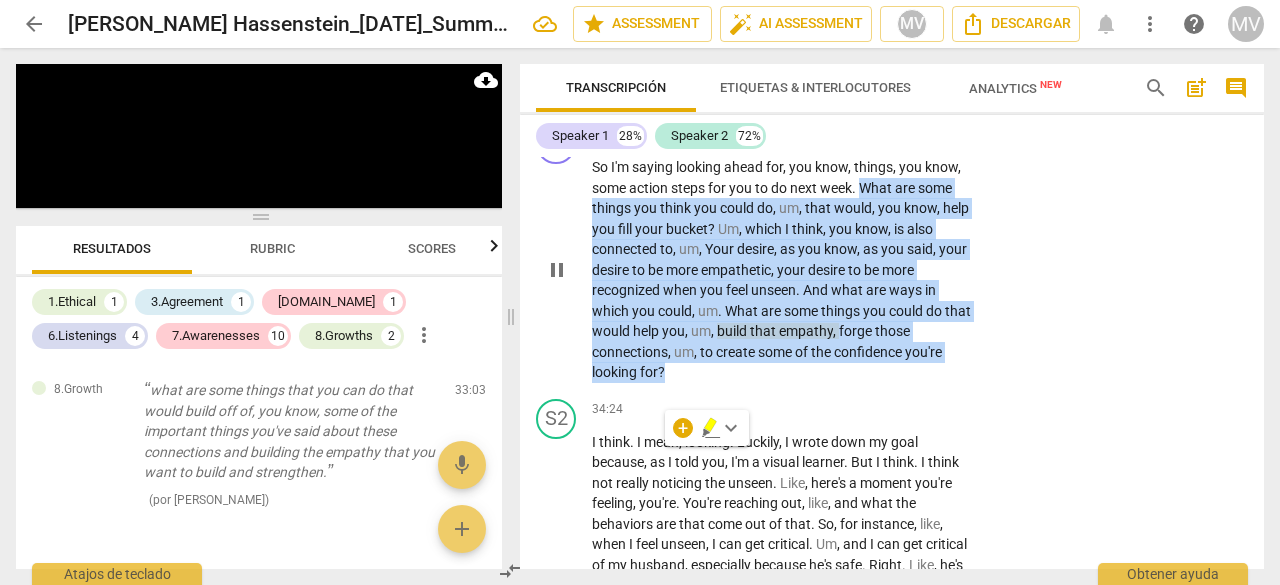 click on "+" at bounding box center [849, 135] 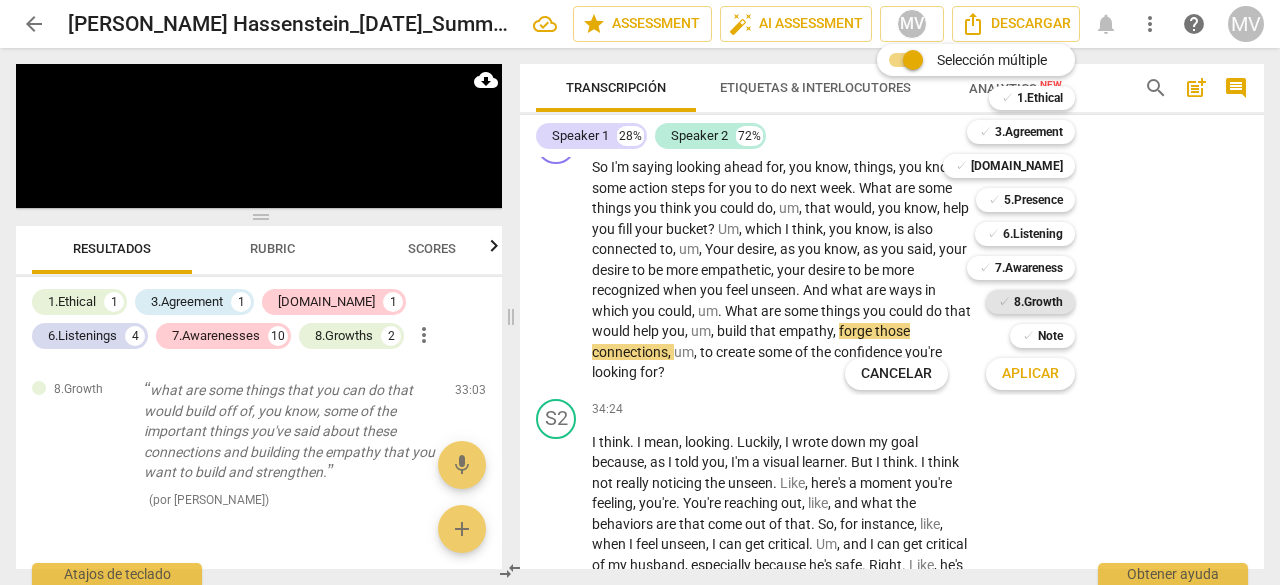 click on "8.Growth" at bounding box center (1038, 302) 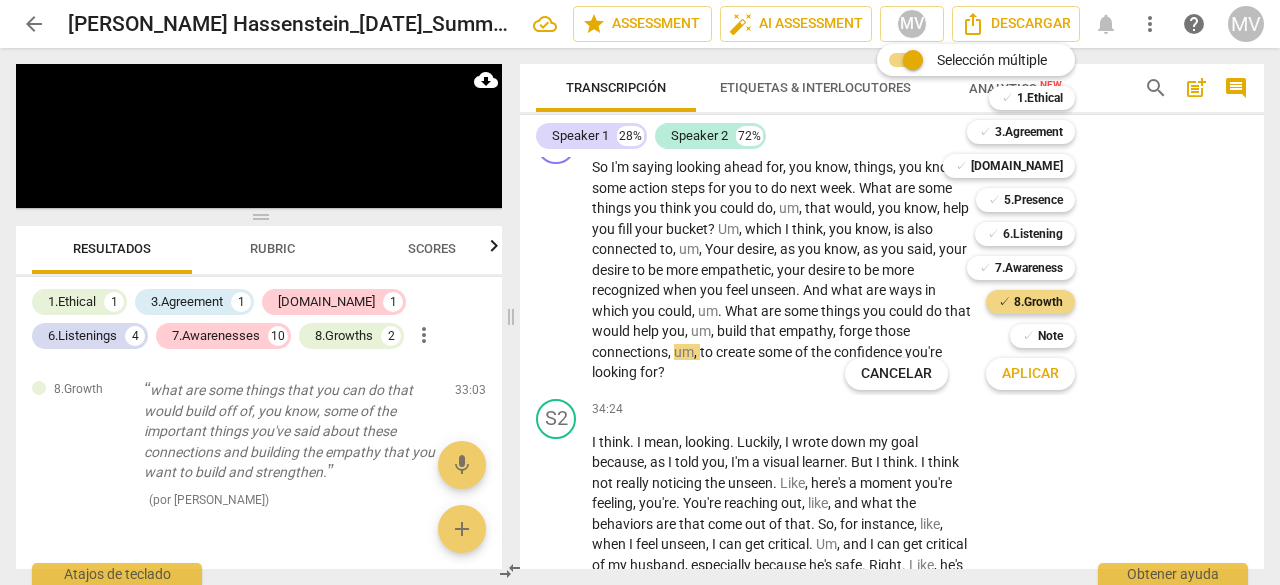 click on "Aplicar" at bounding box center [1030, 374] 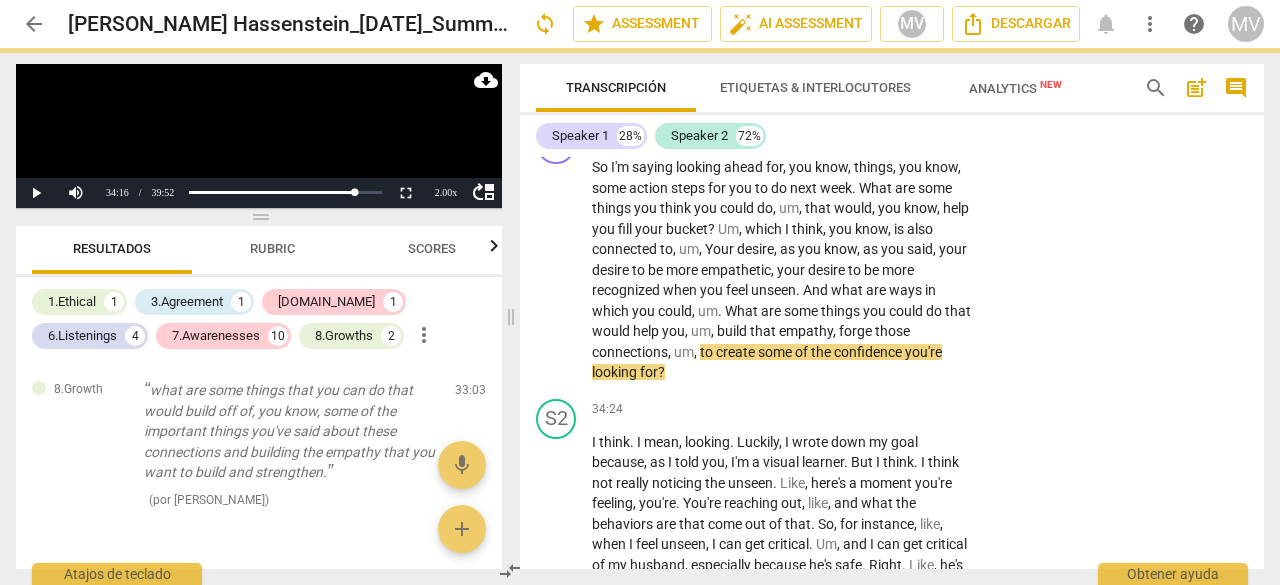 click on "S1 play_arrow pause 00:00 + Add competency keyboard_arrow_right To   this   computer .   Okay .   Okay ,   we're   recording . S2 play_arrow pause 00:05 + Add competency keyboard_arrow_right We   are . S1 play_arrow pause 00:06 + Add competency keyboard_arrow_right [PERSON_NAME] ,   how   are   you ? S2 play_arrow pause 00:07 + Add competency keyboard_arrow_right I'm   good .   How   are   you ? S1 play_arrow pause 00:09 + Add competency keyboard_arrow_right I'm   good . S2 play_arrow pause 00:09 + Add competency keyboard_arrow_right I'm   good . S1 play_arrow pause 00:10 + Add competency keyboard_arrow_right I'm   glad   to   be   back   together   with   you .   Um ,   I   have   my   little   pad ,   so   I'm   going   to   take   a   little   notes   through   the   session .   Um ,   so   to   start ,   let's .   I   always   try   to   think   of   an   interesting   question .   What .   Right   now ,   in   the   here   and   now ,   what   season   are   you . S2 play_arrow pause 00:35 + Add competency Um ." at bounding box center [892, 363] 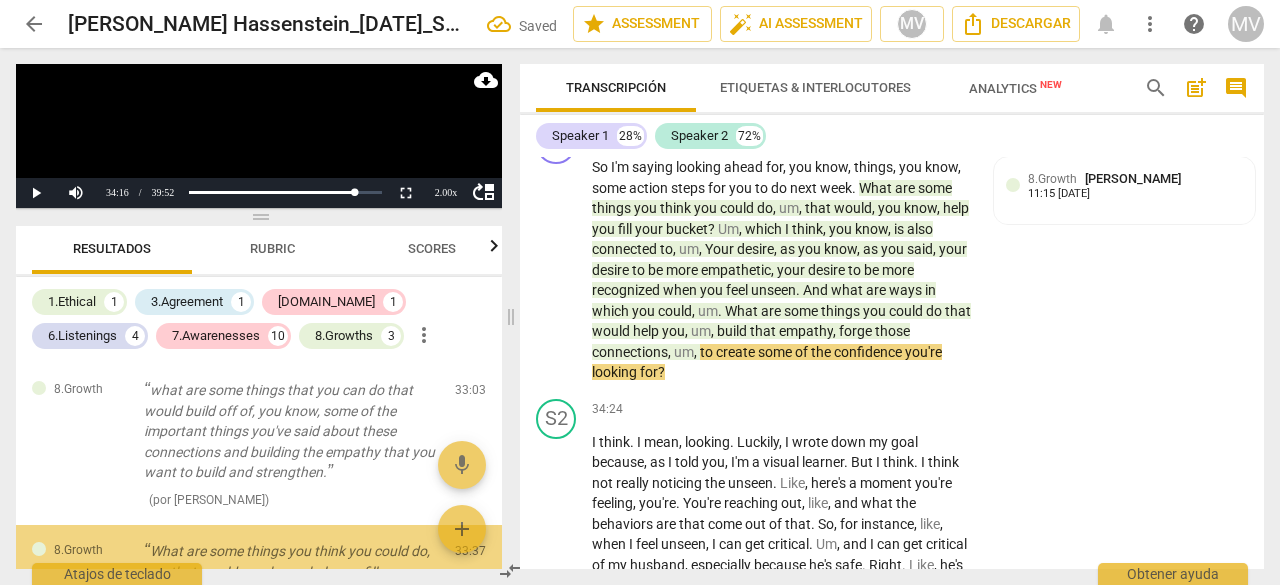 scroll, scrollTop: 13195, scrollLeft: 0, axis: vertical 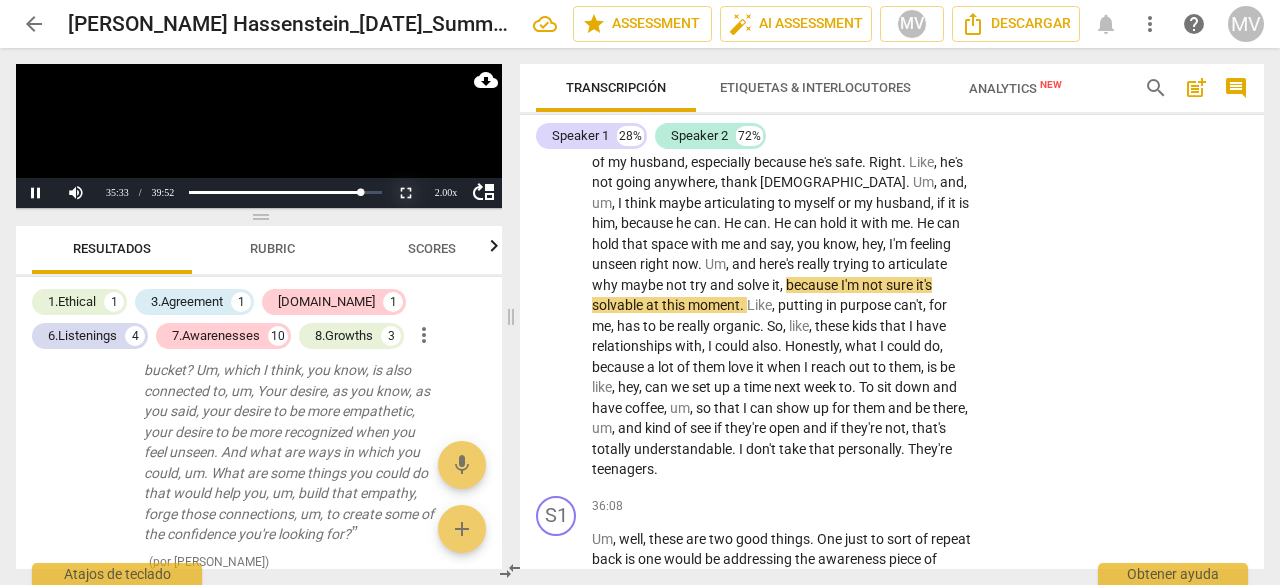 click on "Non-Fullscreen" at bounding box center (406, 193) 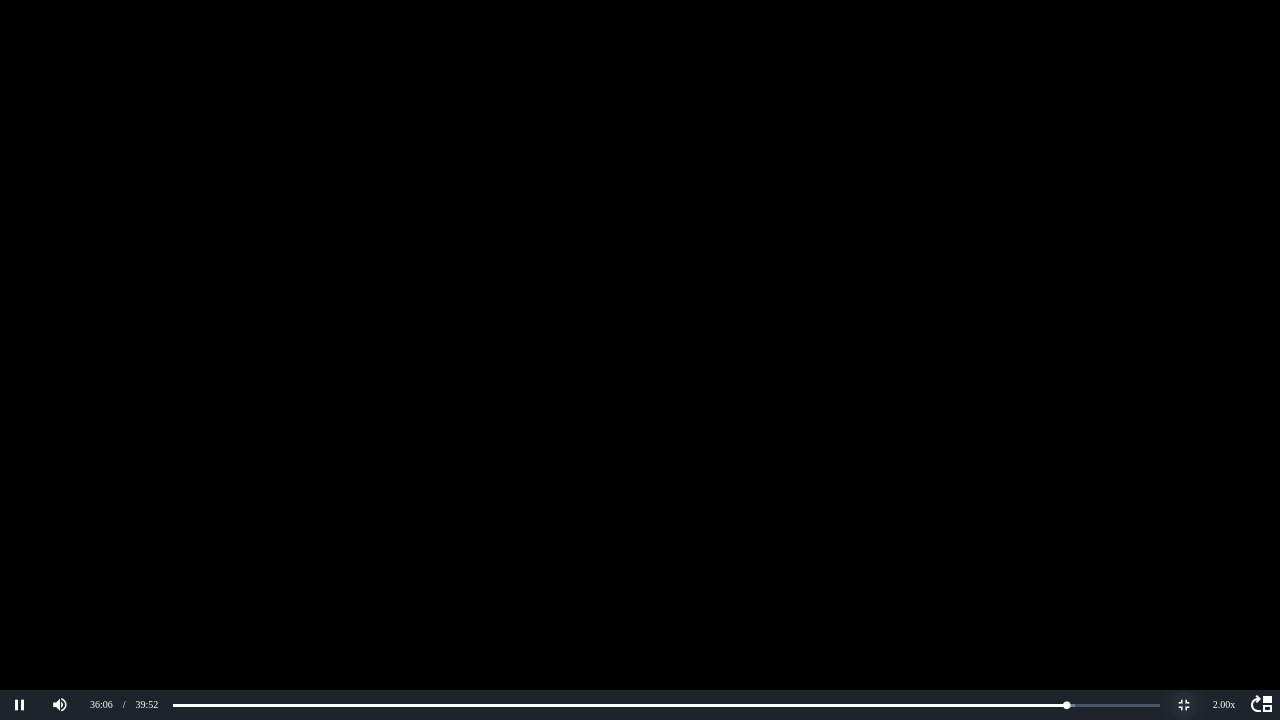click on "Non-Fullscreen" at bounding box center [1184, 705] 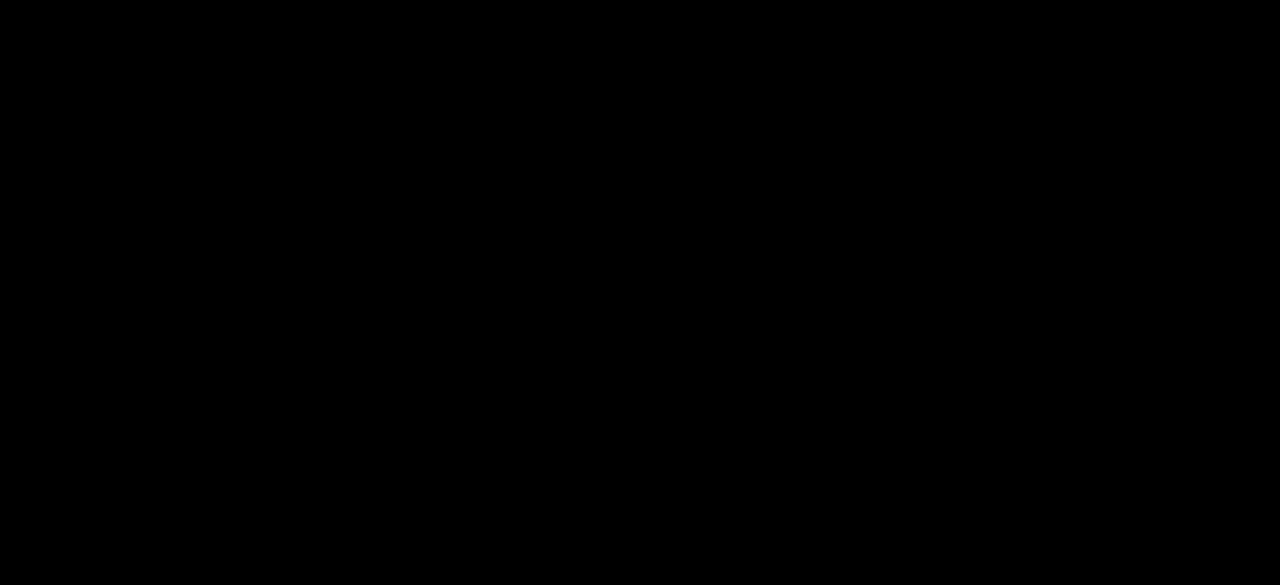 scroll, scrollTop: 13250, scrollLeft: 0, axis: vertical 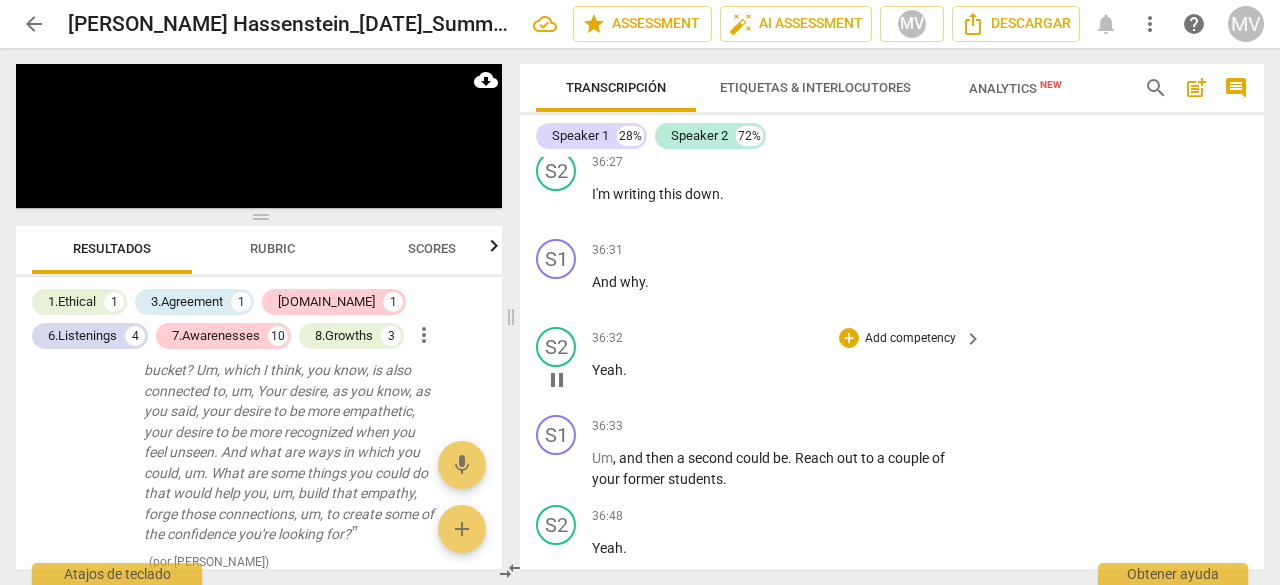 click on "pause" at bounding box center (557, 380) 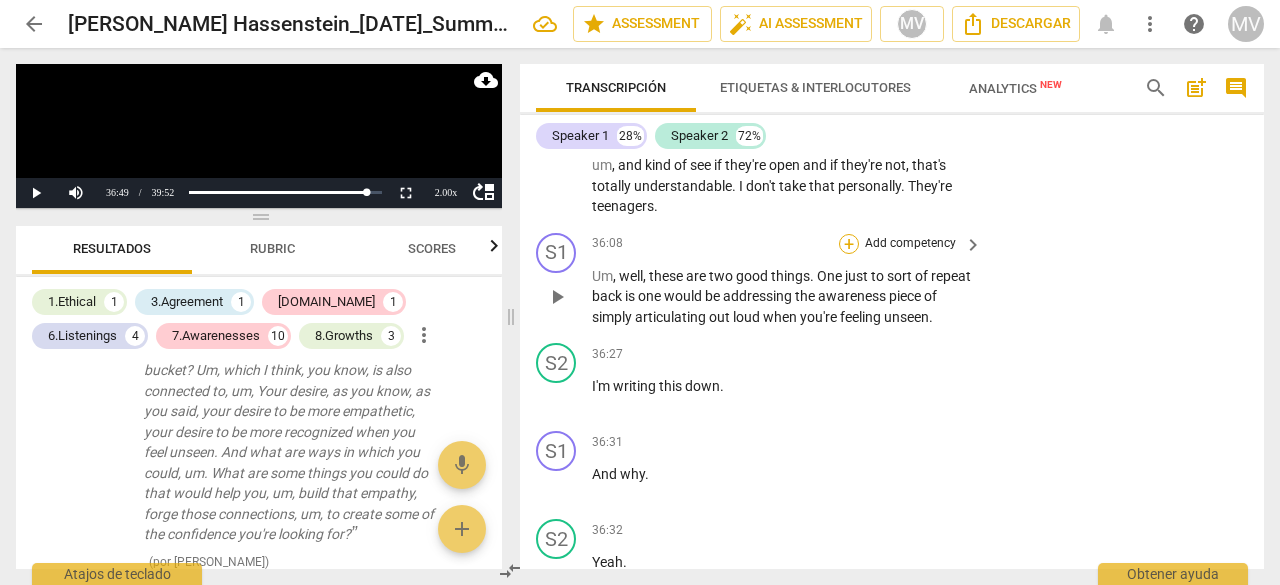 scroll, scrollTop: 13050, scrollLeft: 0, axis: vertical 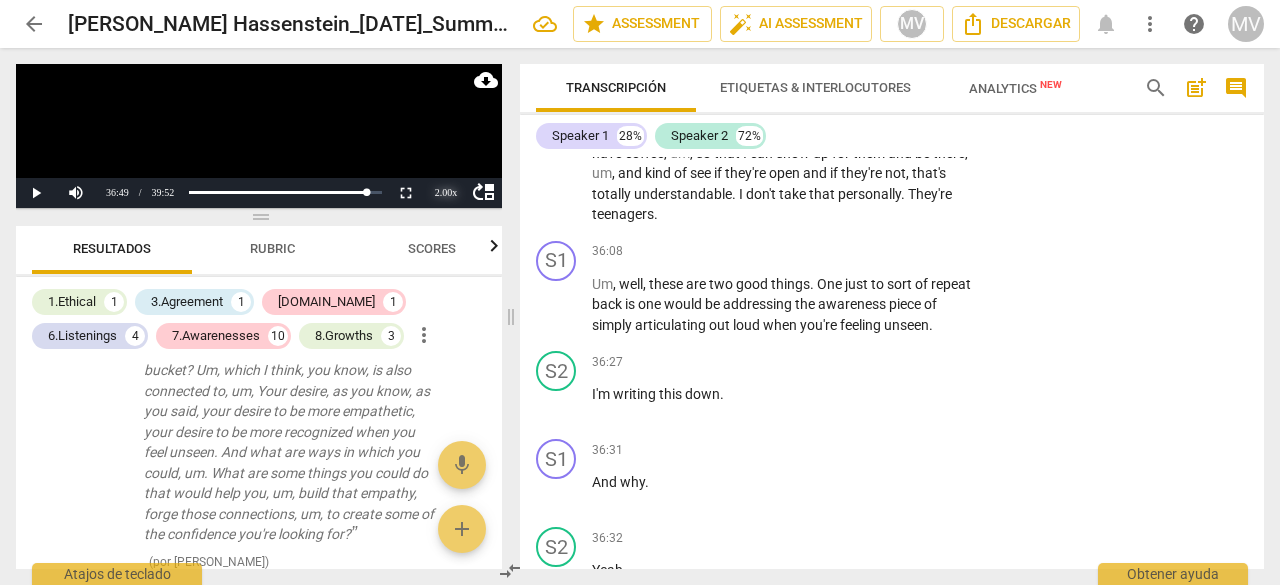 click on "2.00 x" at bounding box center (446, 193) 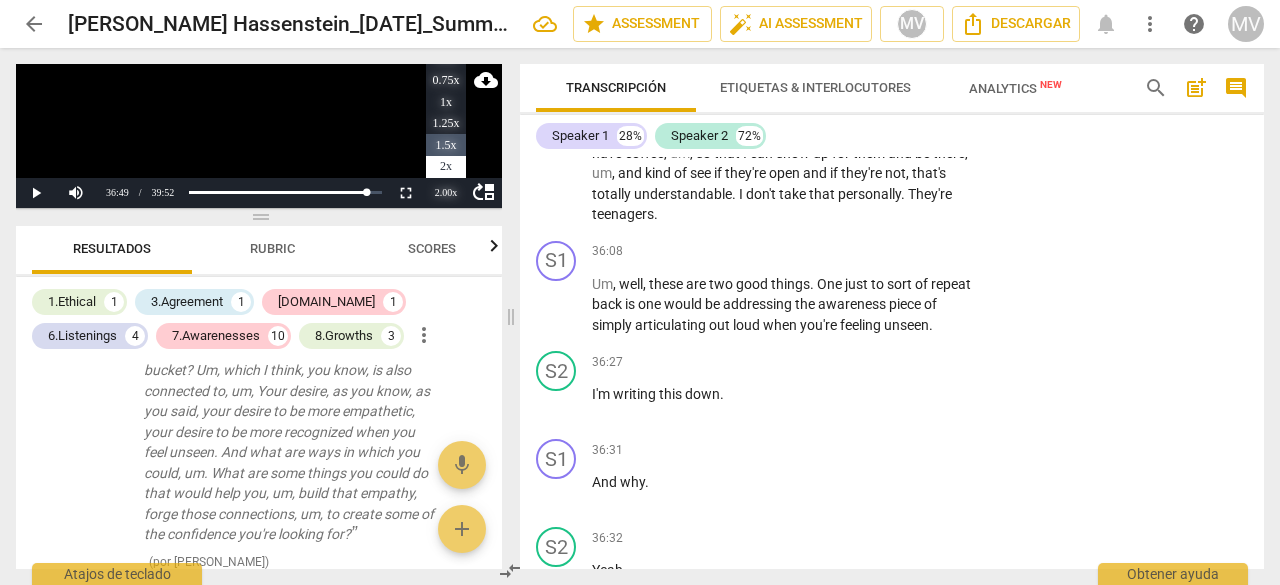 click on "1.5x" at bounding box center (446, 145) 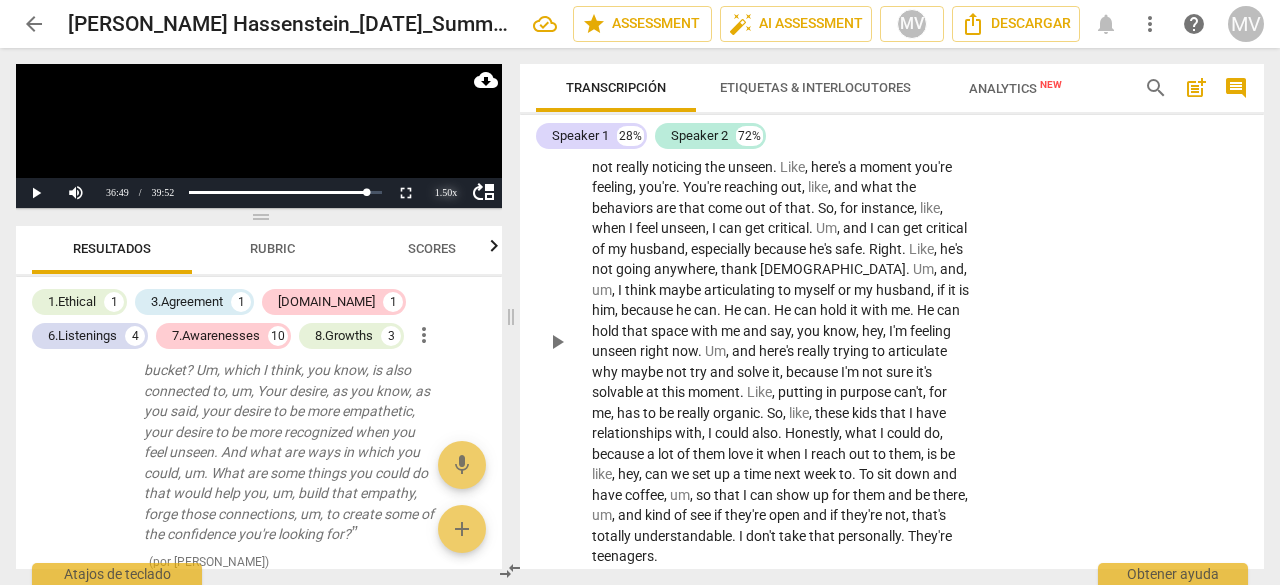 scroll, scrollTop: 12750, scrollLeft: 0, axis: vertical 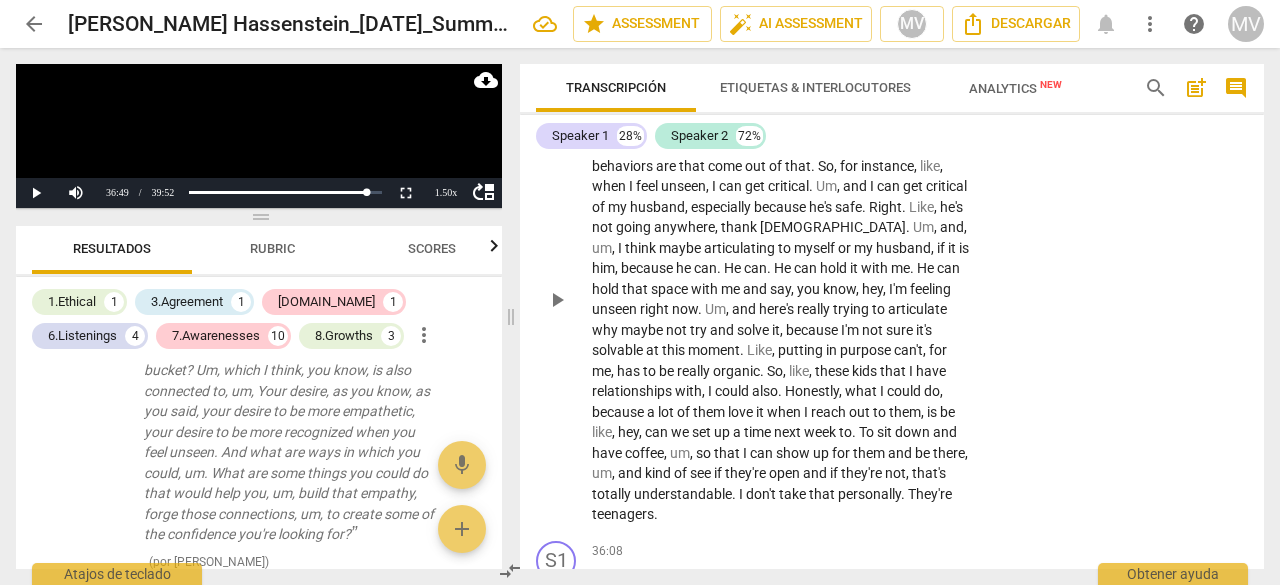 click on "play_arrow" at bounding box center [557, 300] 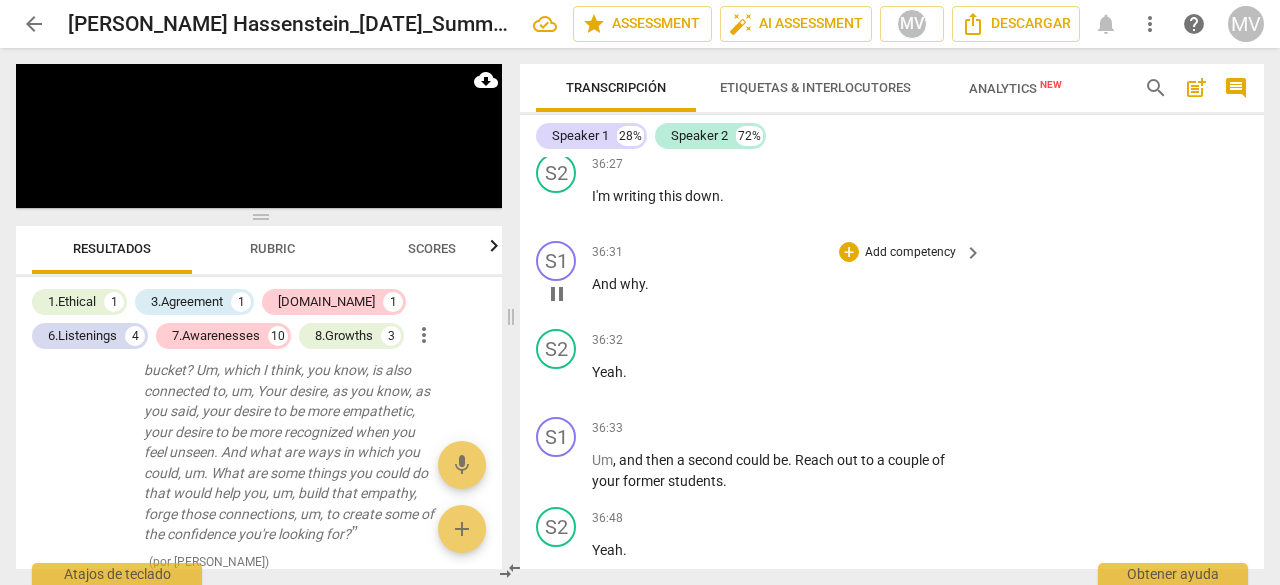 scroll, scrollTop: 13250, scrollLeft: 0, axis: vertical 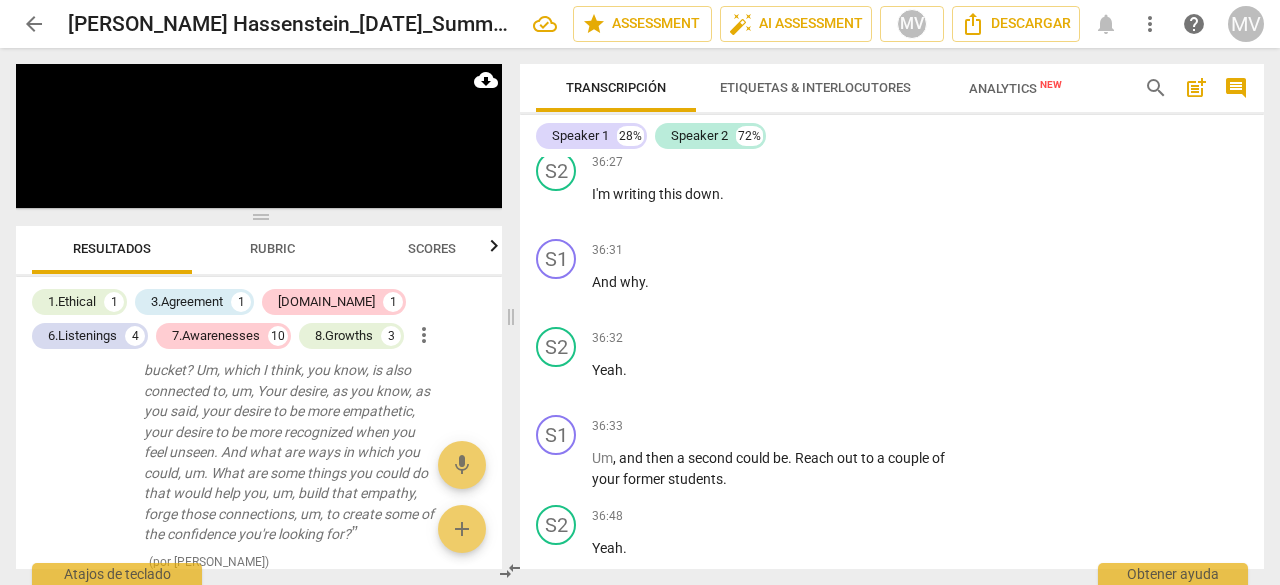 drag, startPoint x: 818, startPoint y: 165, endPoint x: 839, endPoint y: 237, distance: 75 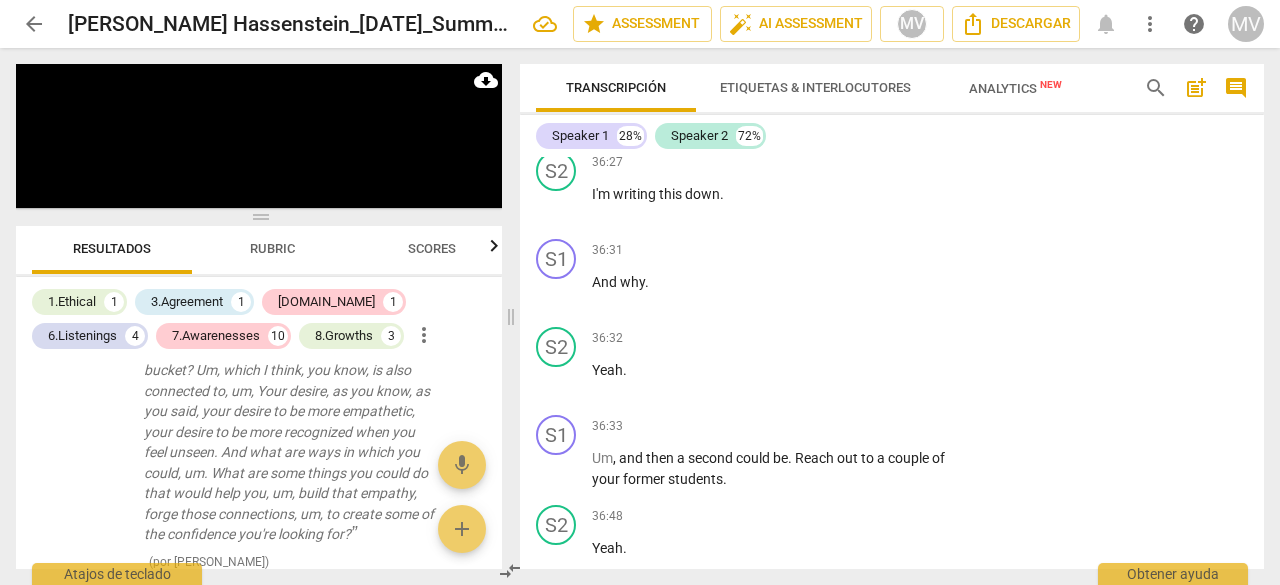click on "S1 play_arrow pause 36:08 + Add competency keyboard_arrow_right Um ,   well ,   these   are   two   good   things .   One   just   to   sort   of   repeat   back   is   one   would   be   addressing   the   awareness   piece   of   simply   articulating   out   loud   when   you're   feeling   unseen ." at bounding box center (892, 88) 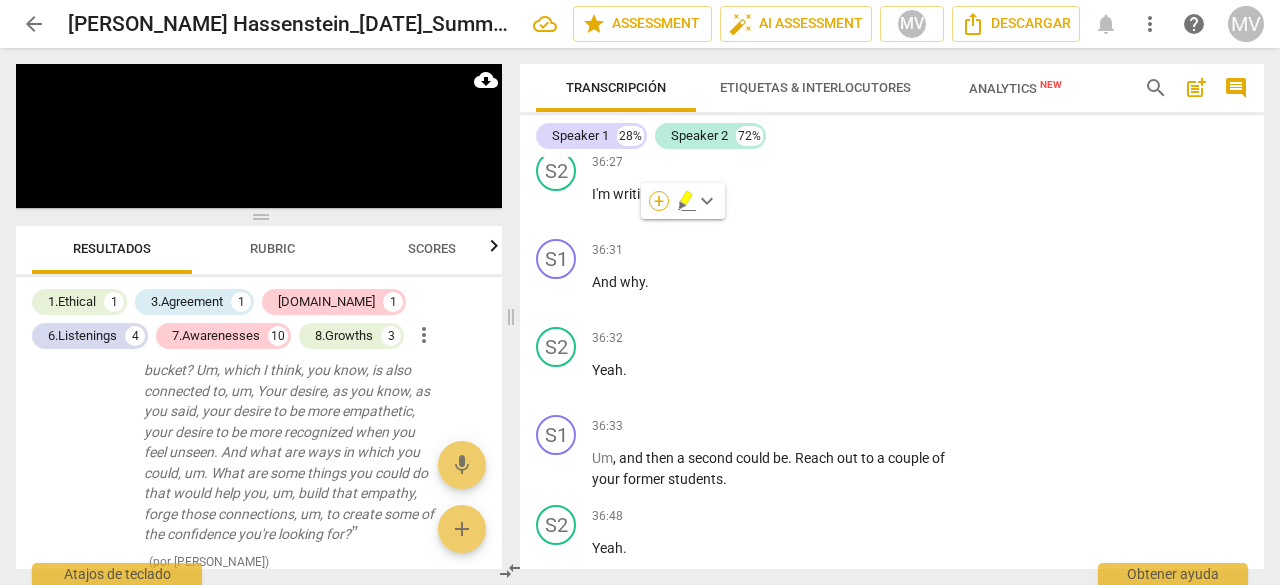click on "+" at bounding box center (659, 201) 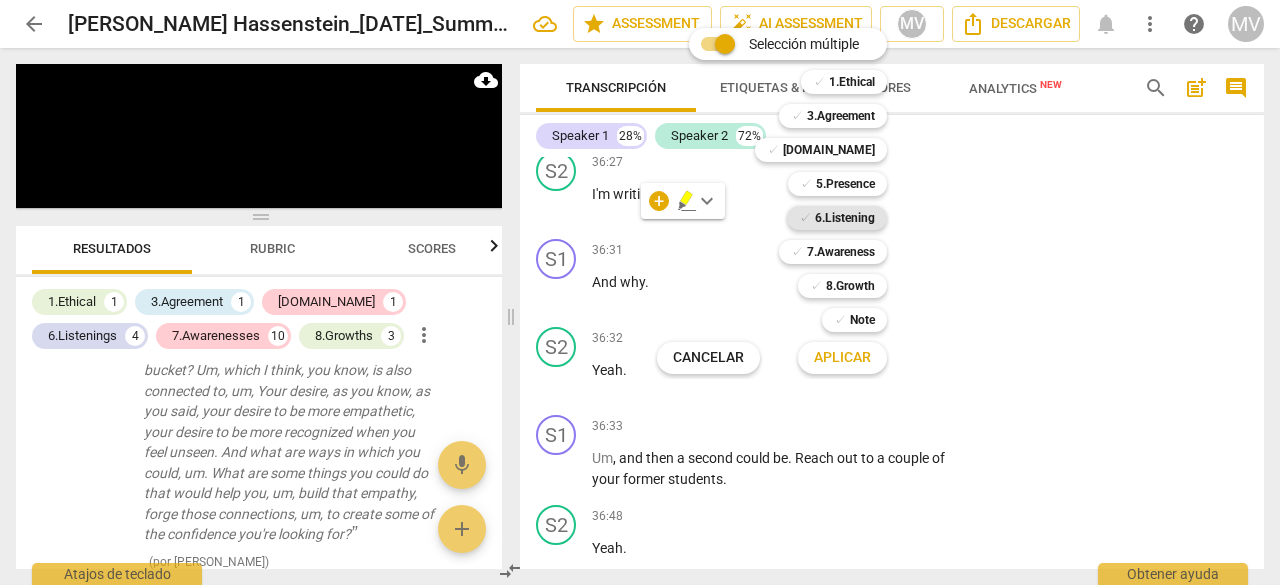 click on "6.Listening" at bounding box center [845, 218] 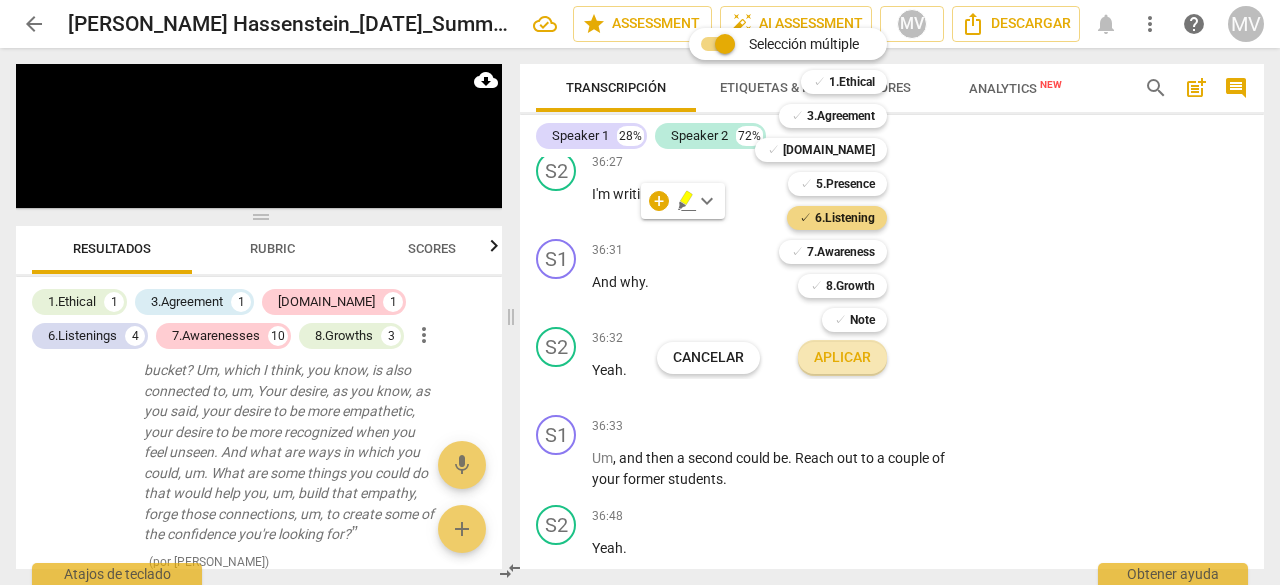 click on "Aplicar" at bounding box center [842, 358] 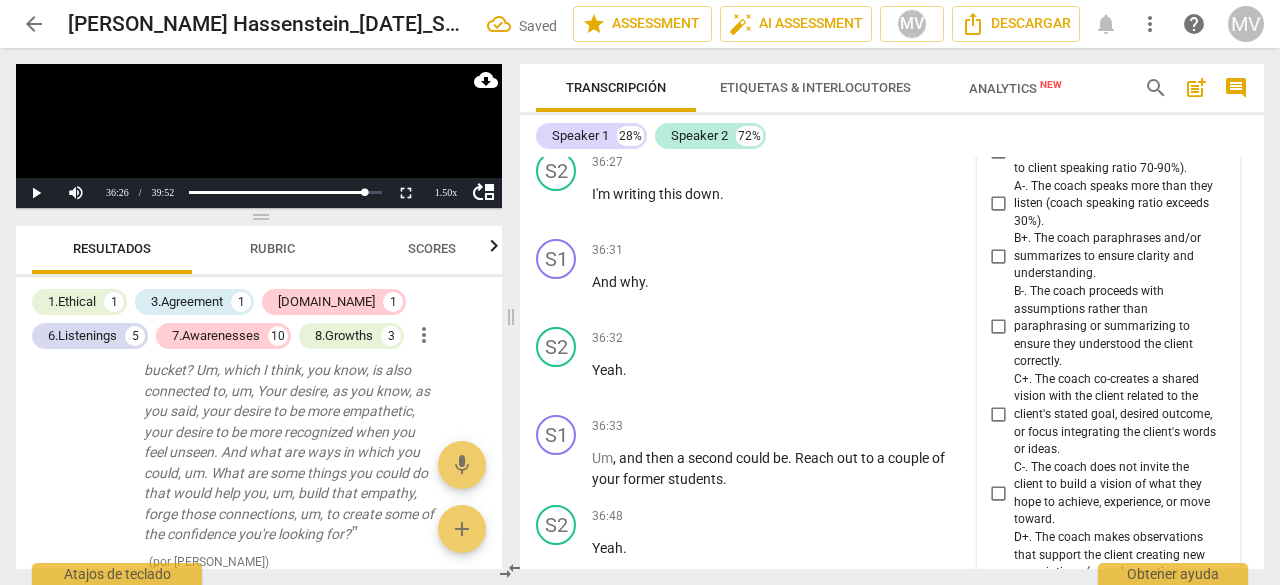scroll, scrollTop: 13812, scrollLeft: 0, axis: vertical 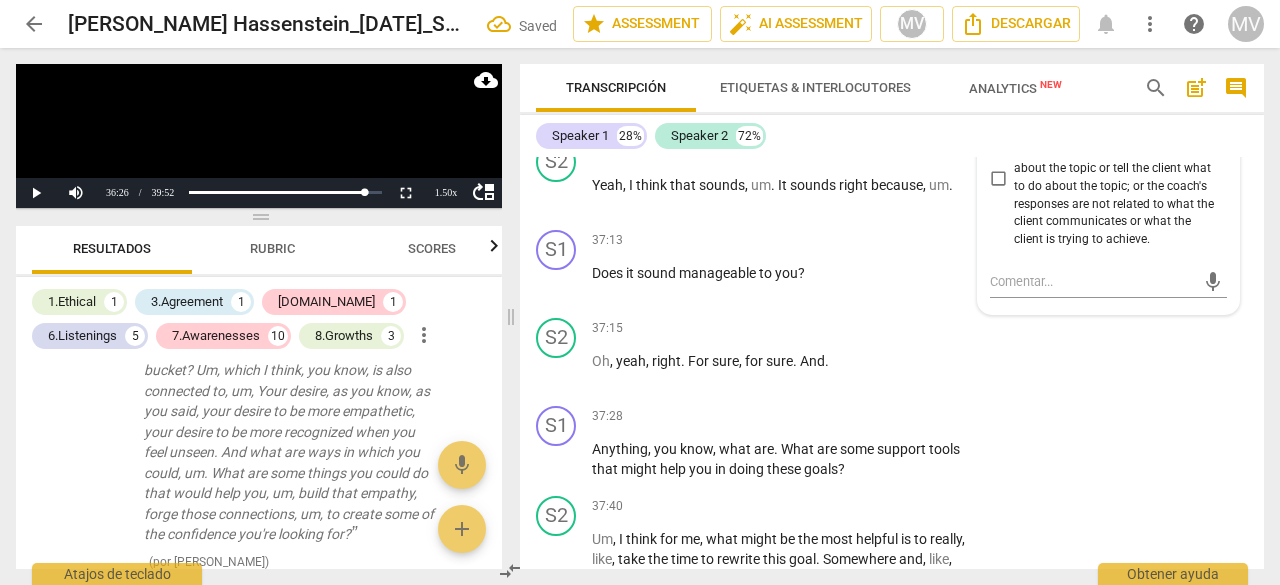 click on "S2 play_arrow pause 37:15 + Add competency keyboard_arrow_right Oh ,   yeah ,   right .   For   sure ,   for   sure .   And ." at bounding box center (892, 354) 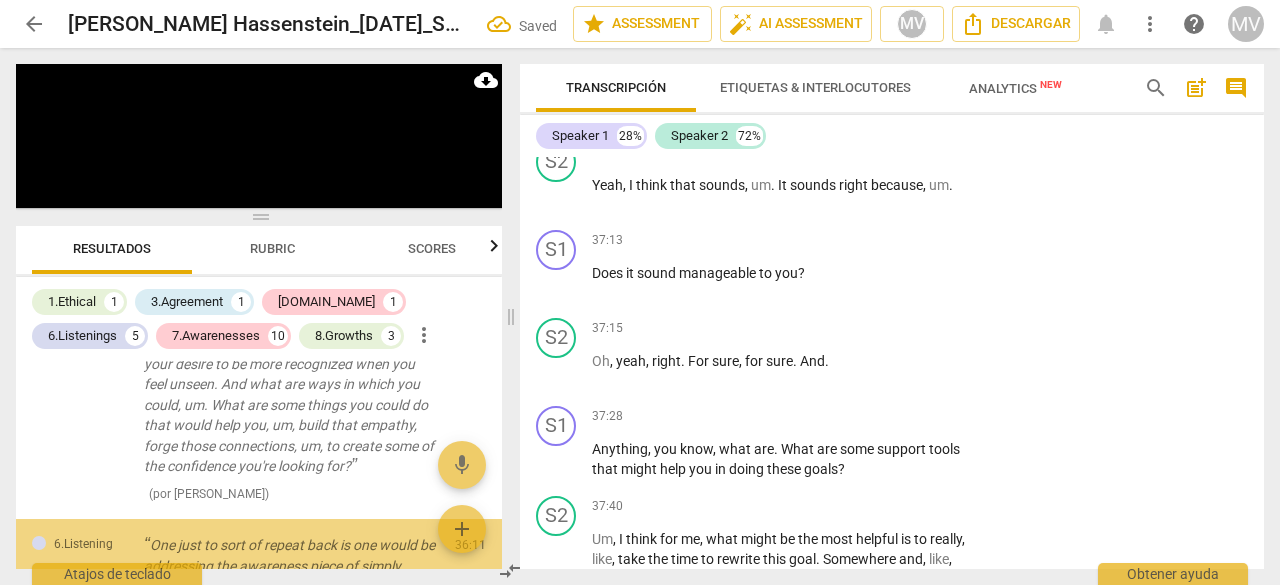 scroll, scrollTop: 3104, scrollLeft: 0, axis: vertical 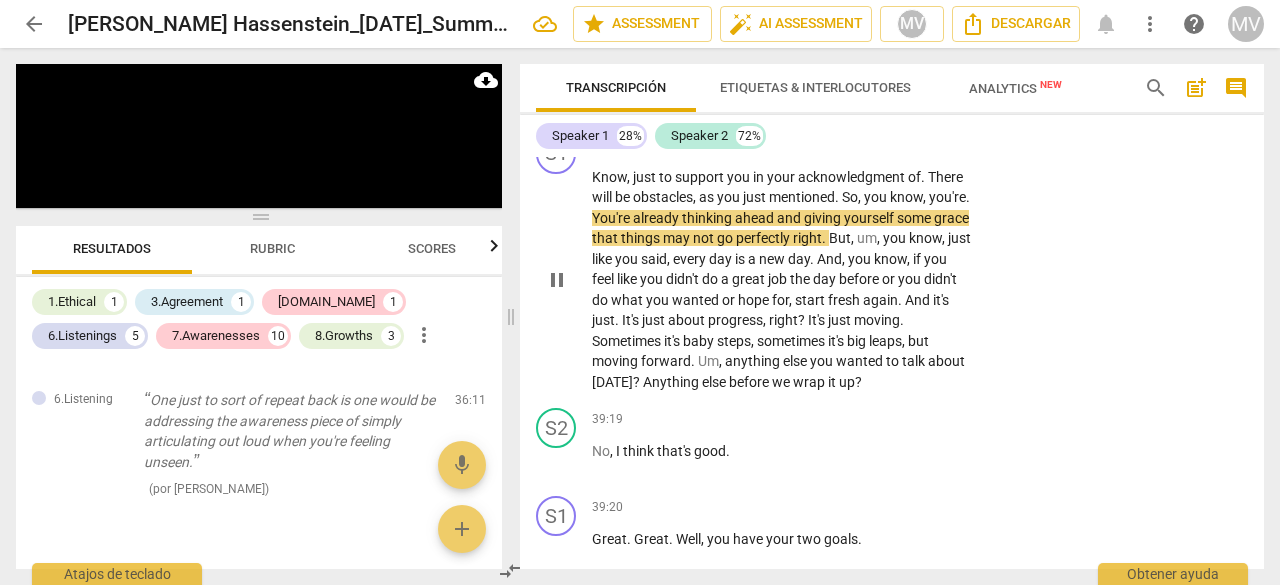 click on "play_arrow pause" at bounding box center [566, 280] 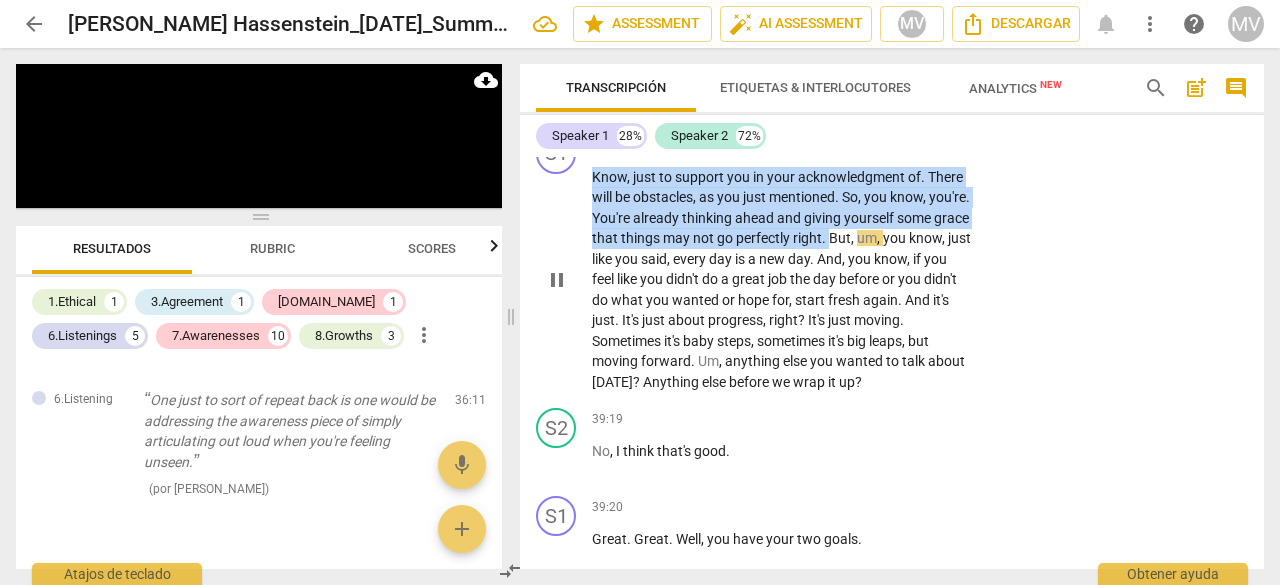 drag, startPoint x: 594, startPoint y: 293, endPoint x: 905, endPoint y: 361, distance: 318.3473 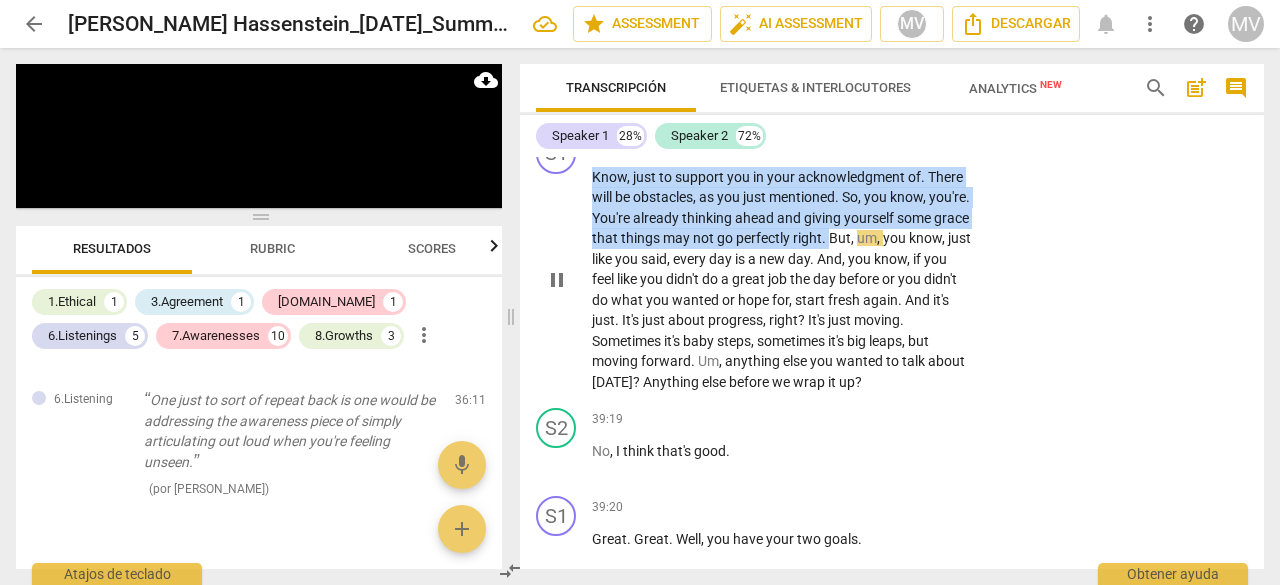 click on "Know ,   just   to   support   you   in   your   acknowledgment   of .   There   will   be   obstacles ,   as   you   just   mentioned .   So ,   you   know ,   you're .   You're   already   thinking   ahead   and   giving   yourself   some   grace   that   things   may   not   go   perfectly   right .   But ,   um ,   you   know ,   just   like   you   said ,   every   day   is   a   new   day .   And ,   you   know ,   if   you   feel   like   you   didn't   do   a   great   job   the   day   before   or   you   didn't   do   what   you   wanted   or   hope   for ,   start   fresh   again .   And   it's   just .   It's   just   about   progress ,   right ?   It's   just   moving .   Sometimes   it's   baby   steps ,   sometimes   it's   big   leaps ,   but   moving   forward .   Um ,   anything   else   you   wanted   to   talk   about   [DATE] ?   Anything   else   before   we   wrap   it   up ?" at bounding box center [782, 280] 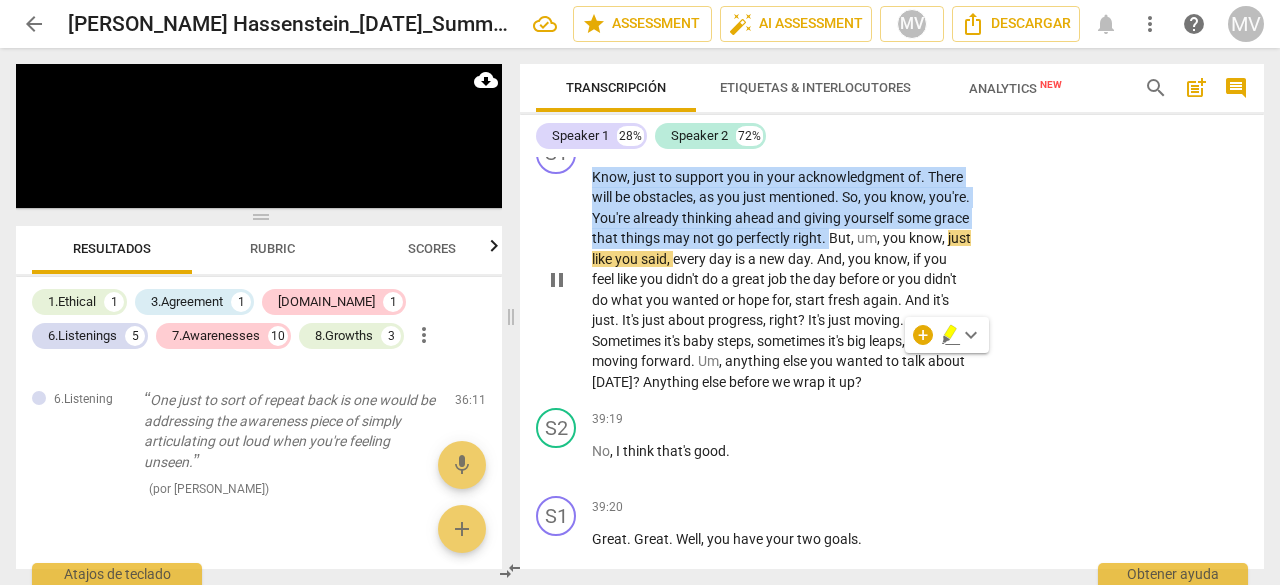 click on "+" at bounding box center (849, 145) 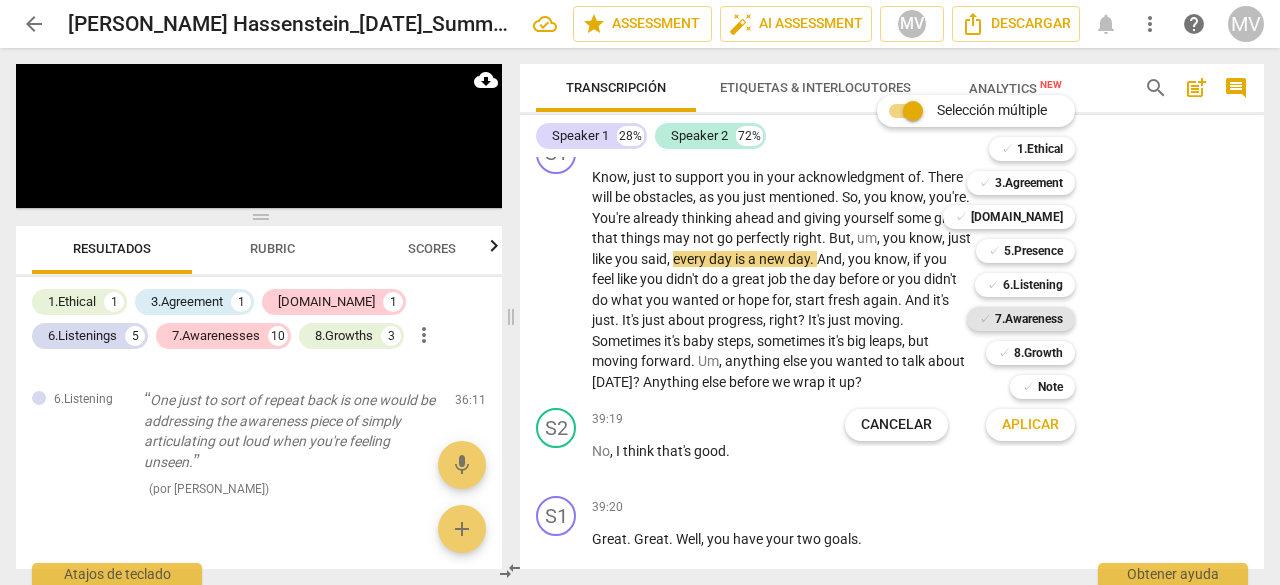 click on "7.Awareness" at bounding box center [1029, 319] 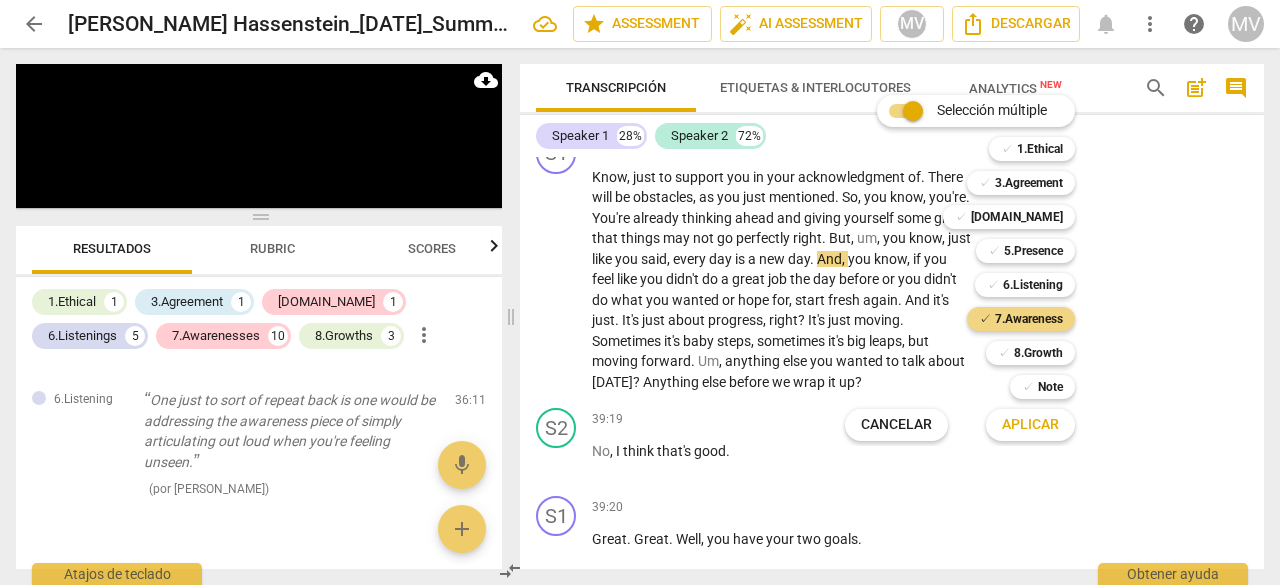 drag, startPoint x: 1031, startPoint y: 422, endPoint x: 1107, endPoint y: 460, distance: 84.97058 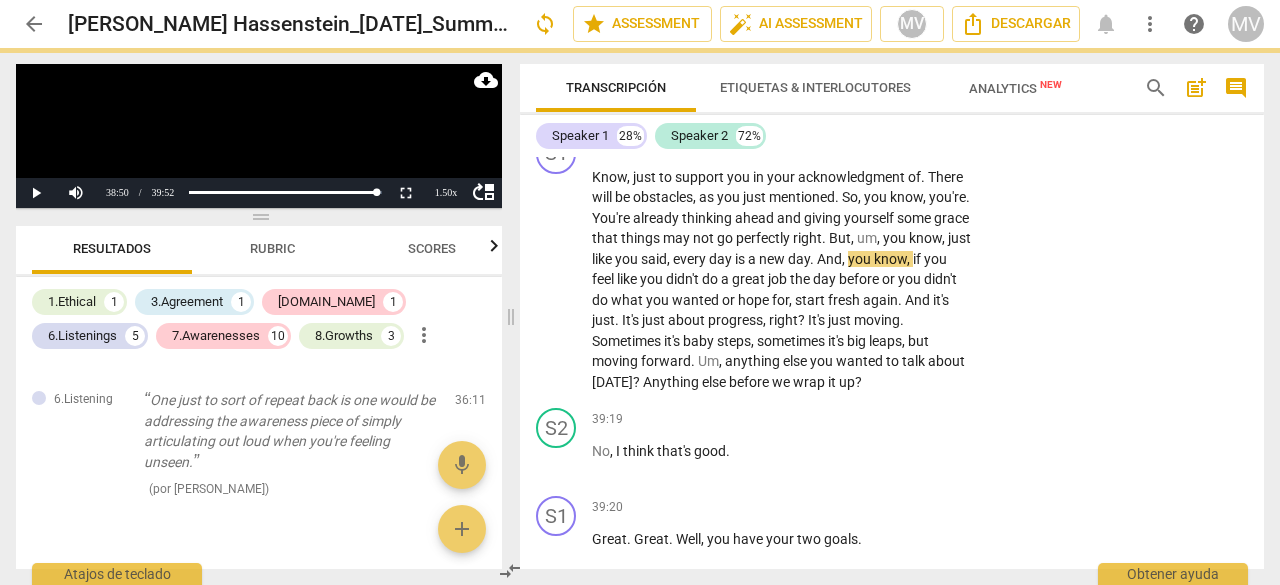 click on "S1 play_arrow pause 38:28 + Add competency keyboard_arrow_right Know ,   just   to   support   you   in   your   acknowledgment   of .   There   will   be   obstacles ,   as   you   just   mentioned .   So ,   you   know ,   you're .   You're   already   thinking   ahead   and   giving   yourself   some   grace   that   things   may   not   go   perfectly   right .   But ,   um ,   you   know ,   just   like   you   said ,   every   day   is   a   new   day .   And ,   you   know ,   if   you   feel   like   you   didn't   do   a   great   job   the   day   before   or   you   didn't   do   what   you   wanted   or   hope   for ,   start   fresh   again .   And   it's   just .   It's   just   about   progress ,   right ?   It's   just   moving .   Sometimes   it's   baby   steps ,   sometimes   it's   big   leaps ,   but   moving   forward .   Um ,   anything   else   you   wanted   to   talk   about   [DATE] ?   Anything   else   before   we   wrap   it   up ?" at bounding box center [892, 263] 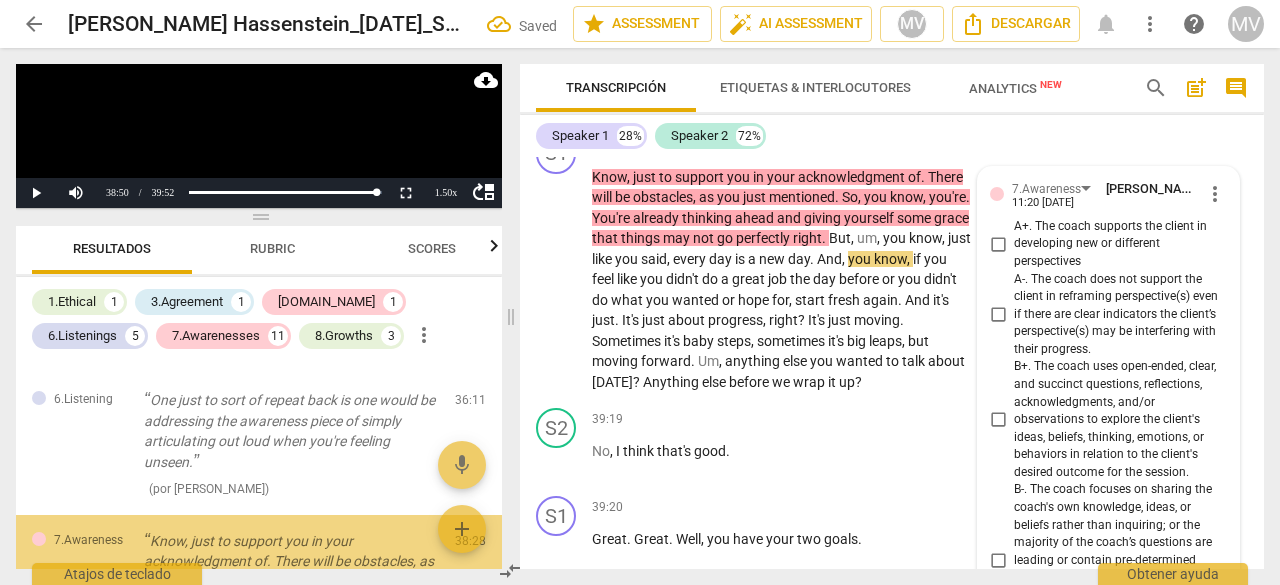 scroll, scrollTop: 15028, scrollLeft: 0, axis: vertical 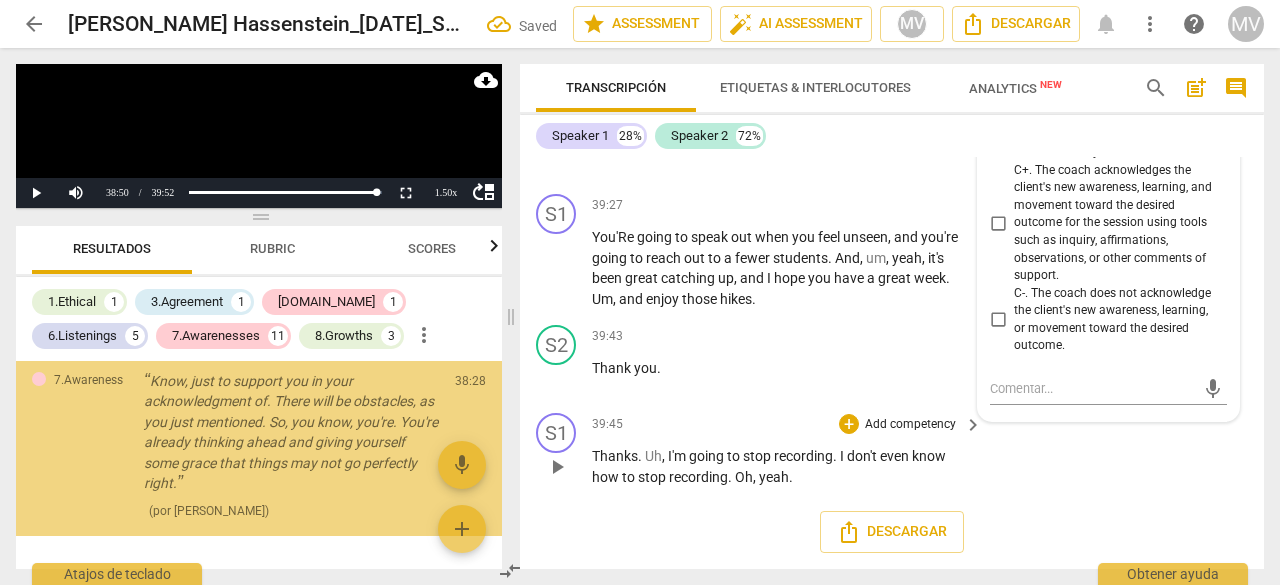click on "S1 play_arrow pause 39:45 + Add competency keyboard_arrow_right Thanks .   [PERSON_NAME] ,   I'm   going   to   stop   recording .   I   don't   even   know   how   to   stop   recording .   Oh ,   yeah ." at bounding box center (892, 450) 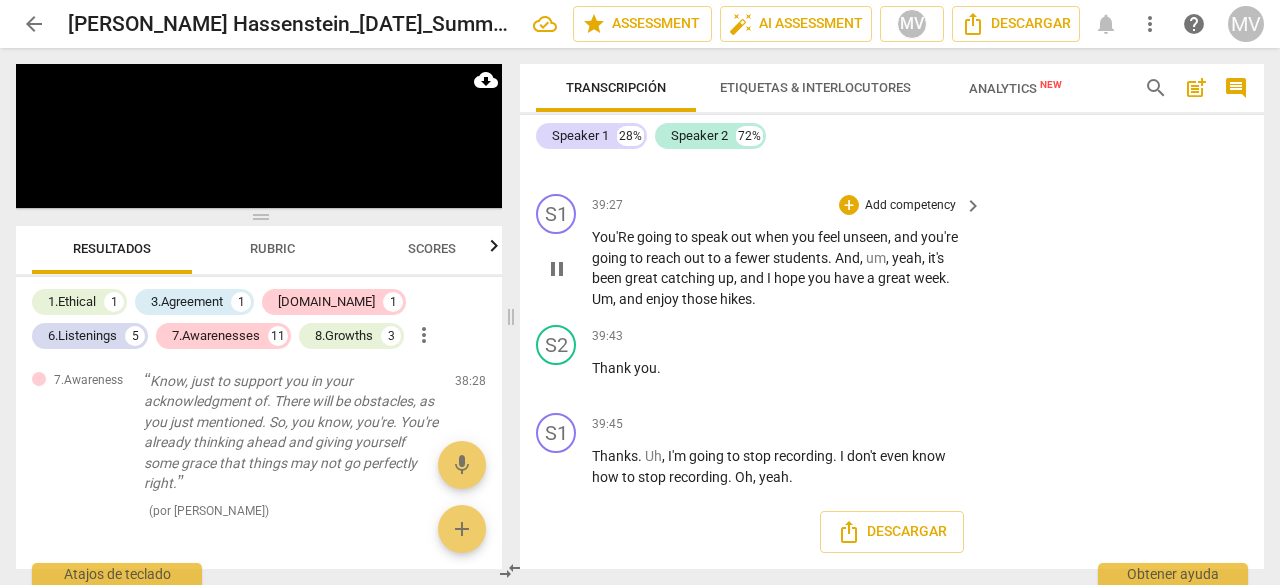 scroll, scrollTop: 15028, scrollLeft: 0, axis: vertical 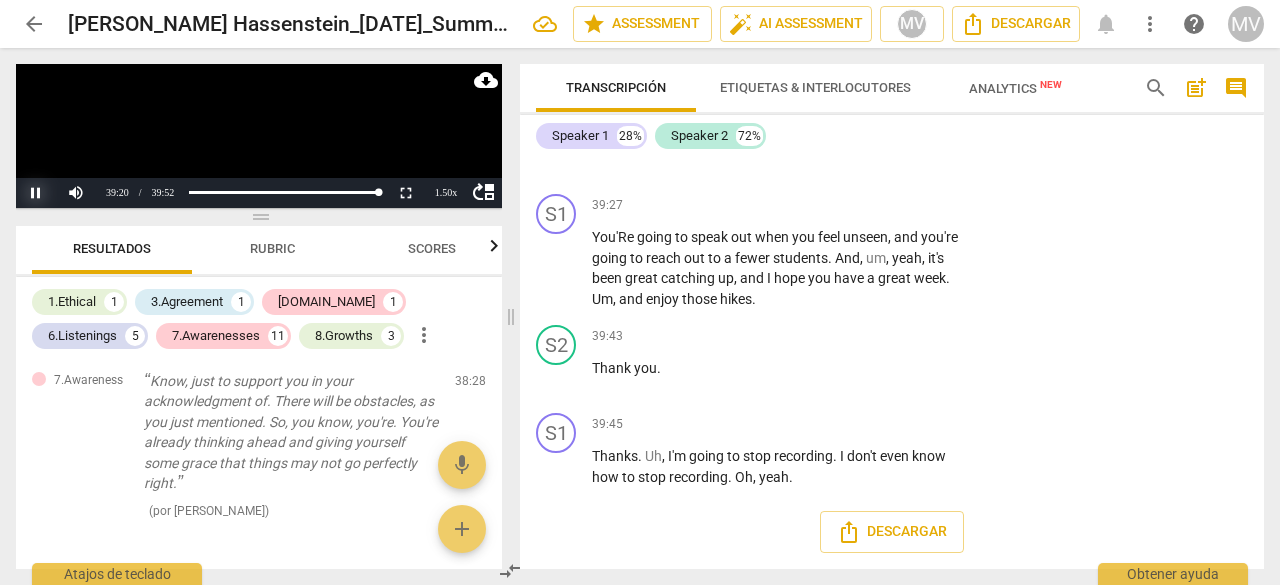 click on "Pause" at bounding box center (36, 193) 